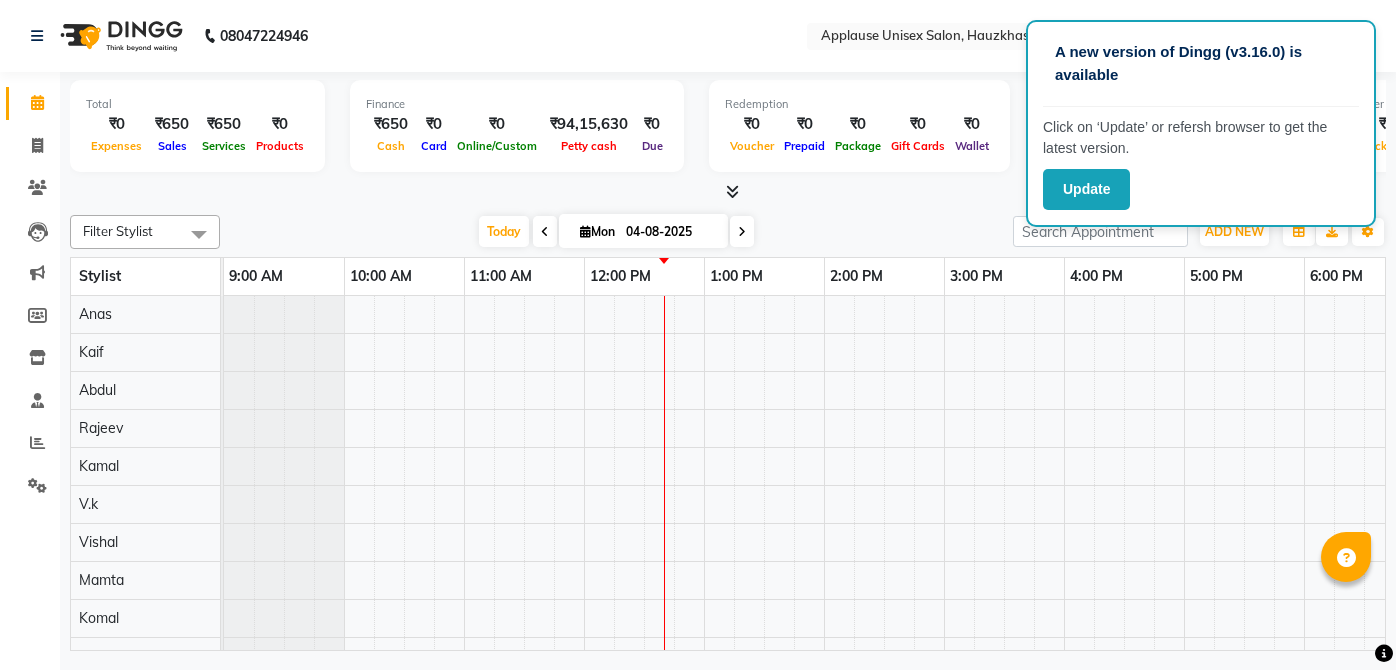 scroll, scrollTop: 0, scrollLeft: 0, axis: both 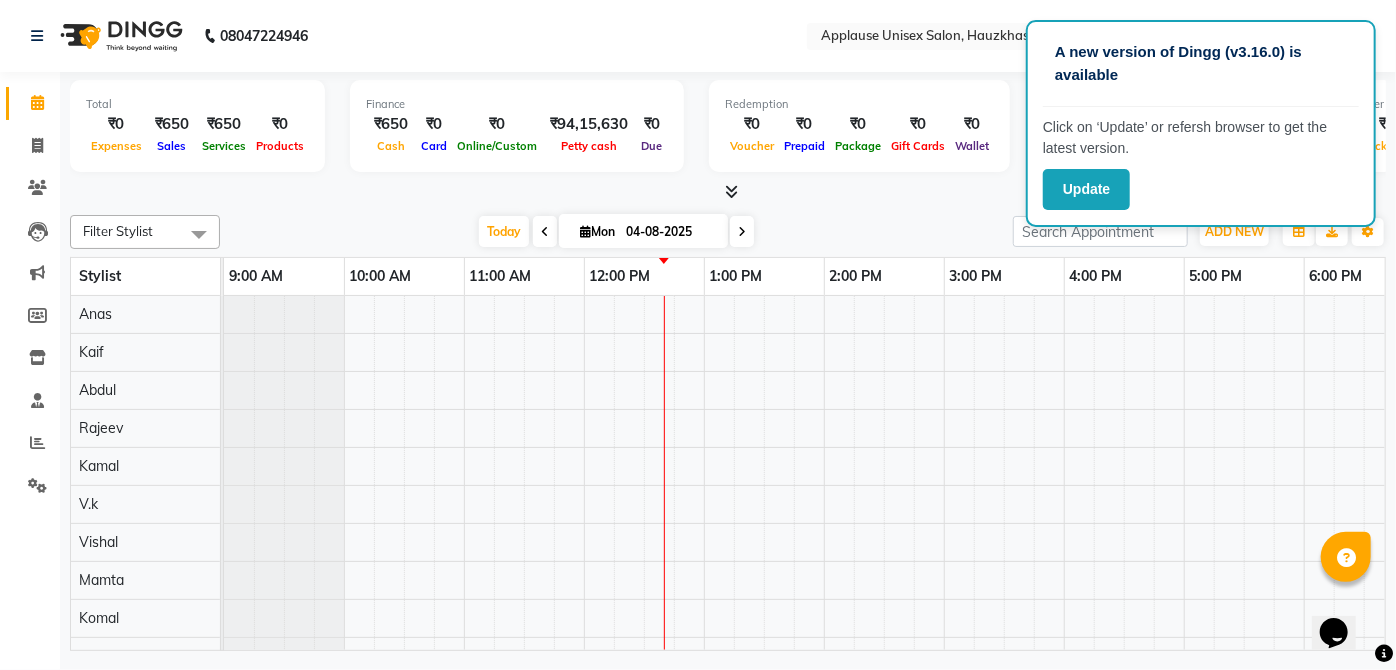 click on "08047224946 Select Location × Applause Unisex Salon, Hauzkhas English ENGLISH Español العربية मराठी हिंदी ગુજરાતી தமிழ் 中文 Notifications nothing to show Admin Manage Profile Change Password Sign out  Version:3.15.11" 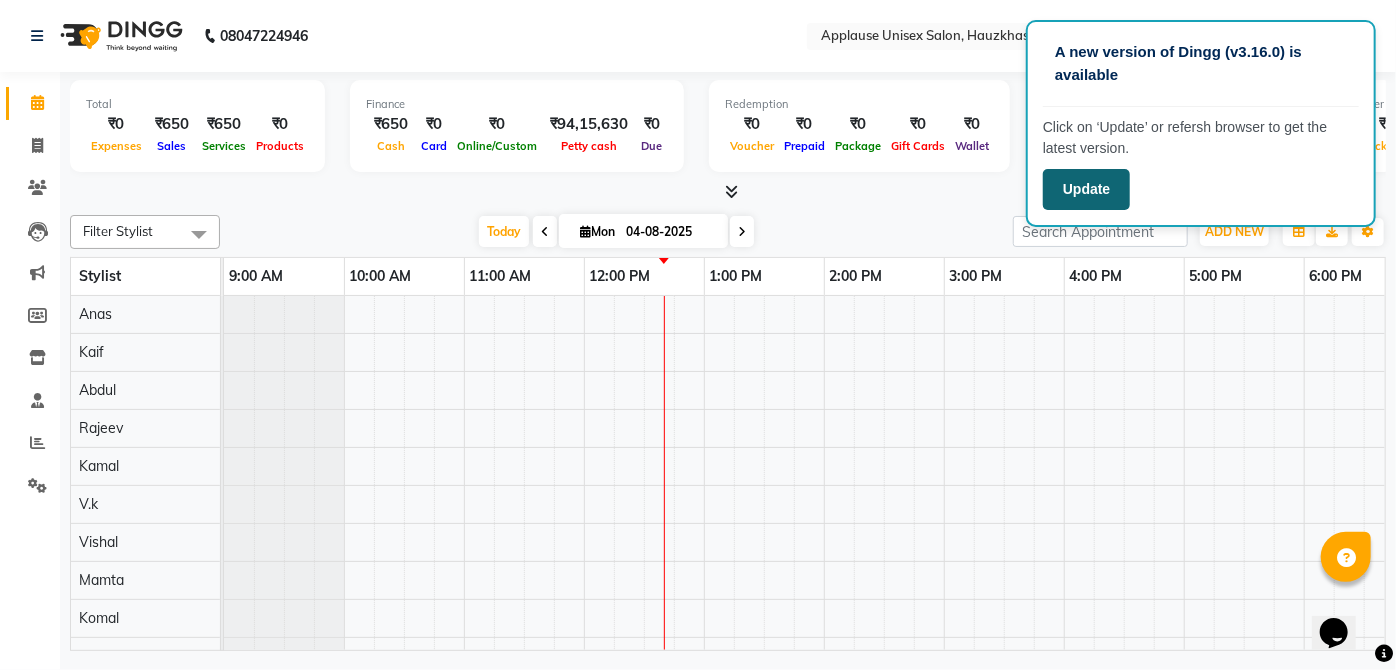 click on "Update" 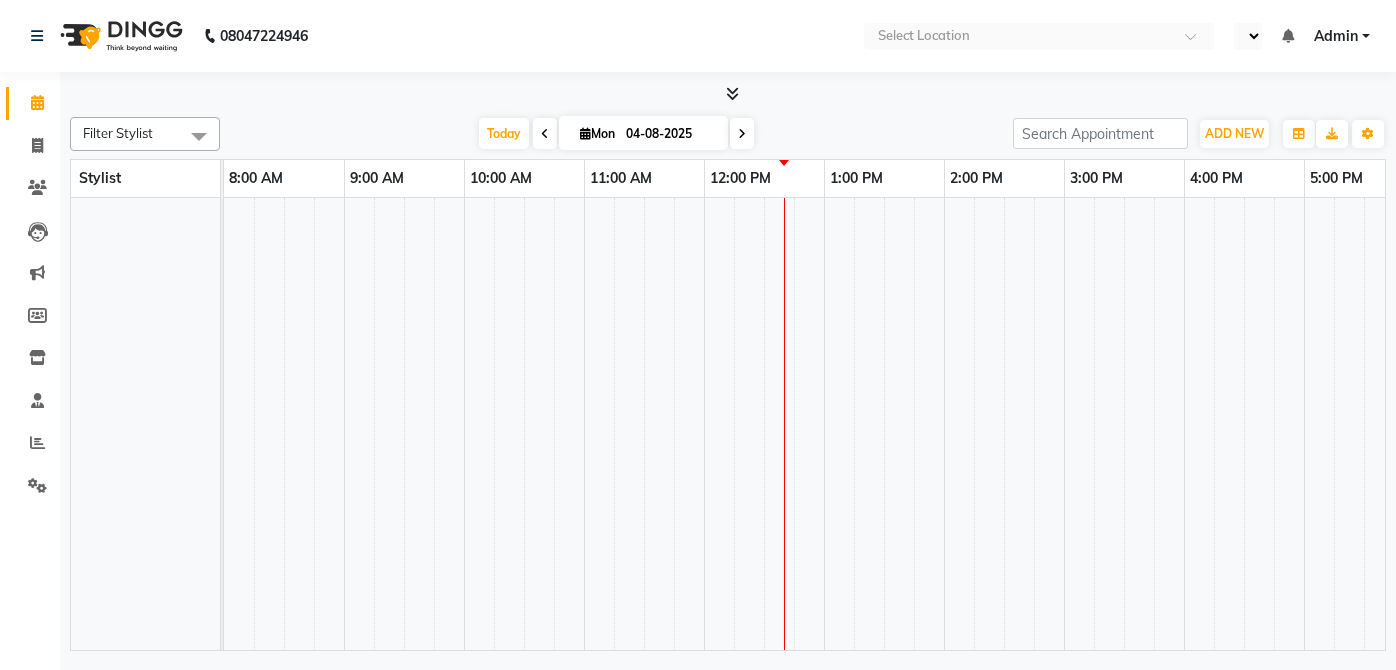scroll, scrollTop: 0, scrollLeft: 0, axis: both 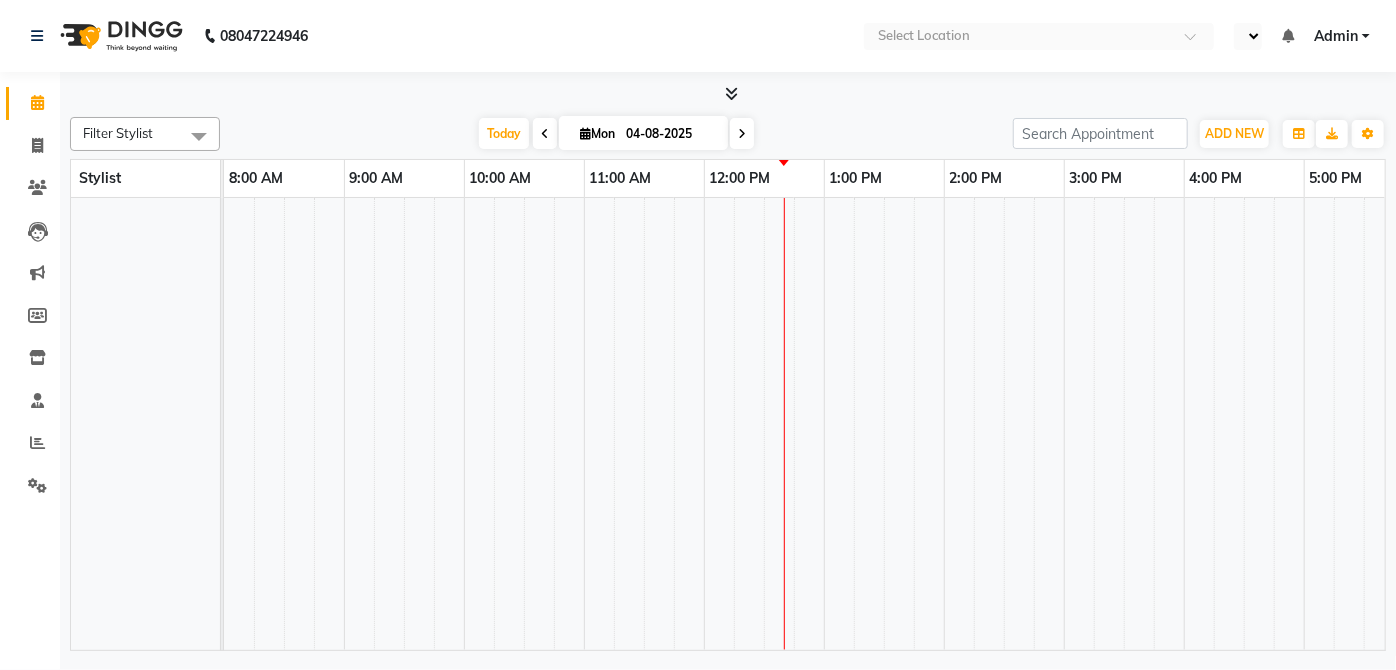 select on "en" 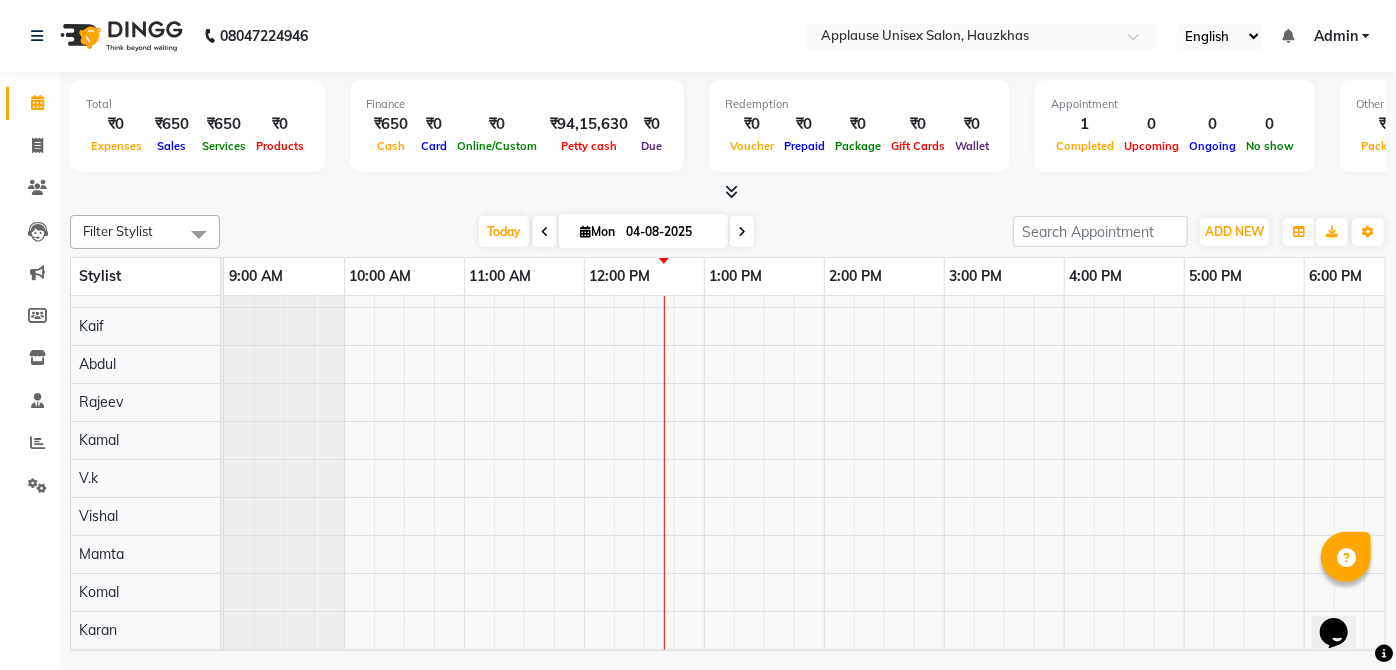 scroll, scrollTop: 0, scrollLeft: 0, axis: both 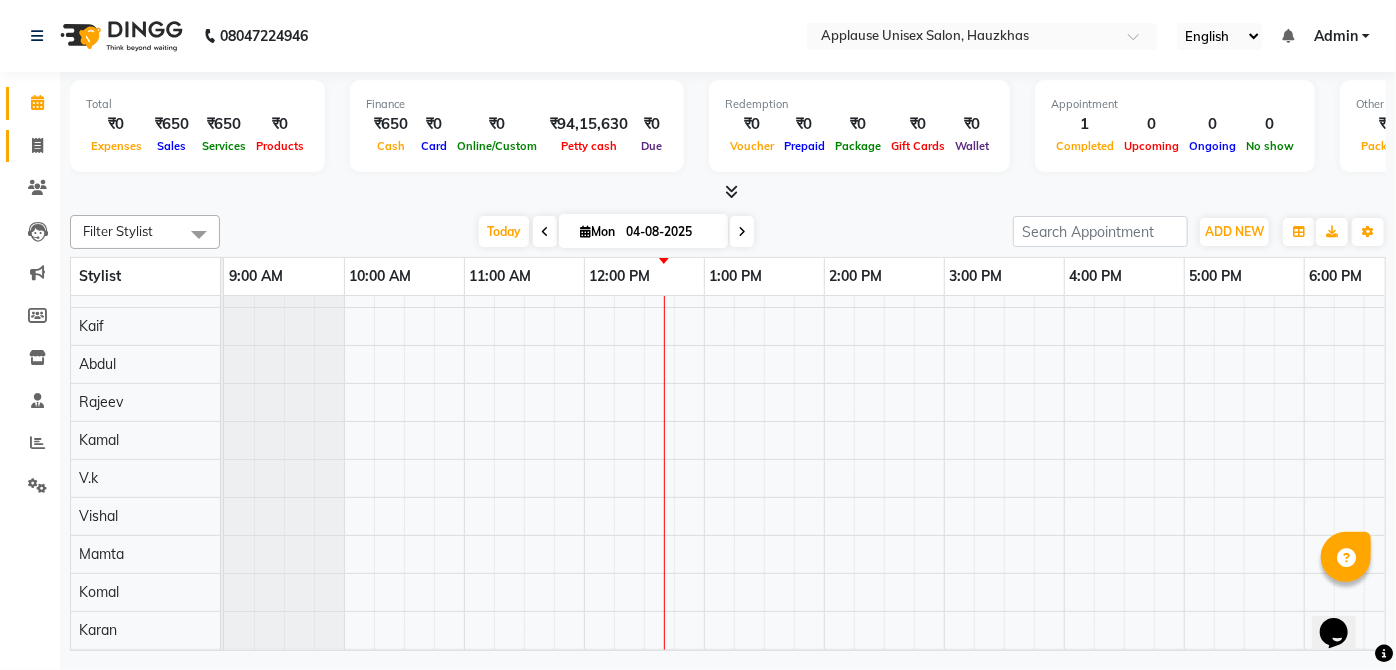 click on "Invoice" 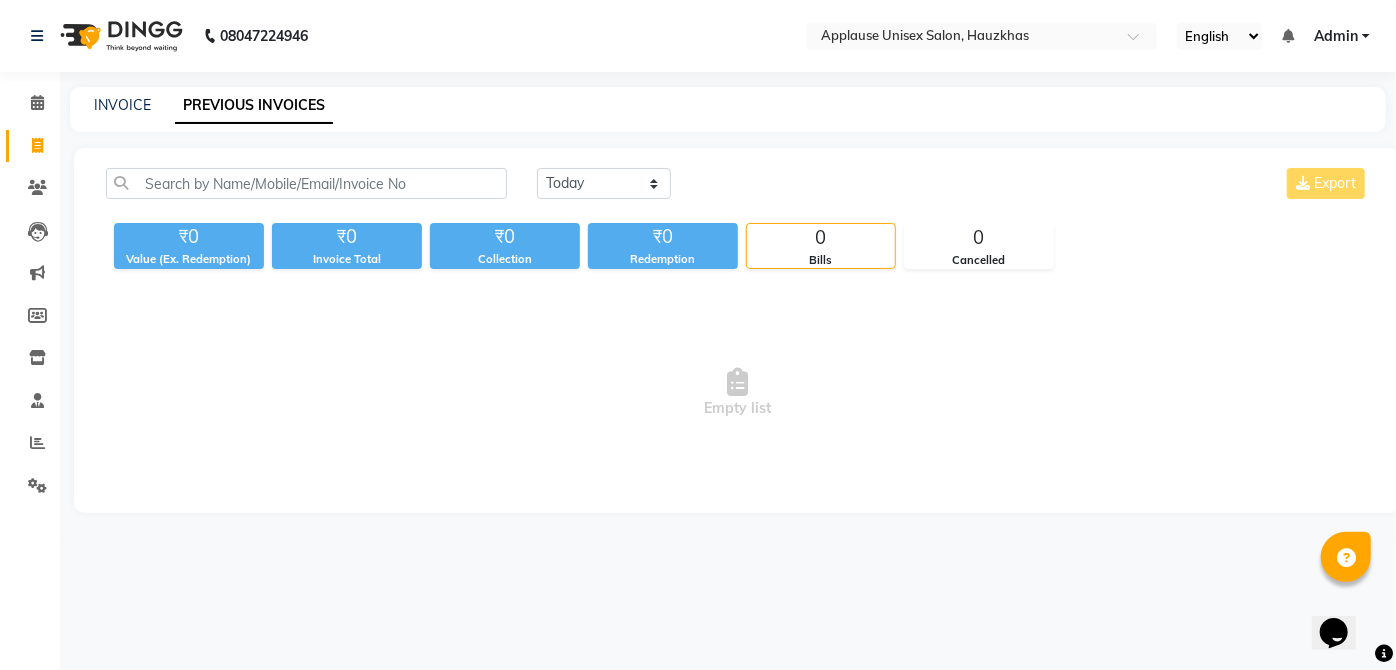 scroll, scrollTop: 0, scrollLeft: 0, axis: both 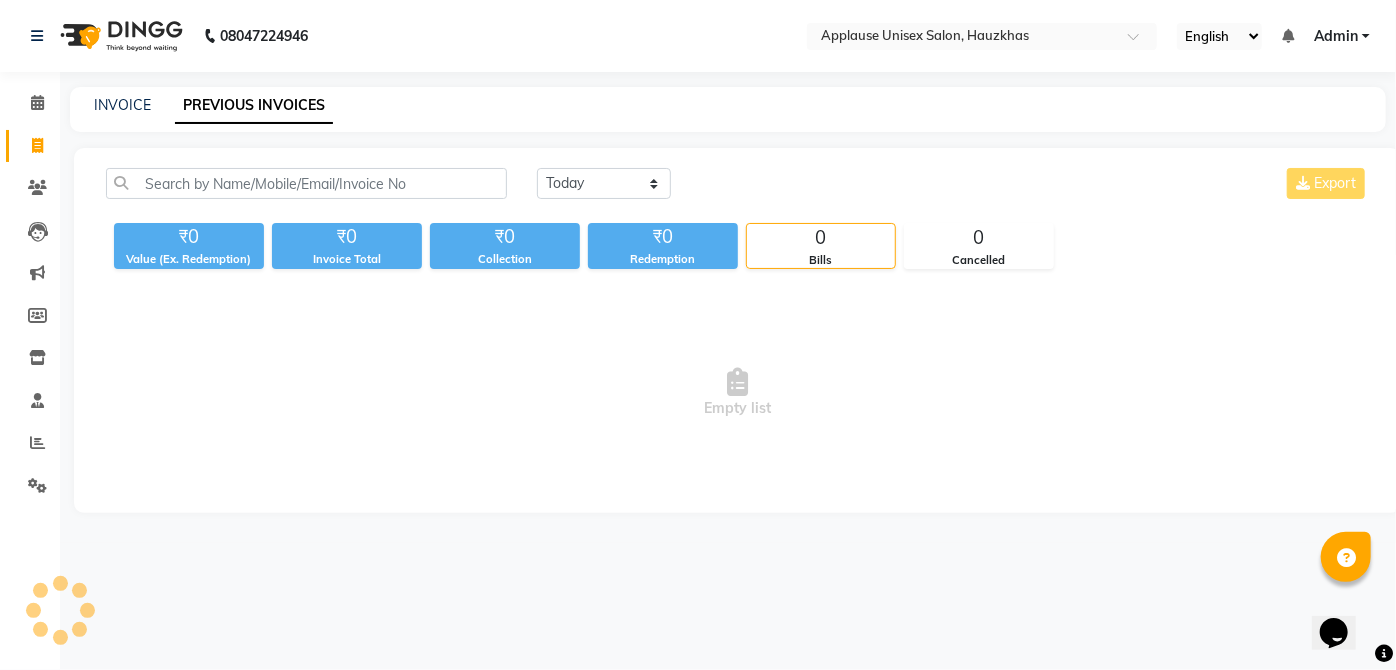 click 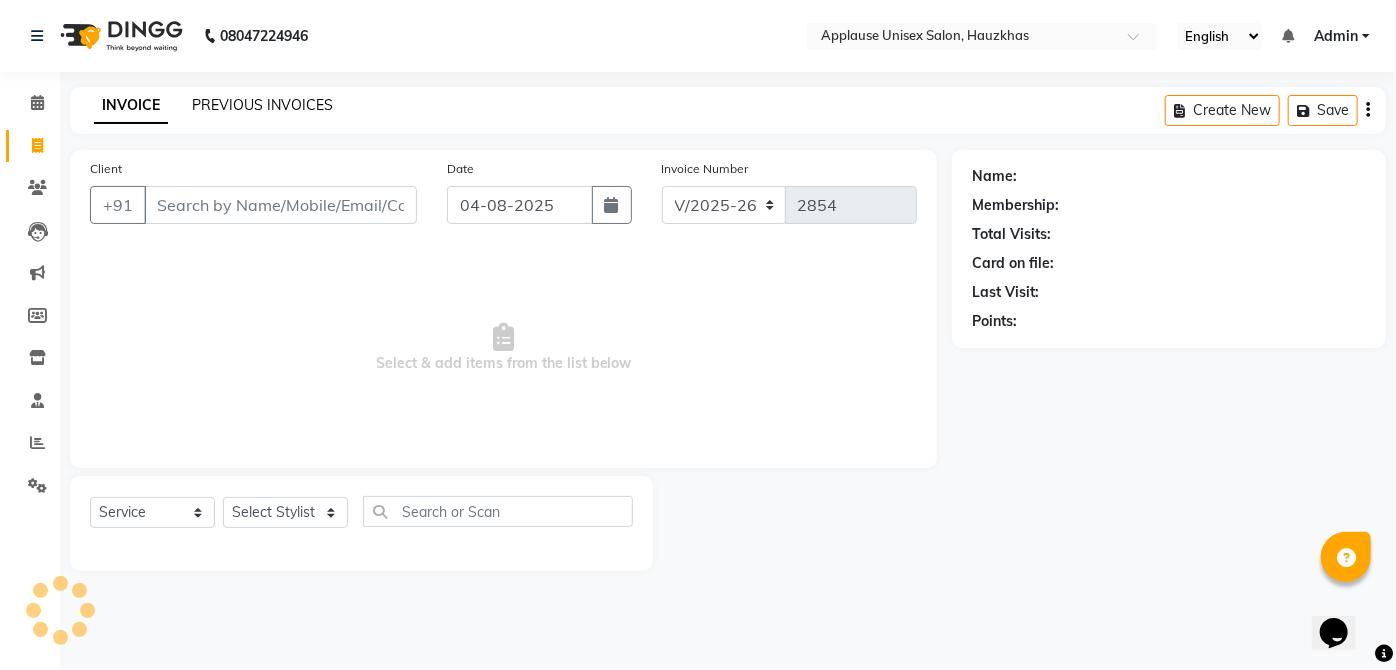 click on "PREVIOUS INVOICES" 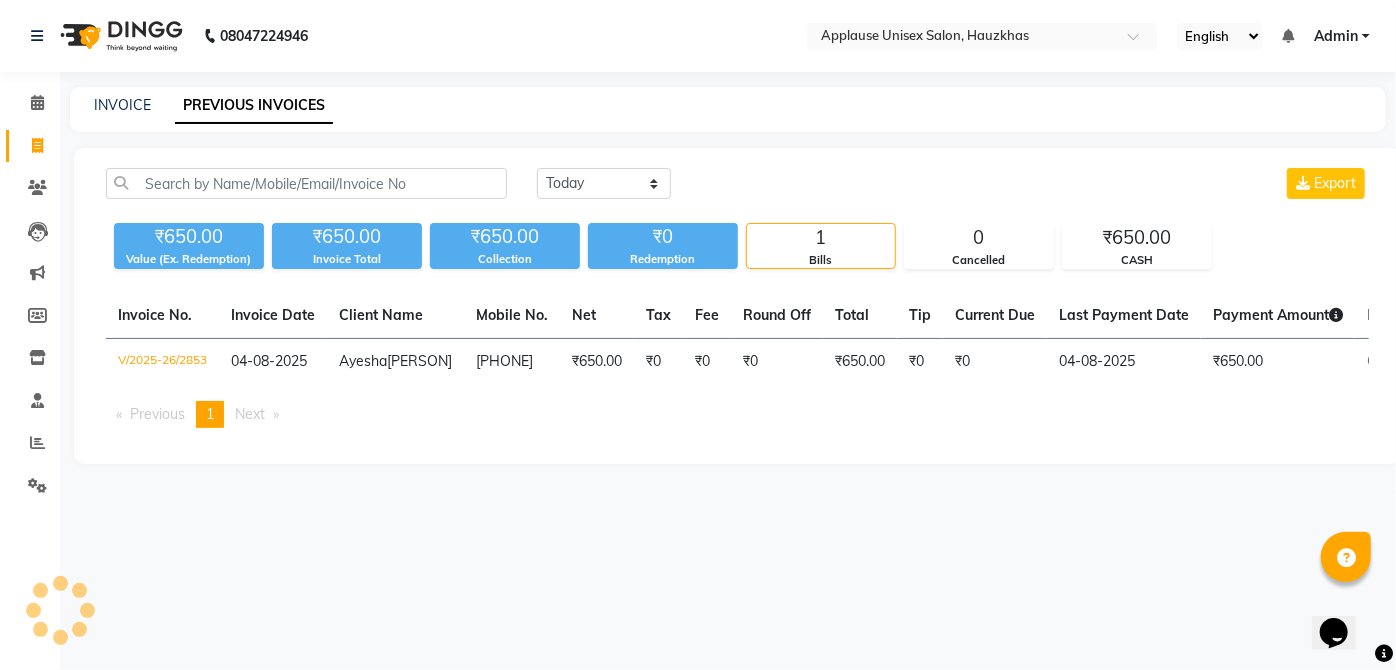 click on "PREVIOUS INVOICES" 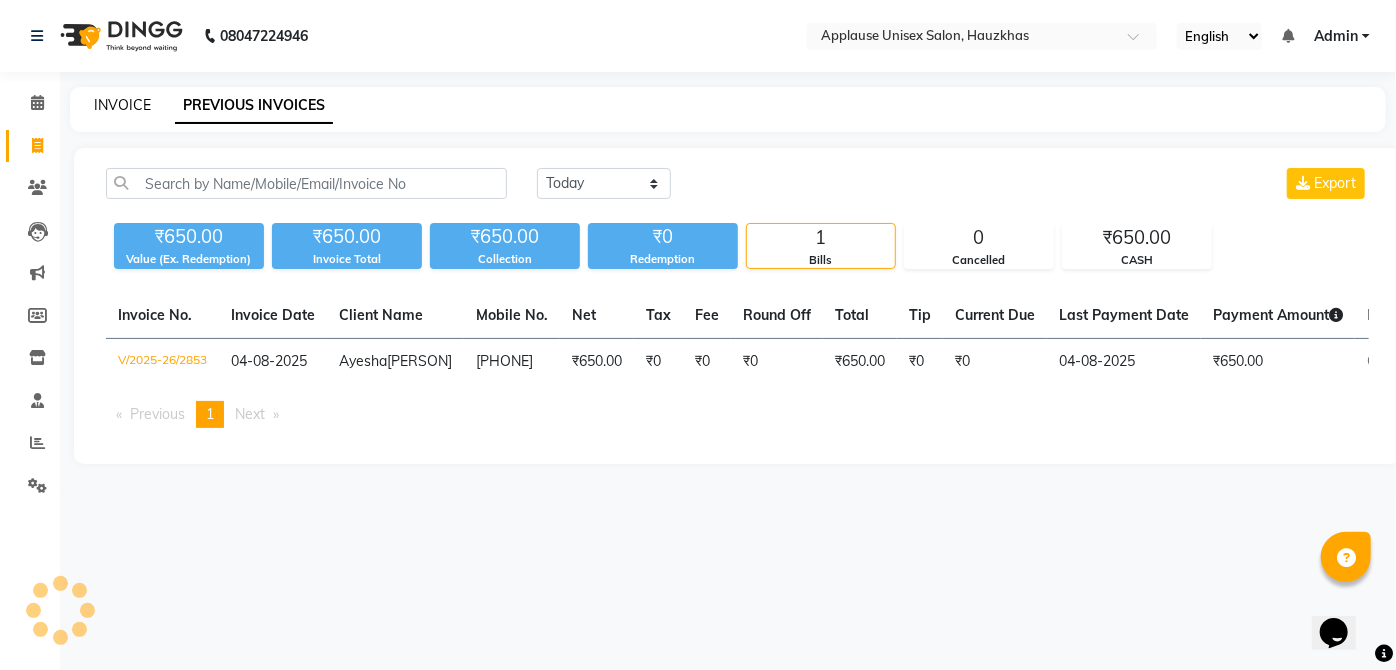 click on "INVOICE" 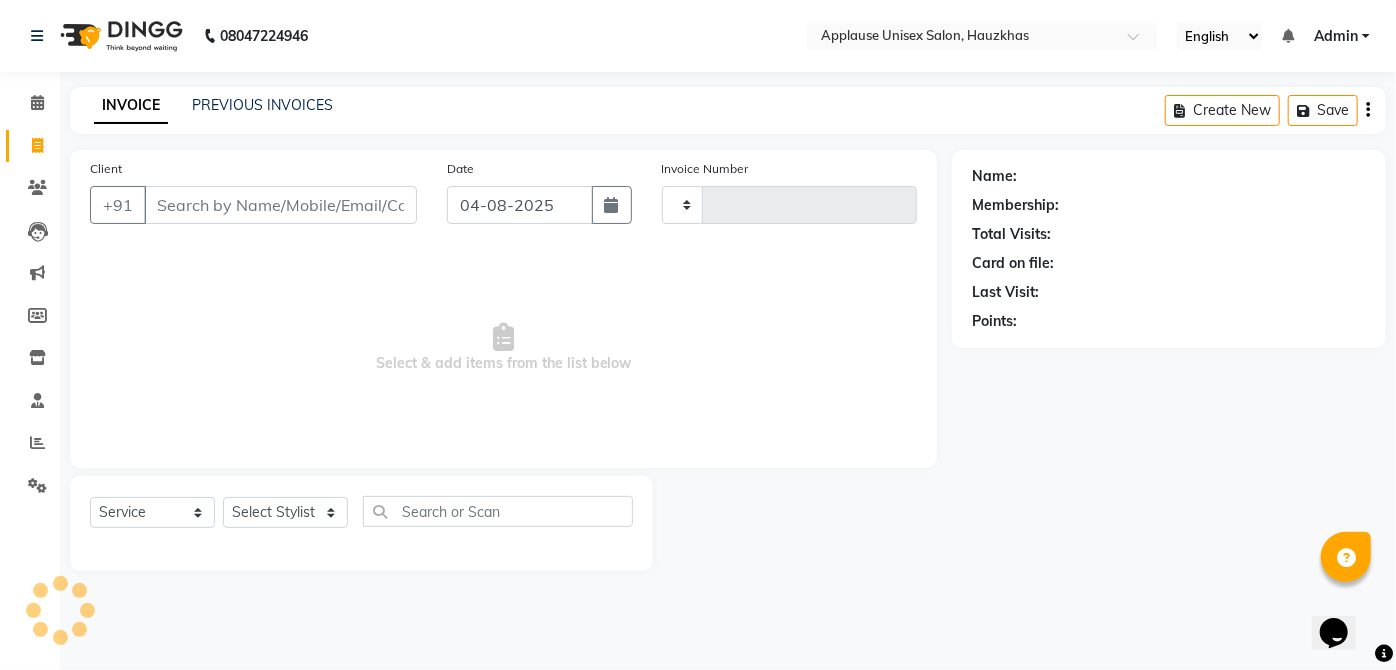 type on "2854" 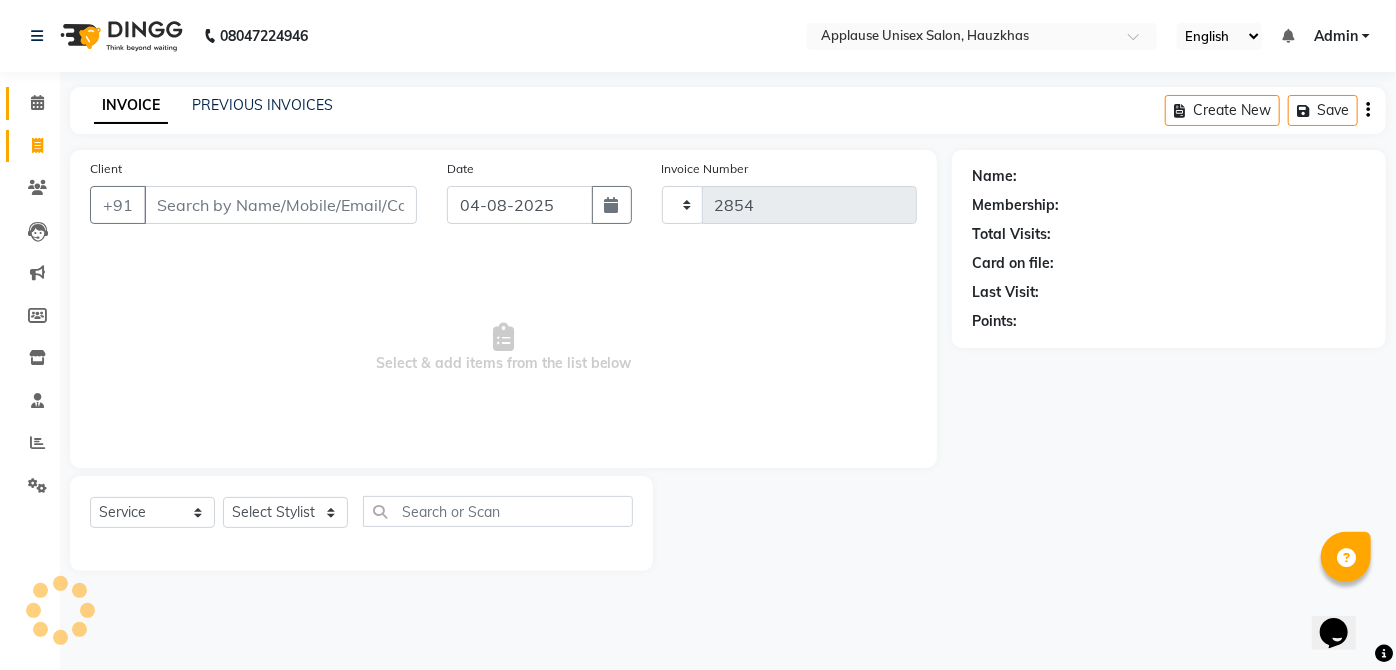click 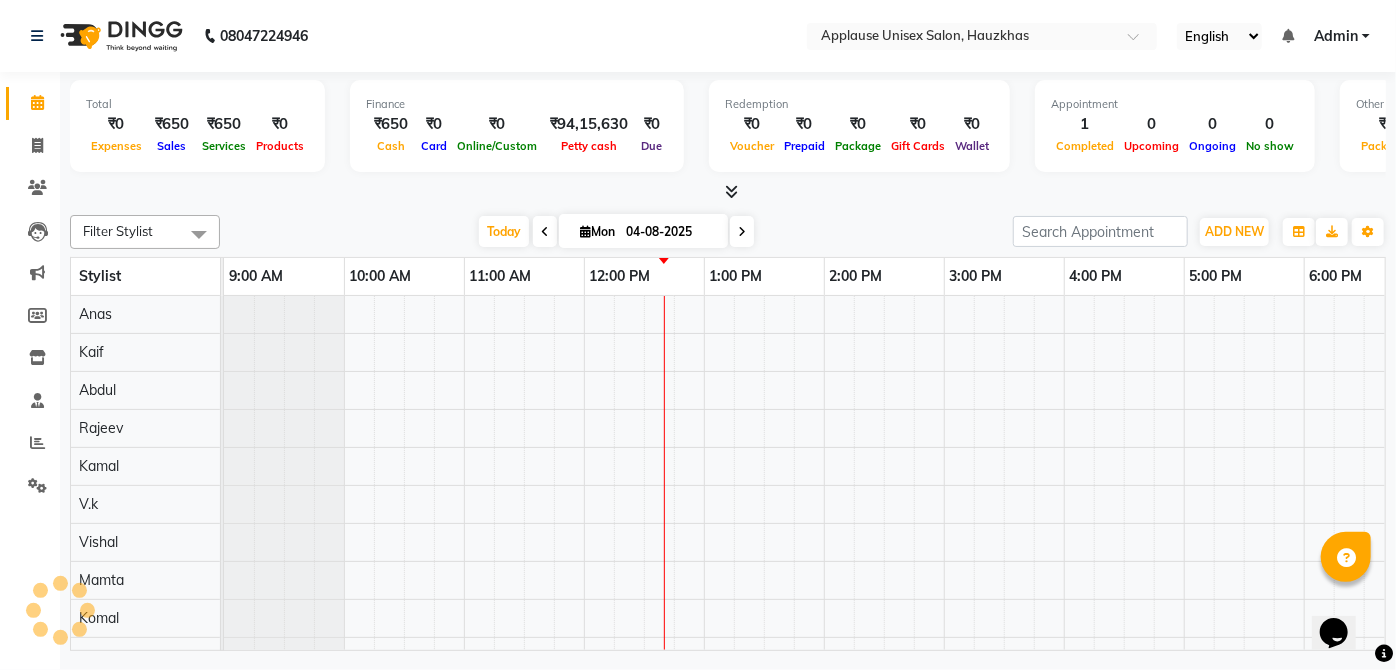 scroll, scrollTop: 0, scrollLeft: 360, axis: horizontal 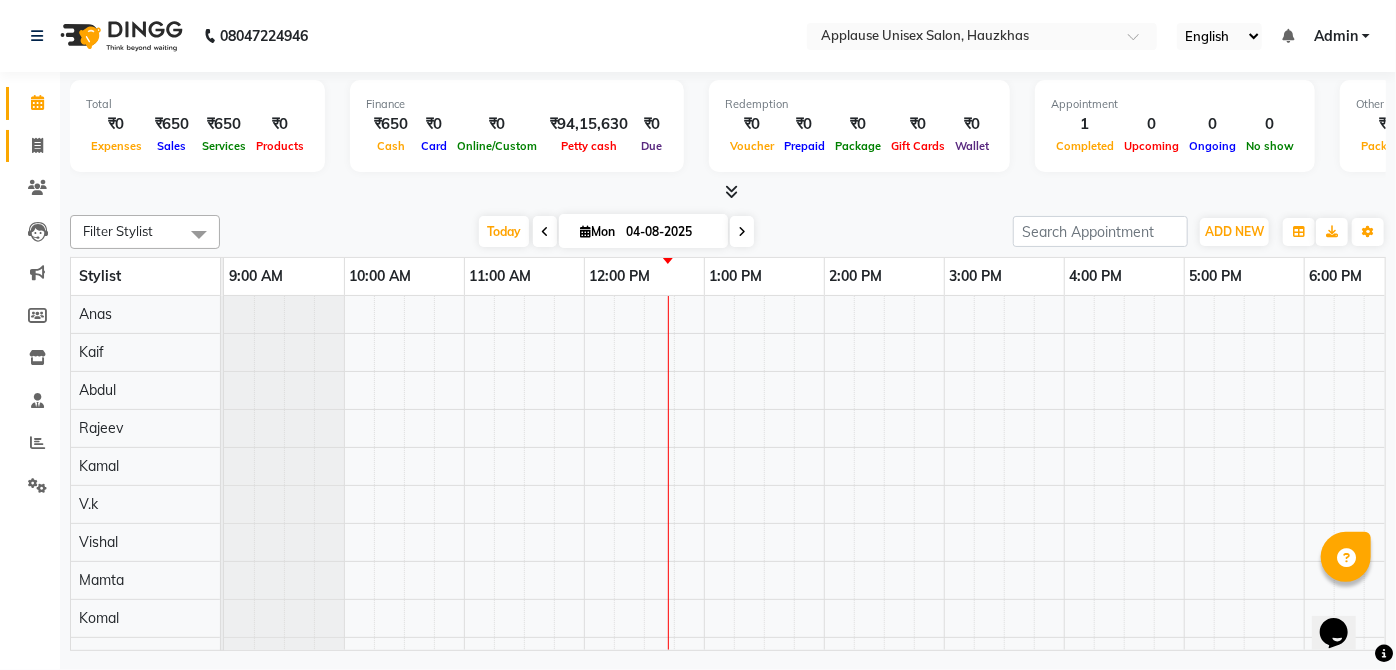 click 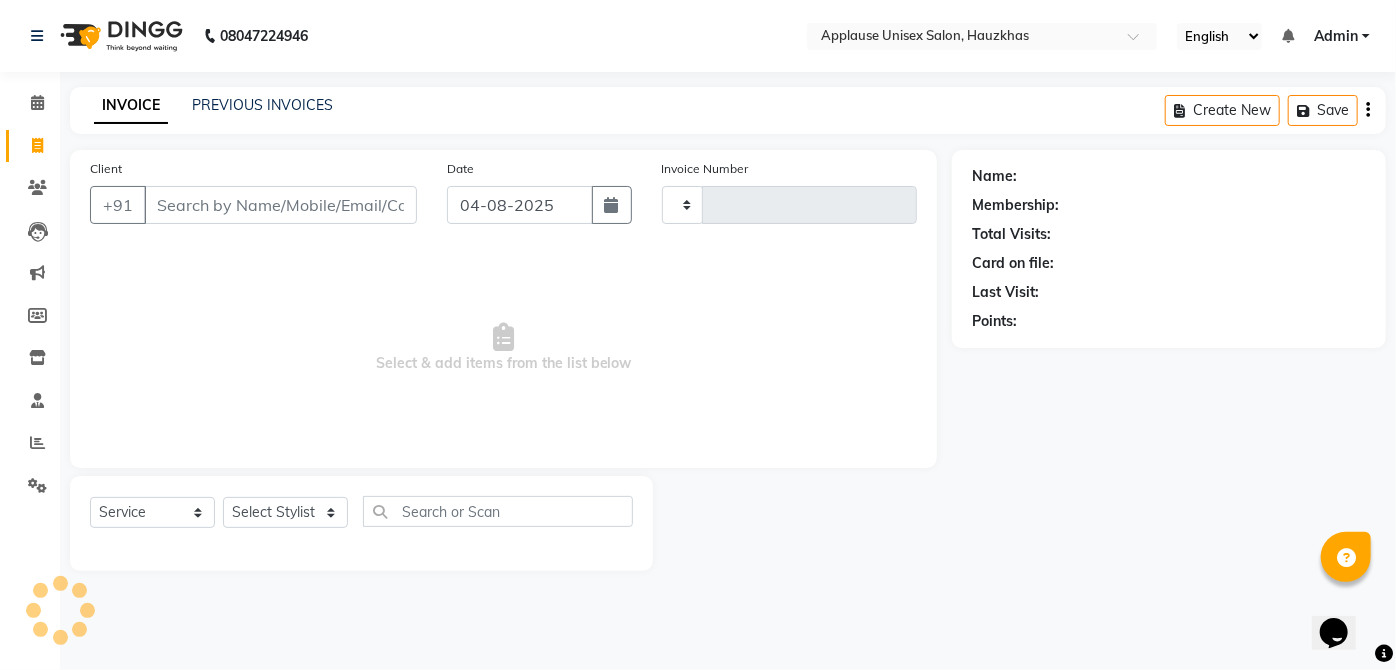 type on "2854" 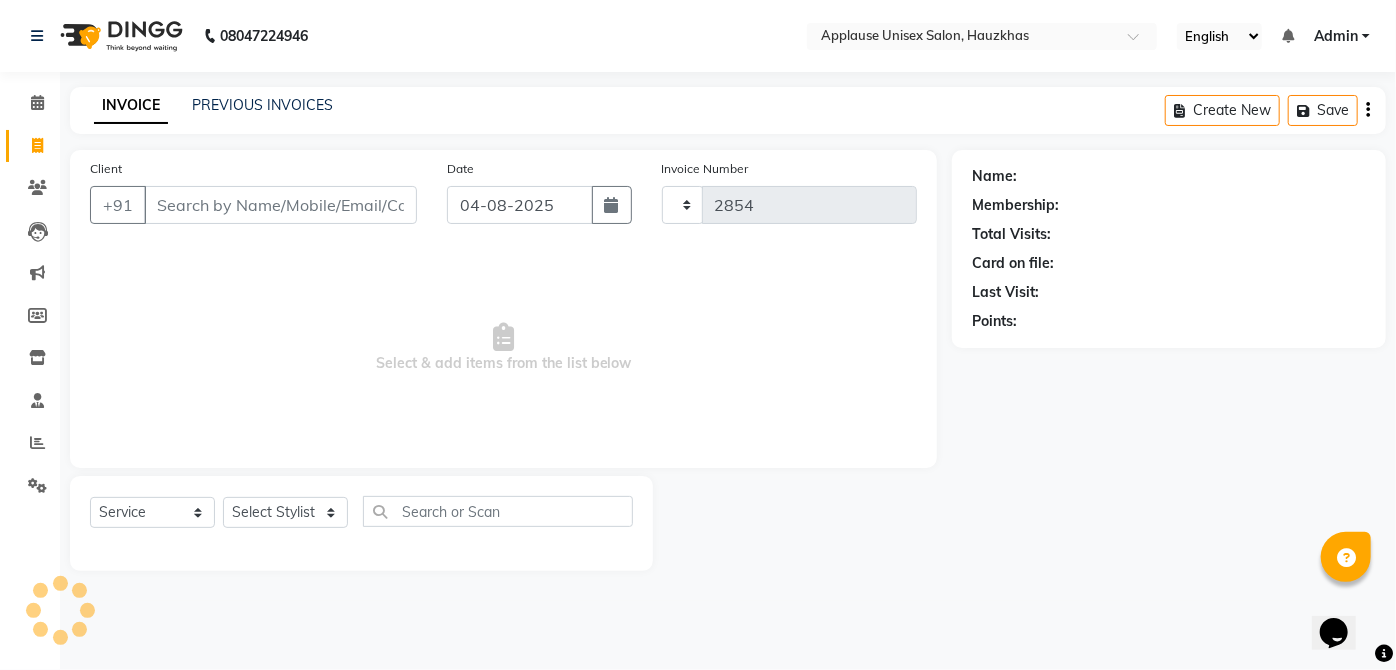 select on "5082" 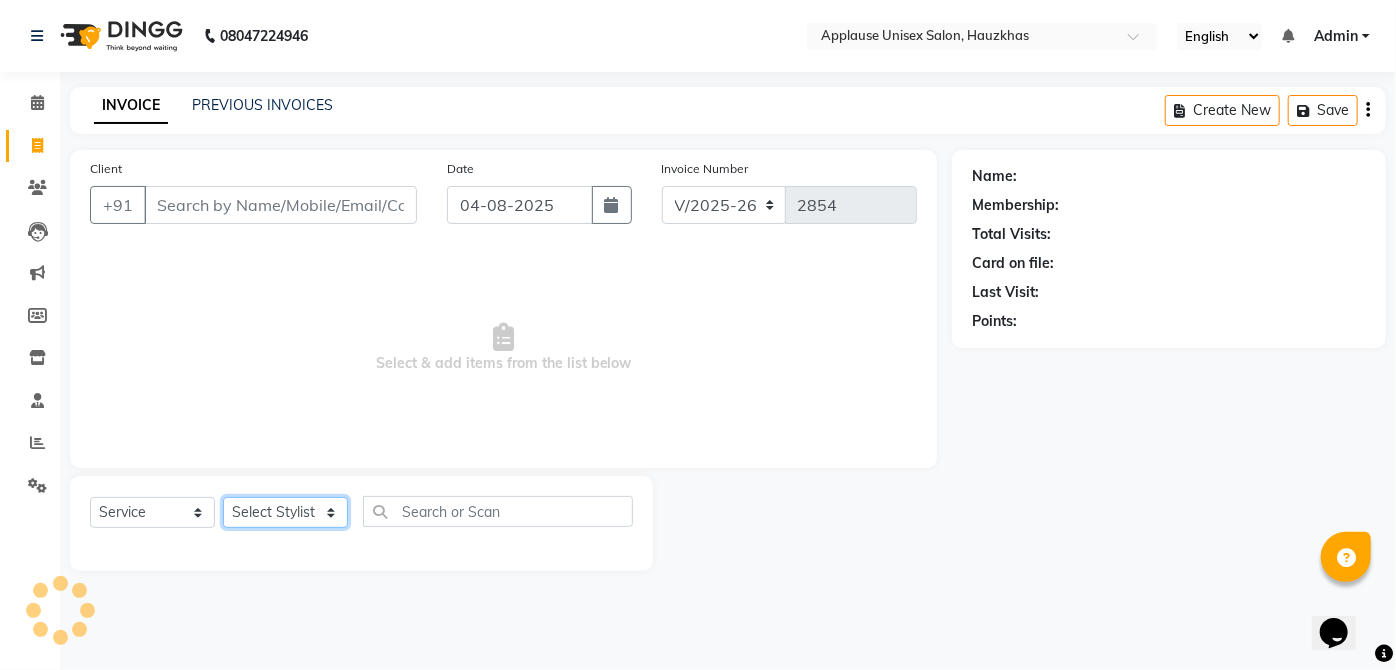 click on "Select Stylist" 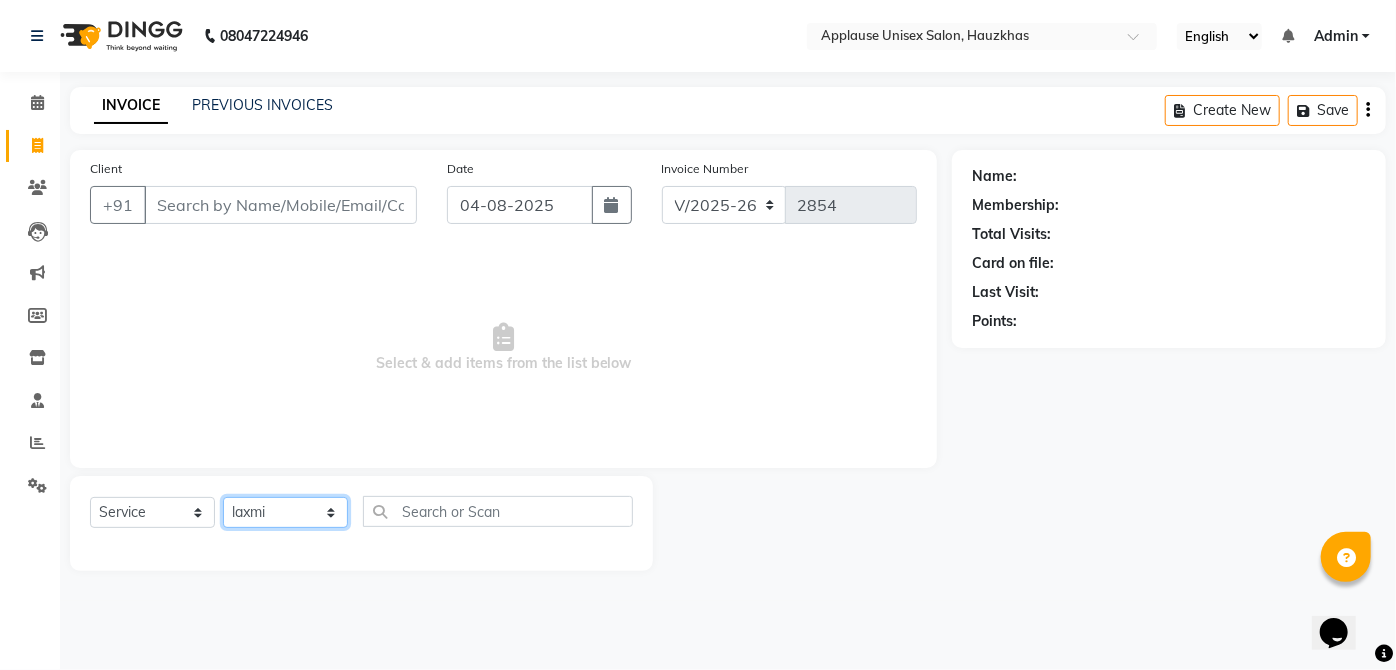 click on "Select Stylist  [PERSON] [PERSON] [PERSON] [PERSON] [PERSON] [PERSON] [PERSON] [PERSON] [PERSON] [PERSON] [PERSON] [PERSON] [PERSON] [PERSON] [PERSON] [PERSON] [PERSON] [PERSON] [PERSON] [PERSON] [PERSON] [PERSON] [PERSON] [PERSON] [PERSON] [PERSON] [PERSON] [PERSON]" 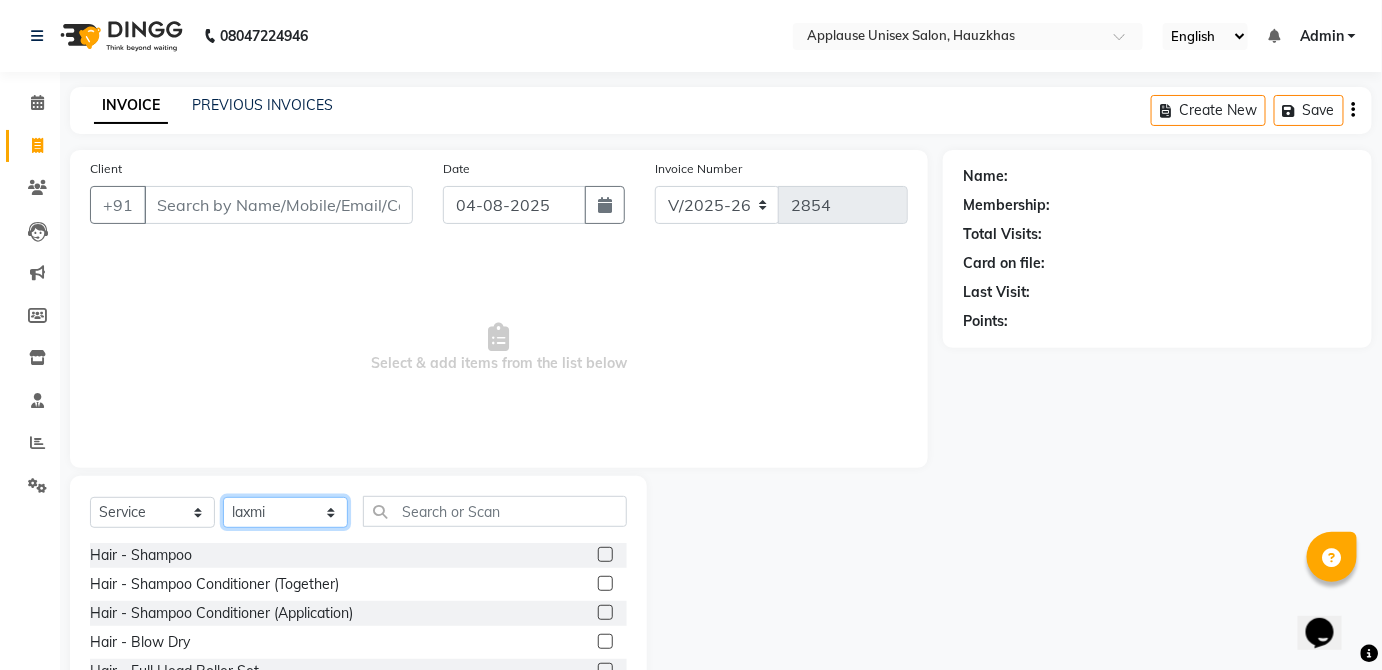 click on "Select Stylist  [PERSON] [PERSON] [PERSON] [PERSON] [PERSON] [PERSON] [PERSON] [PERSON] [PERSON] [PERSON] [PERSON] [PERSON] [PERSON] [PERSON] [PERSON] [PERSON] [PERSON] [PERSON] [PERSON] [PERSON] [PERSON] [PERSON] [PERSON] [PERSON] [PERSON] [PERSON] [PERSON] [PERSON]" 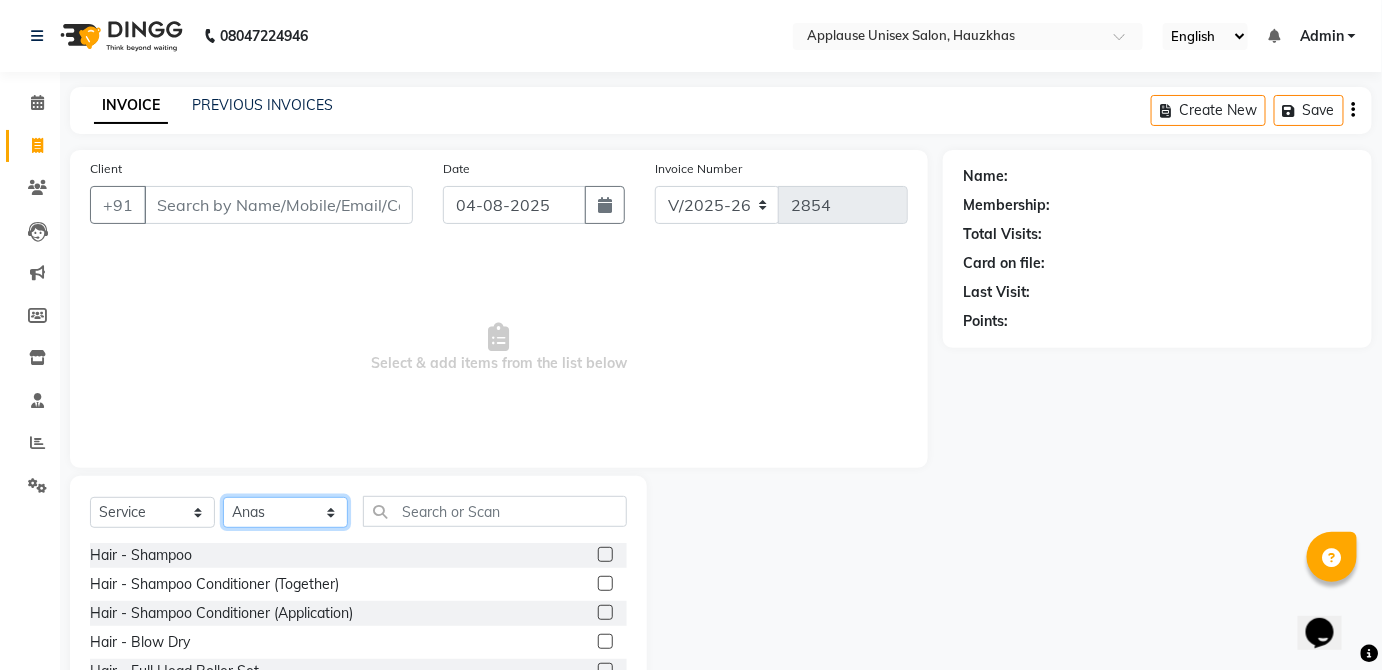 click on "Select Stylist  [PERSON] [PERSON] [PERSON] [PERSON] [PERSON] [PERSON] [PERSON] [PERSON] [PERSON] [PERSON] [PERSON] [PERSON] [PERSON] [PERSON] [PERSON] [PERSON] [PERSON] [PERSON] [PERSON] [PERSON] [PERSON] [PERSON] [PERSON] [PERSON] [PERSON] [PERSON] [PERSON] [PERSON]" 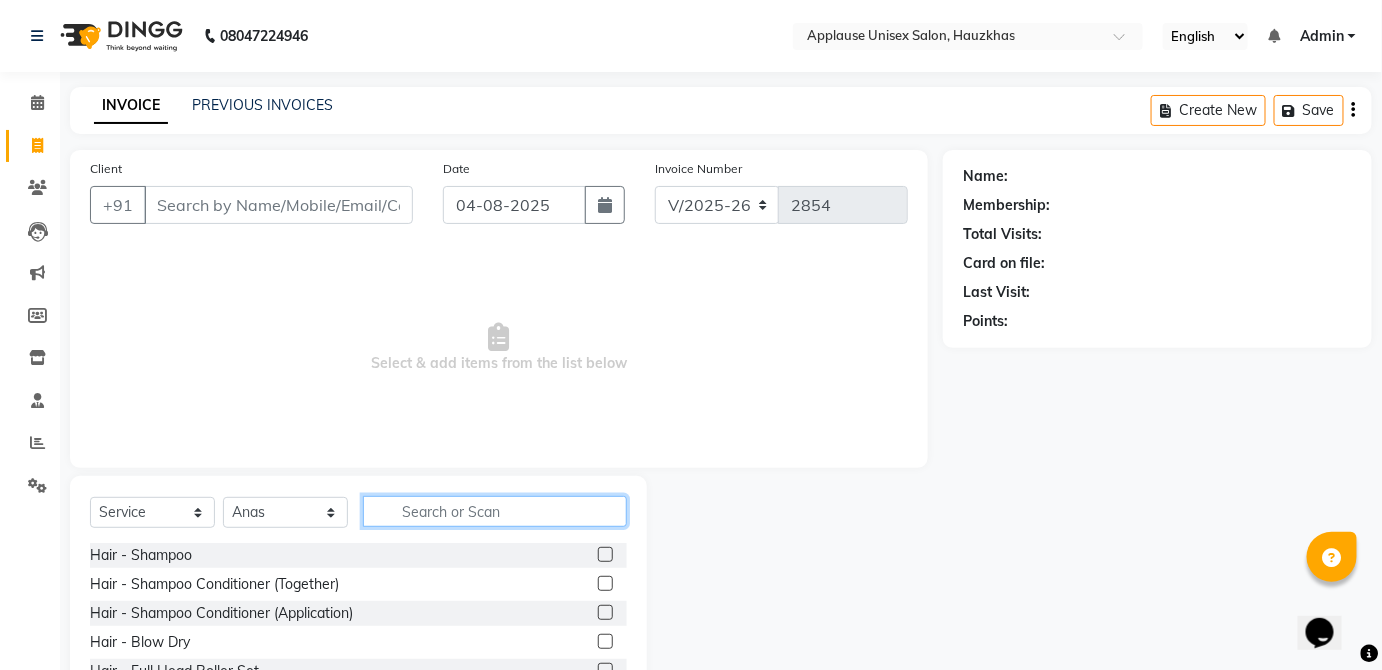 click 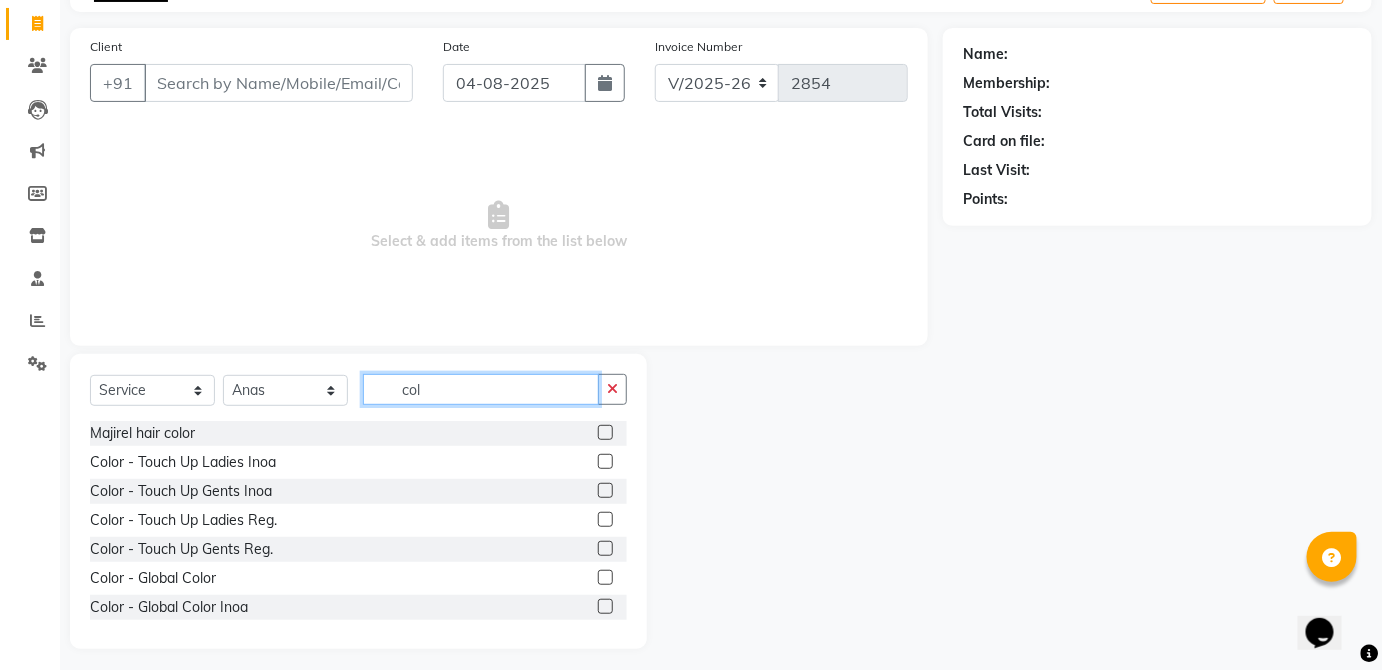 scroll, scrollTop: 130, scrollLeft: 0, axis: vertical 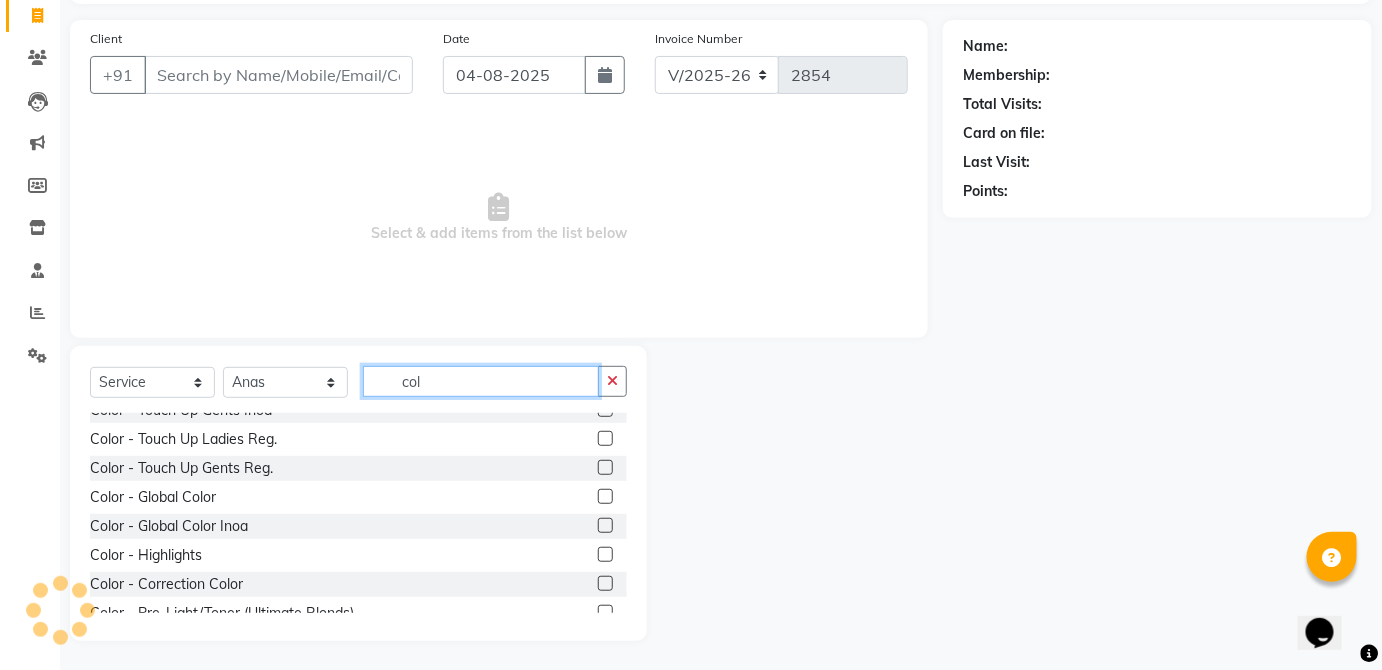 type on "col" 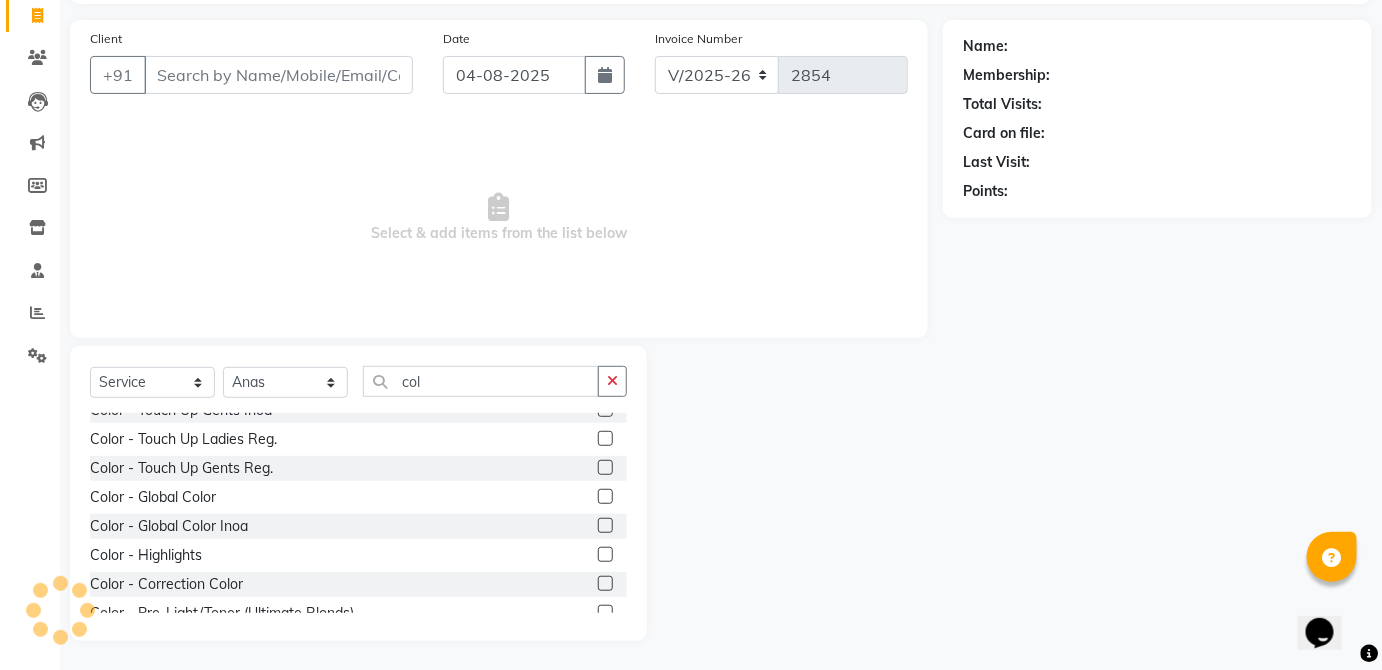 click 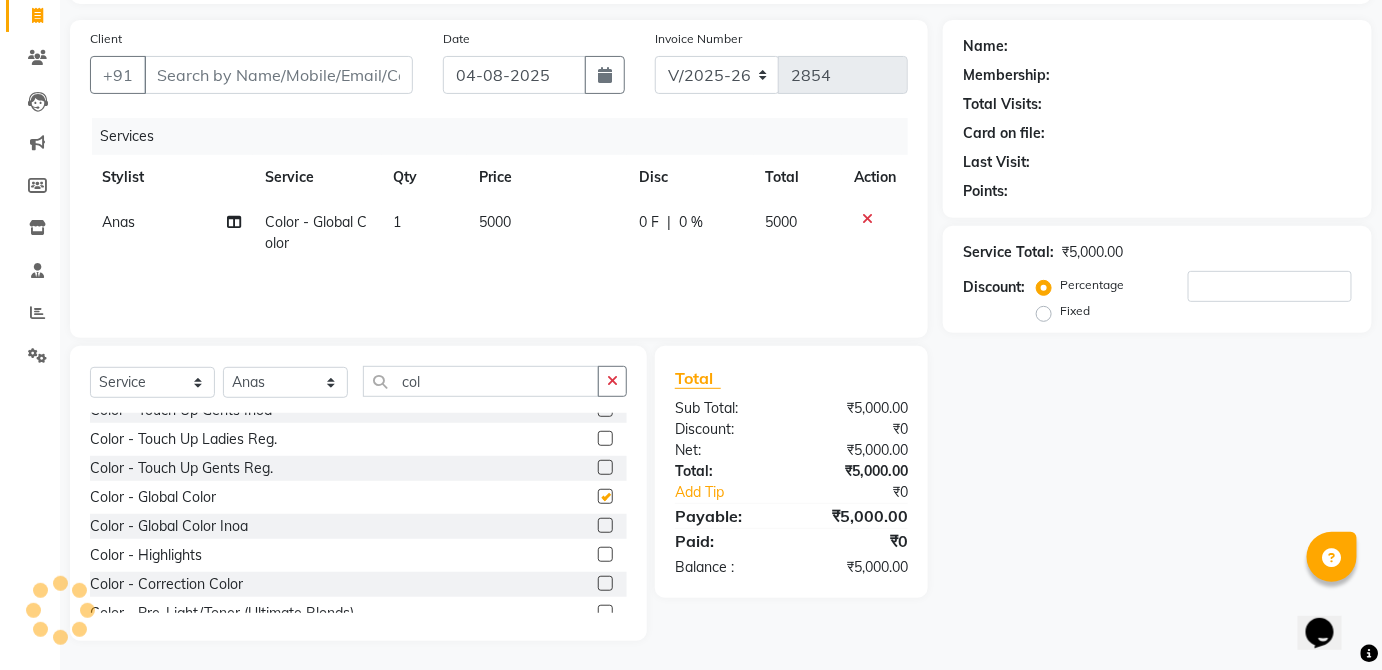 checkbox on "false" 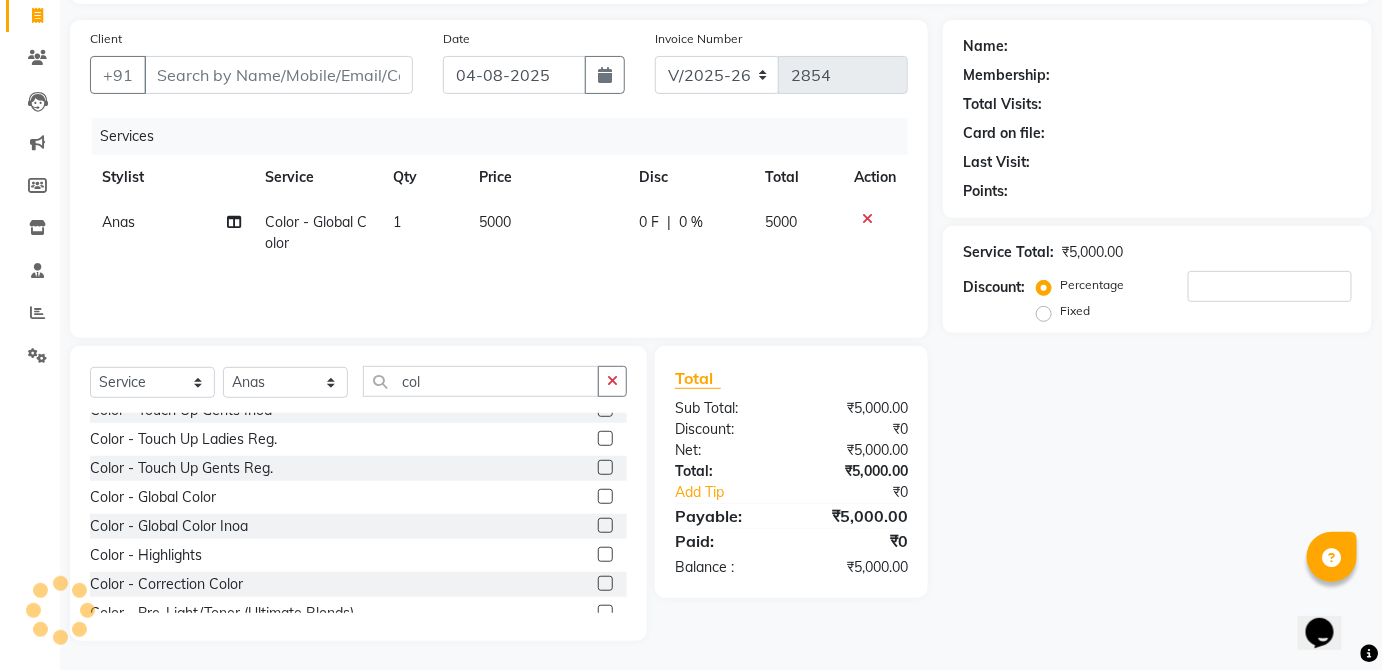 click on "5000" 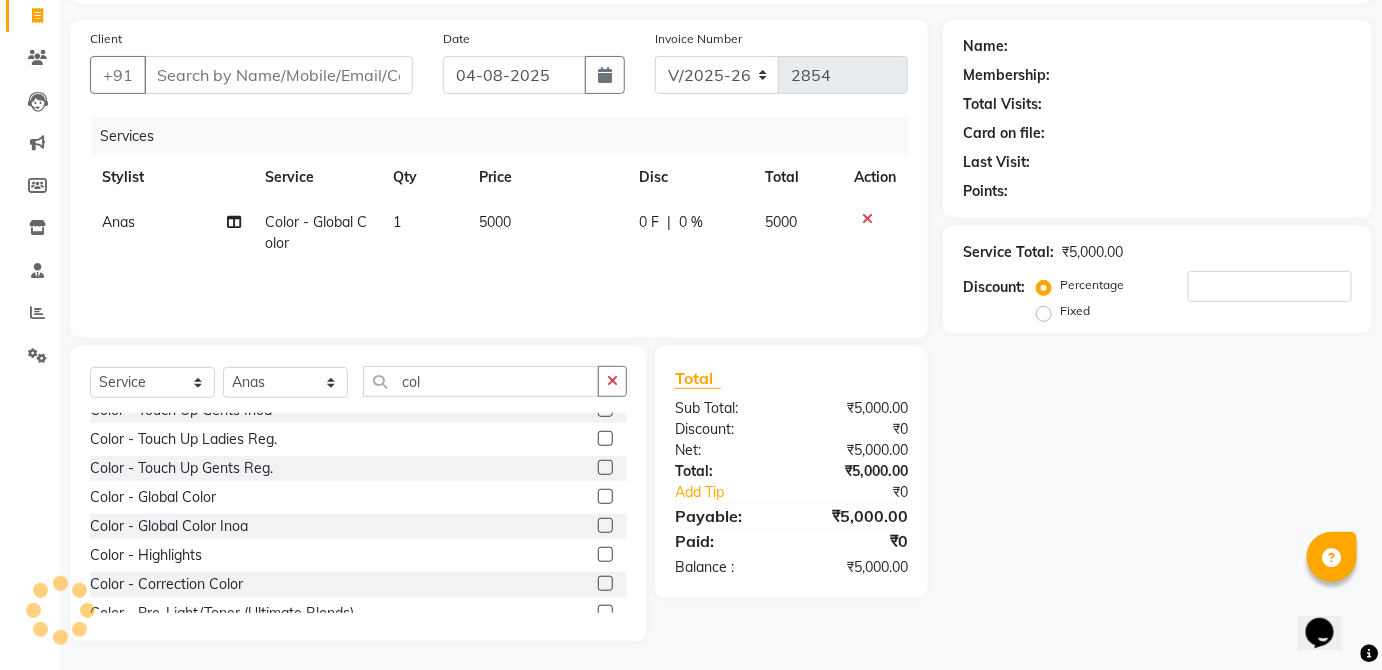 click on "5000" 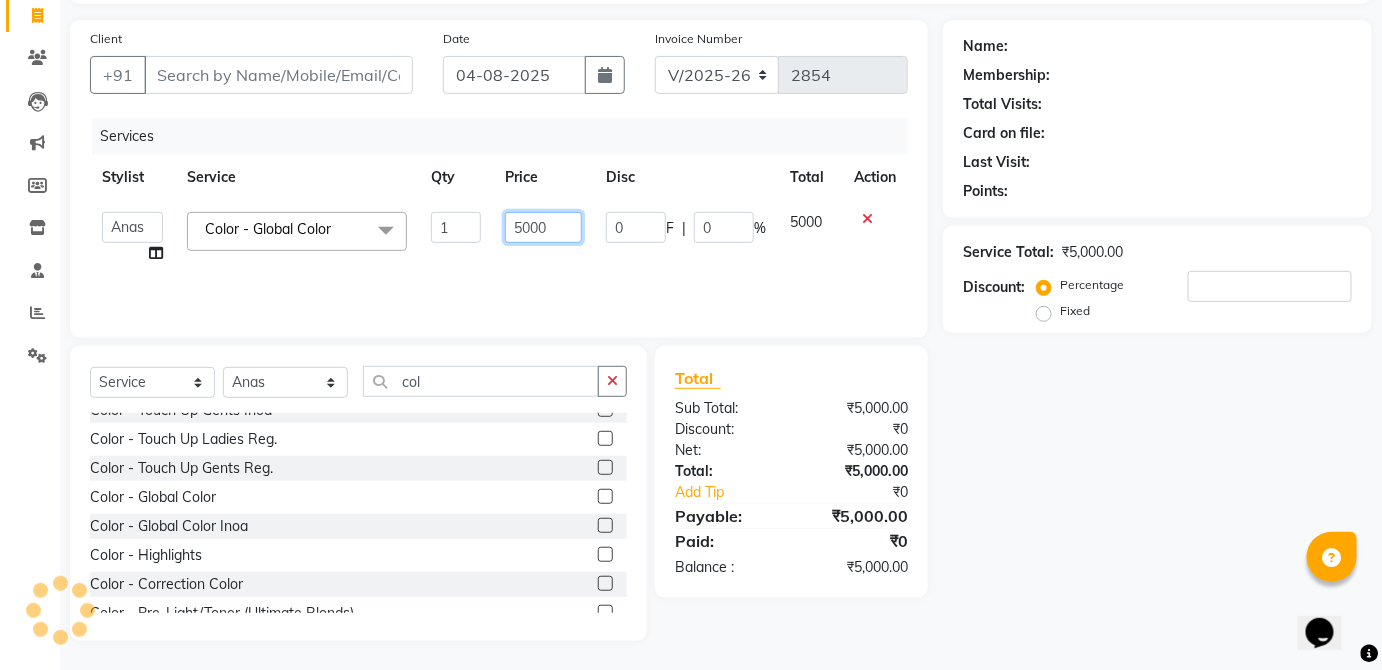 click on "5000" 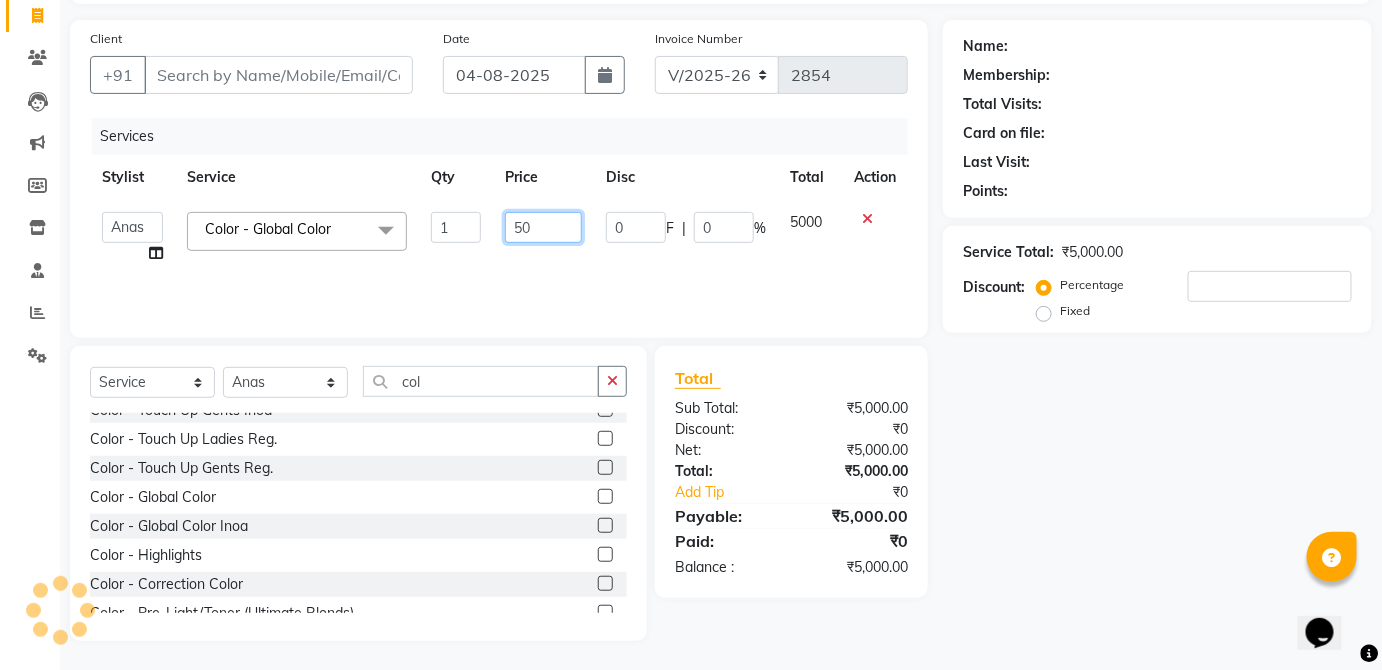type on "5" 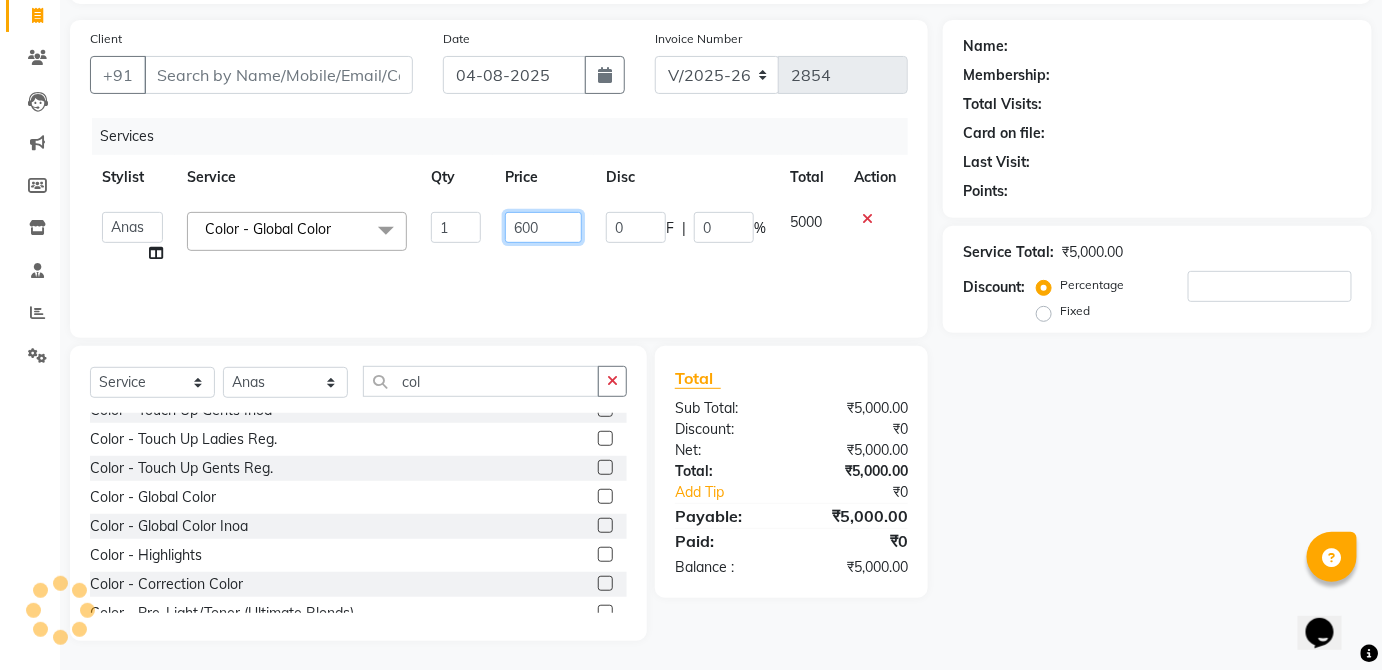 type on "6000" 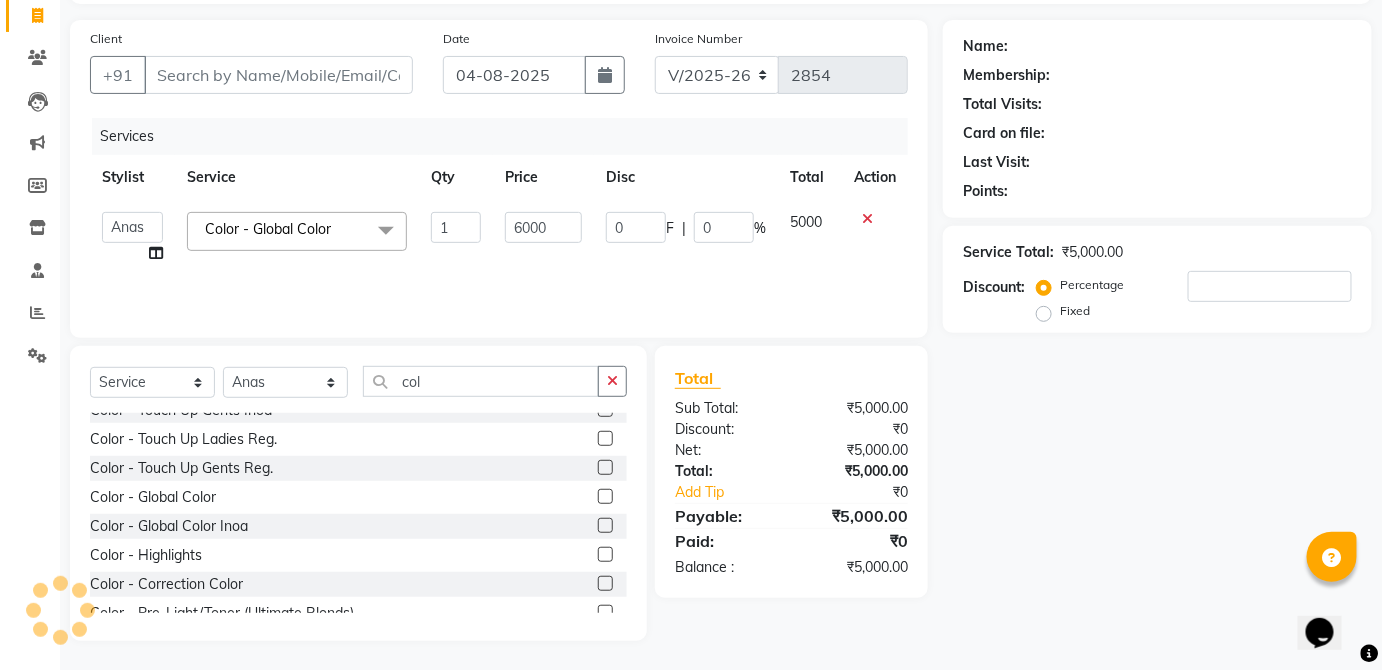 click on "5000" 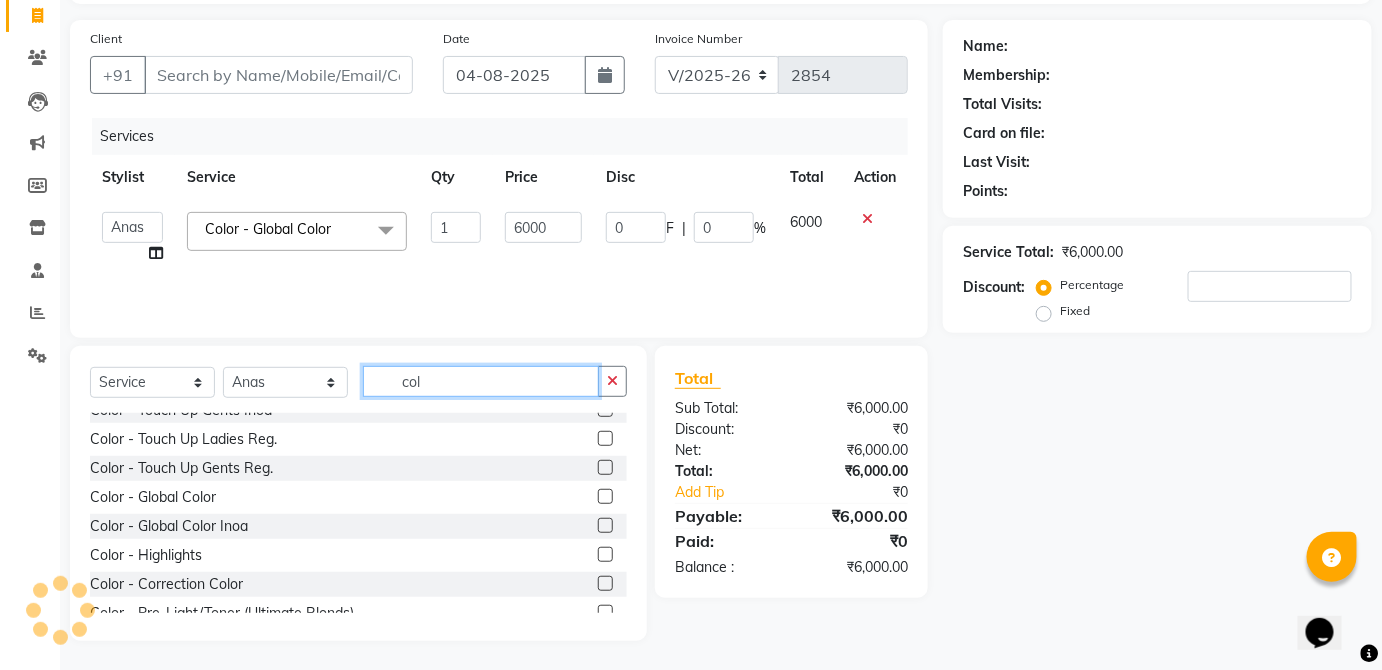 click on "col" 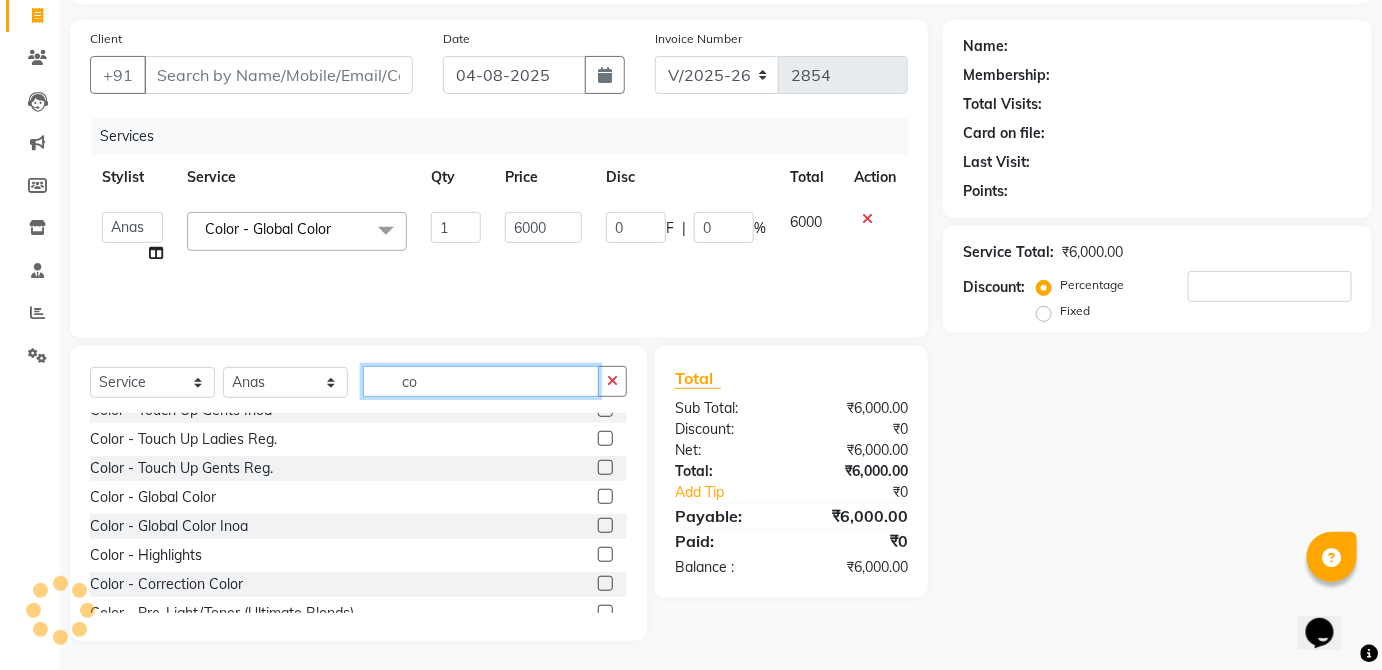 type on "c" 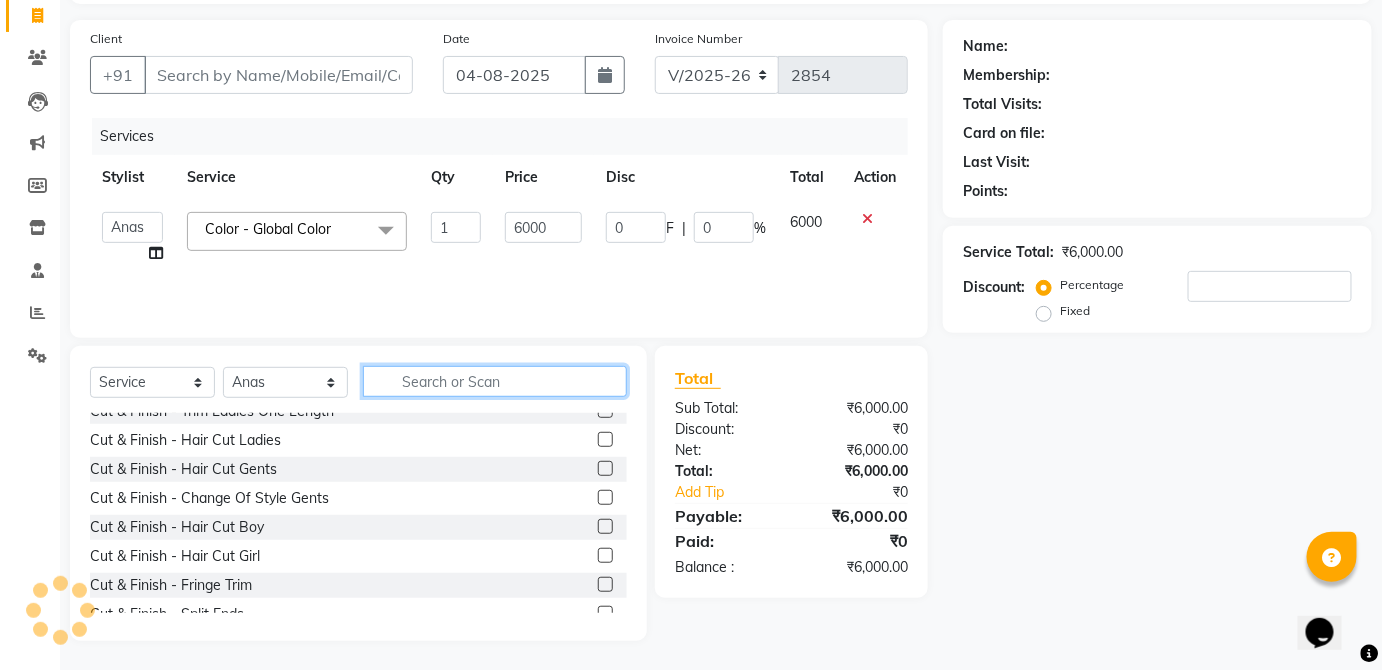 scroll, scrollTop: 1001, scrollLeft: 0, axis: vertical 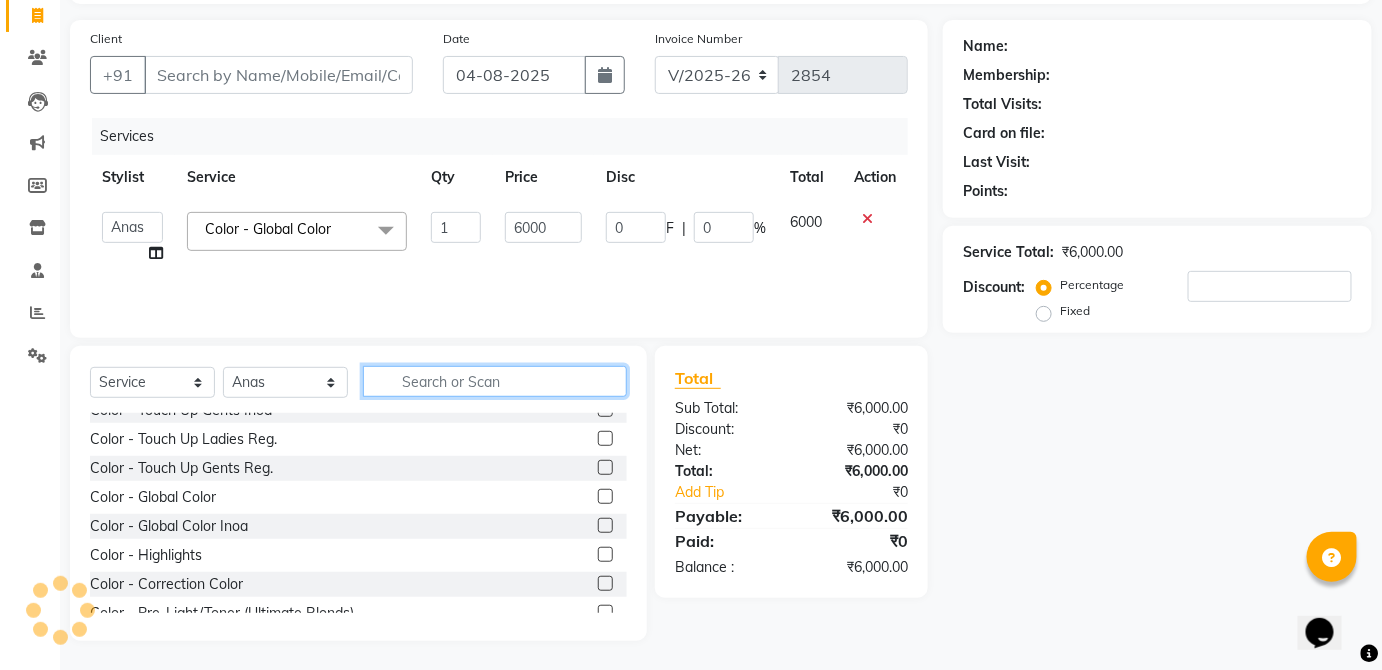 type 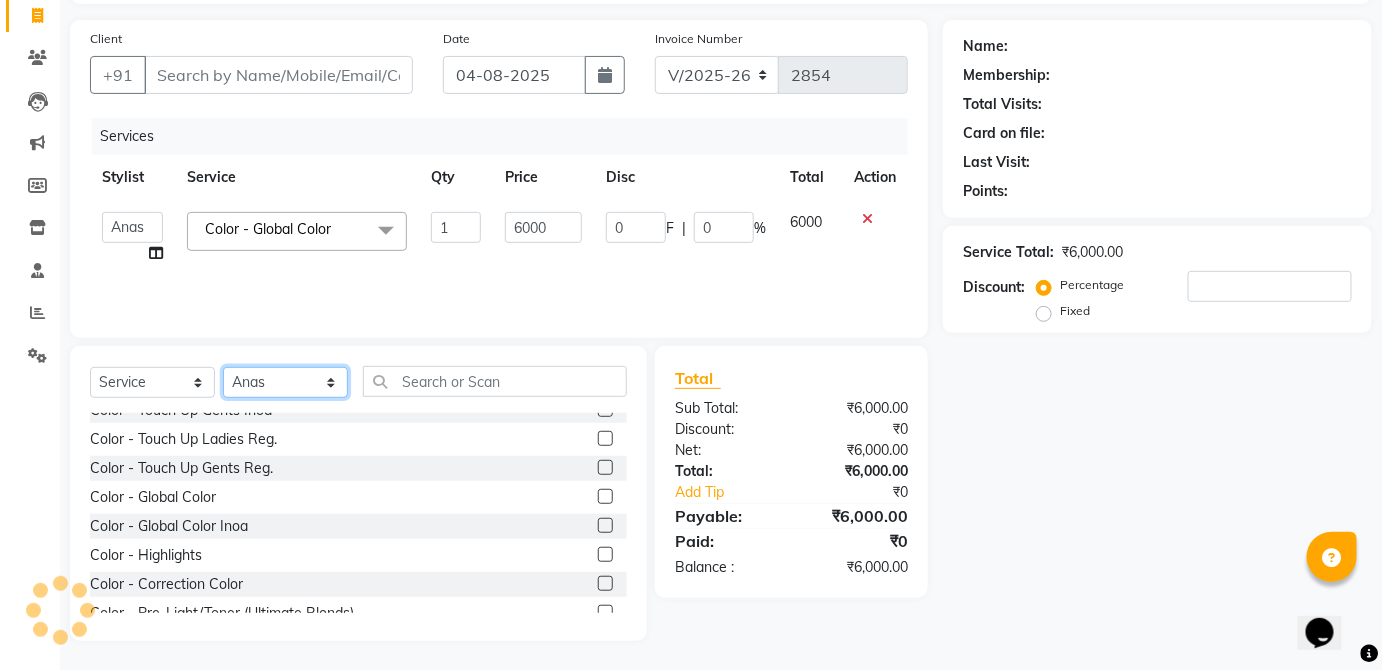 click on "Select Stylist  [PERSON] [PERSON] [PERSON] [PERSON] [PERSON] [PERSON] [PERSON] [PERSON] [PERSON] [PERSON] [PERSON] [PERSON] [PERSON] [PERSON] [PERSON] [PERSON] [PERSON] [PERSON] [PERSON] [PERSON] [PERSON] [PERSON] [PERSON] [PERSON] [PERSON] [PERSON] [PERSON] [PERSON]" 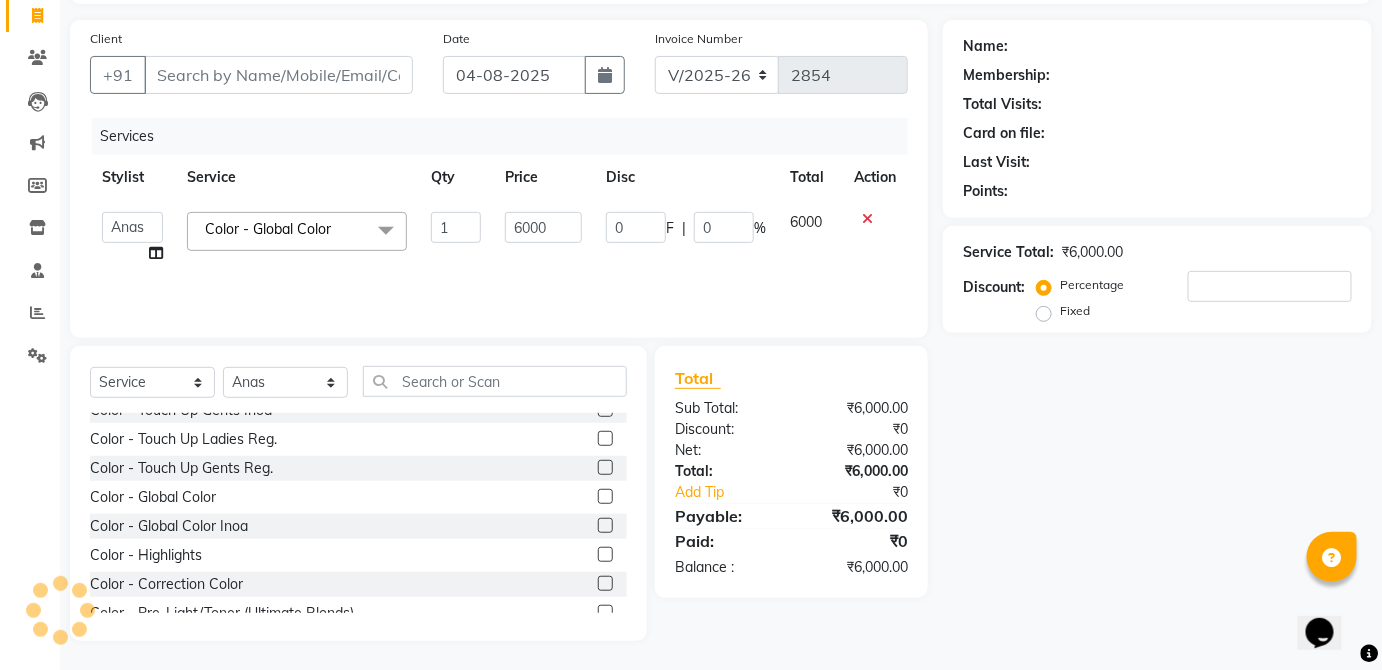 click on "Total" 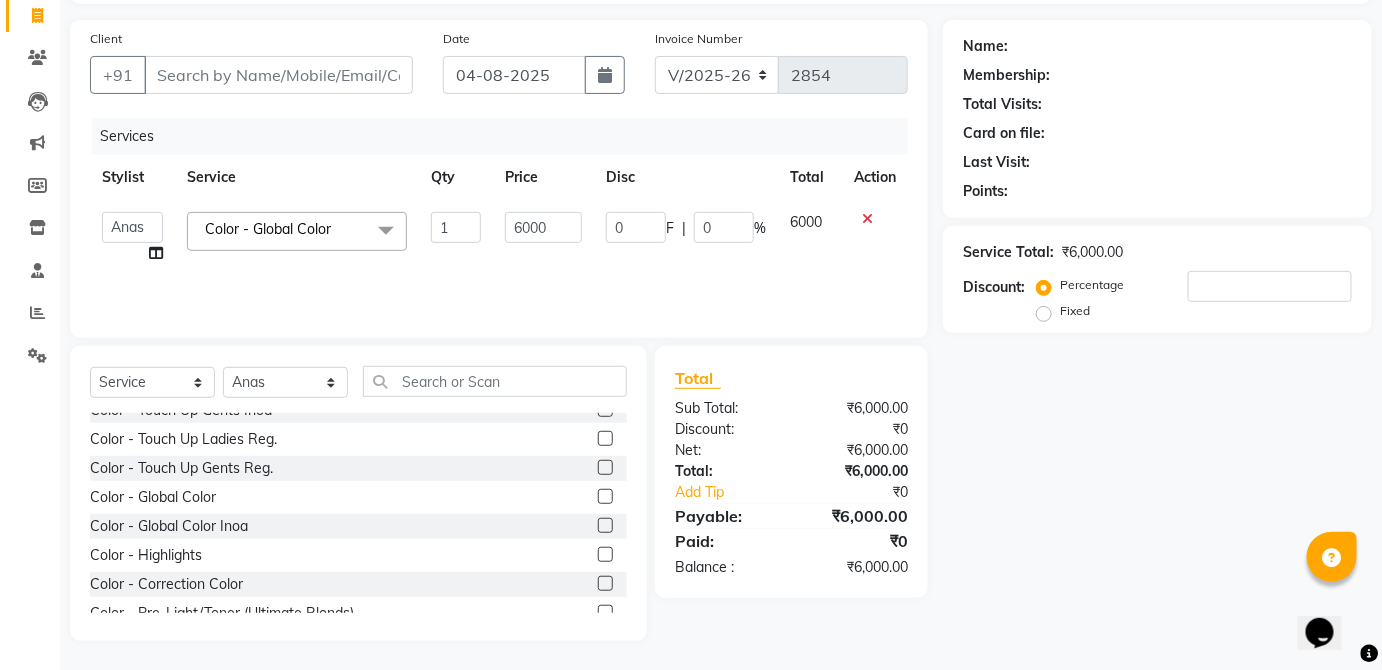 click on "Total" 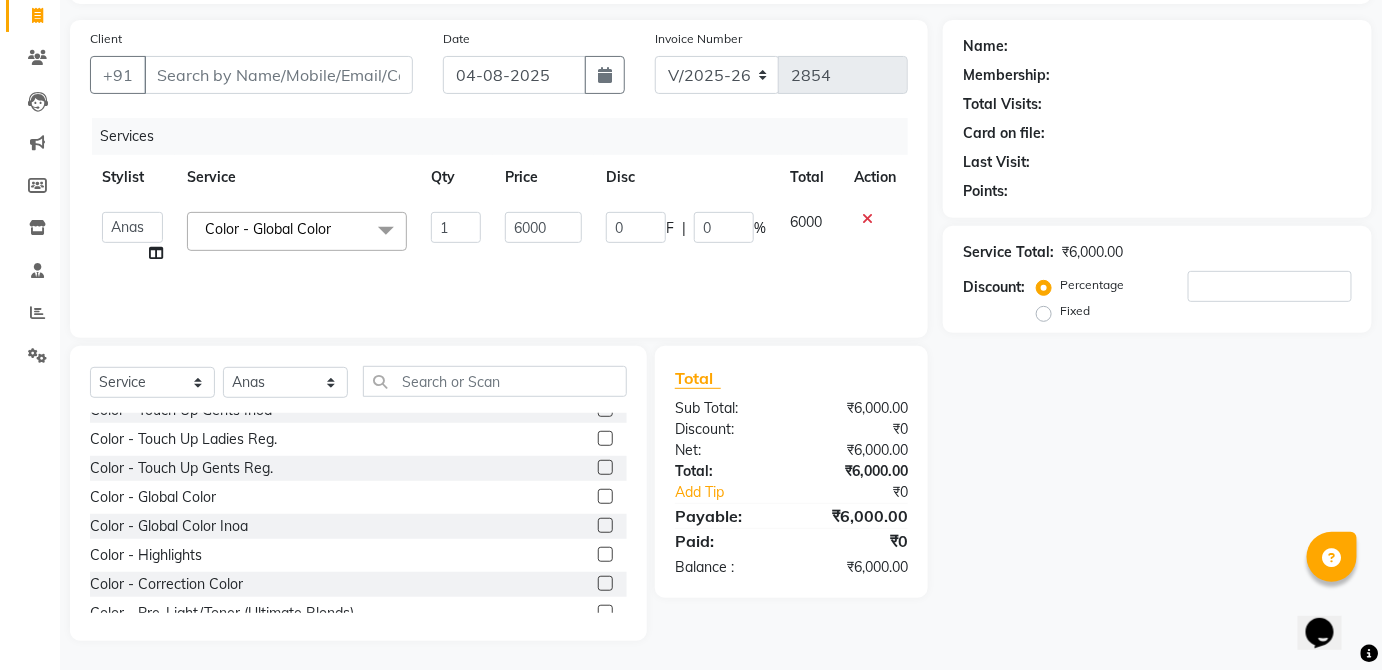 scroll, scrollTop: 87, scrollLeft: 0, axis: vertical 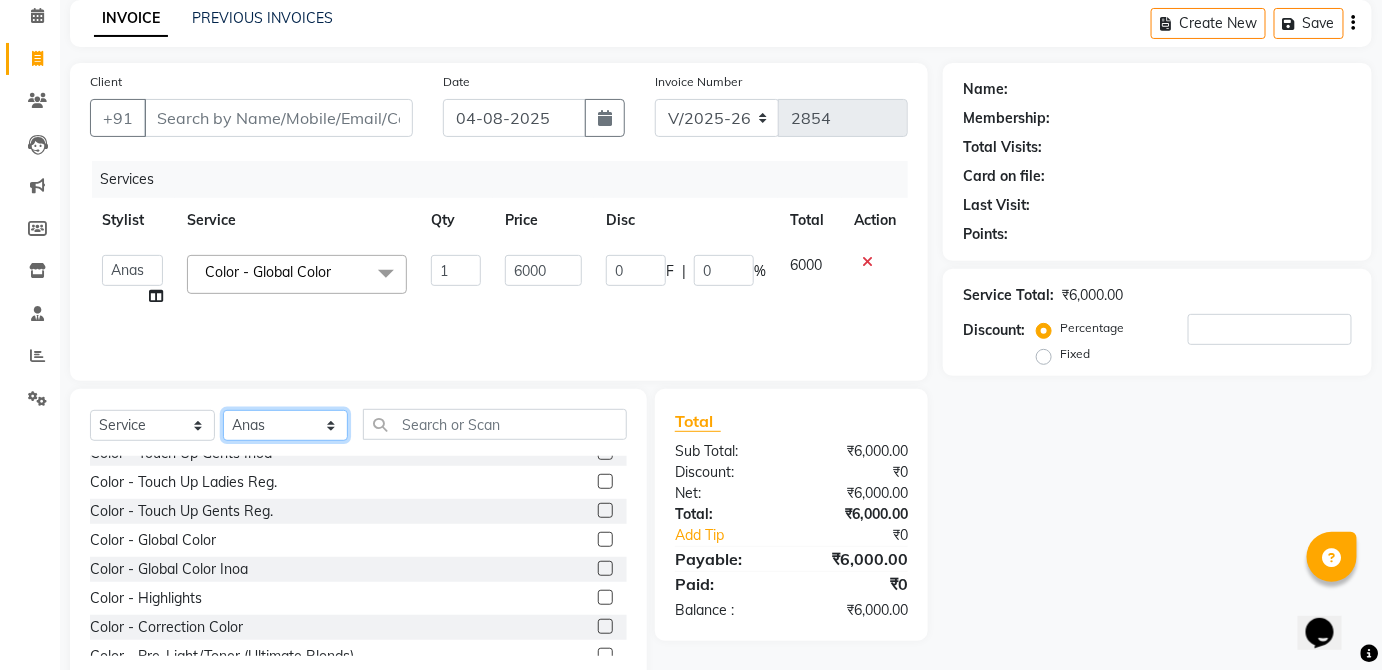 click on "Select Stylist  [PERSON] [PERSON] [PERSON] [PERSON] [PERSON] [PERSON] [PERSON] [PERSON] [PERSON] [PERSON] [PERSON] [PERSON] [PERSON] [PERSON] [PERSON] [PERSON] [PERSON] [PERSON] [PERSON] [PERSON] [PERSON] [PERSON] [PERSON] [PERSON] [PERSON] [PERSON] [PERSON] [PERSON]" 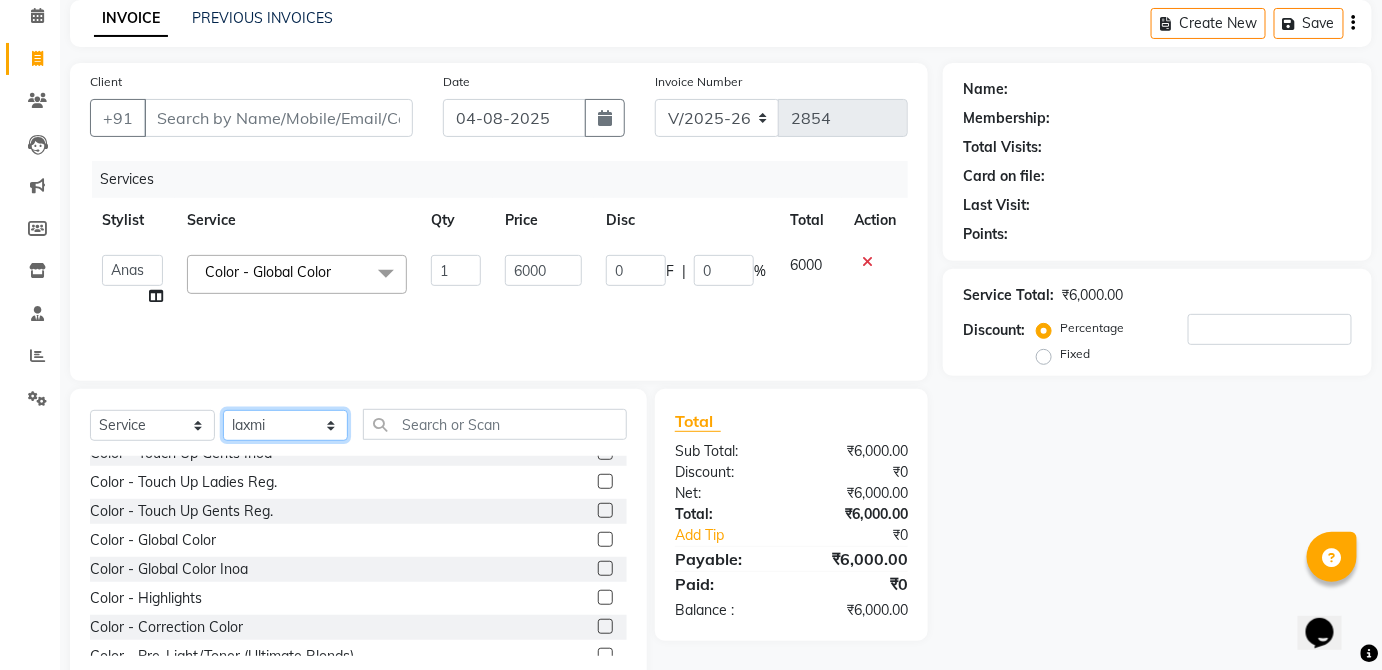 click on "Select Stylist  [PERSON] [PERSON] [PERSON] [PERSON] [PERSON] [PERSON] [PERSON] [PERSON] [PERSON] [PERSON] [PERSON] [PERSON] [PERSON] [PERSON] [PERSON] [PERSON] [PERSON] [PERSON] [PERSON] [PERSON] [PERSON] [PERSON] [PERSON] [PERSON] [PERSON] [PERSON] [PERSON] [PERSON]" 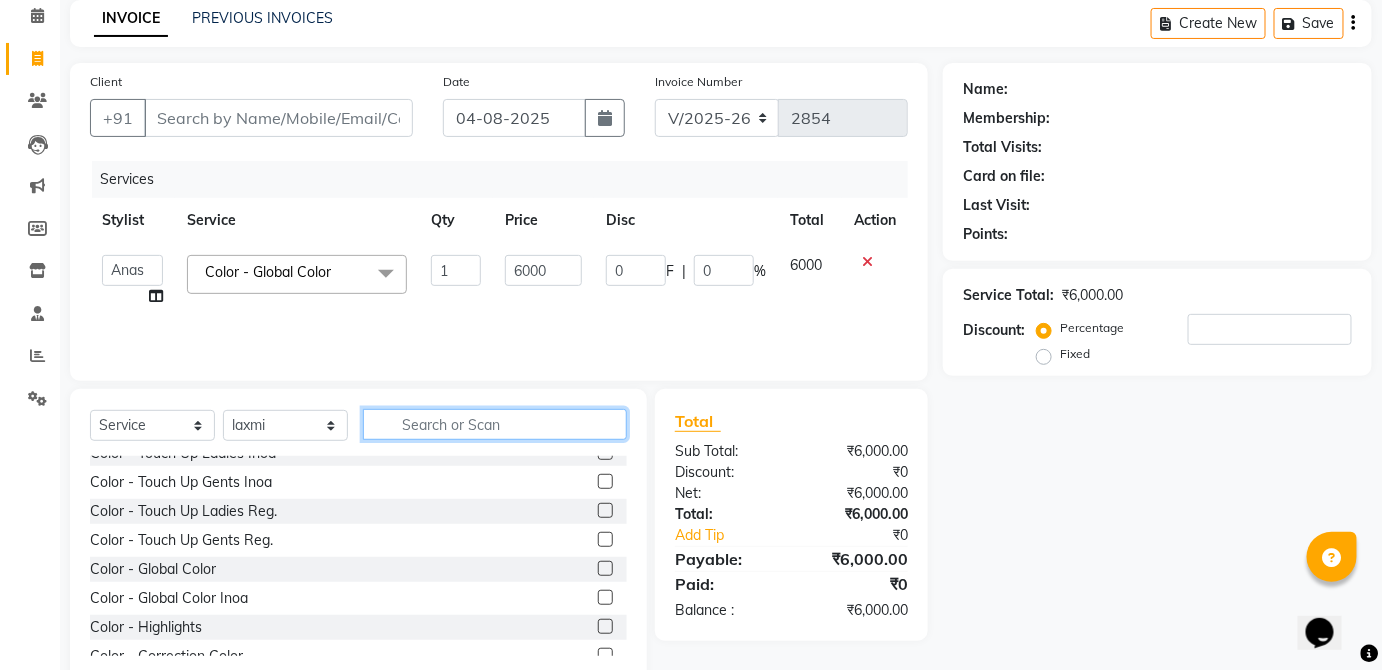 click 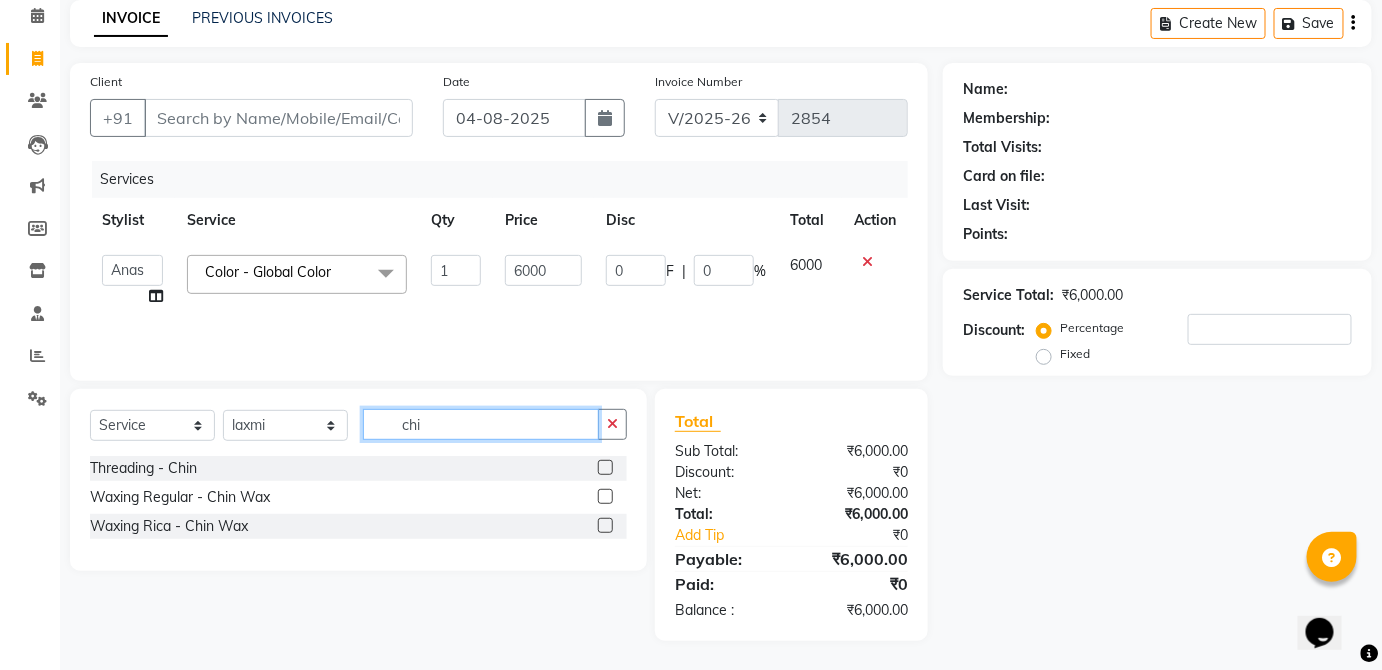 scroll, scrollTop: 0, scrollLeft: 0, axis: both 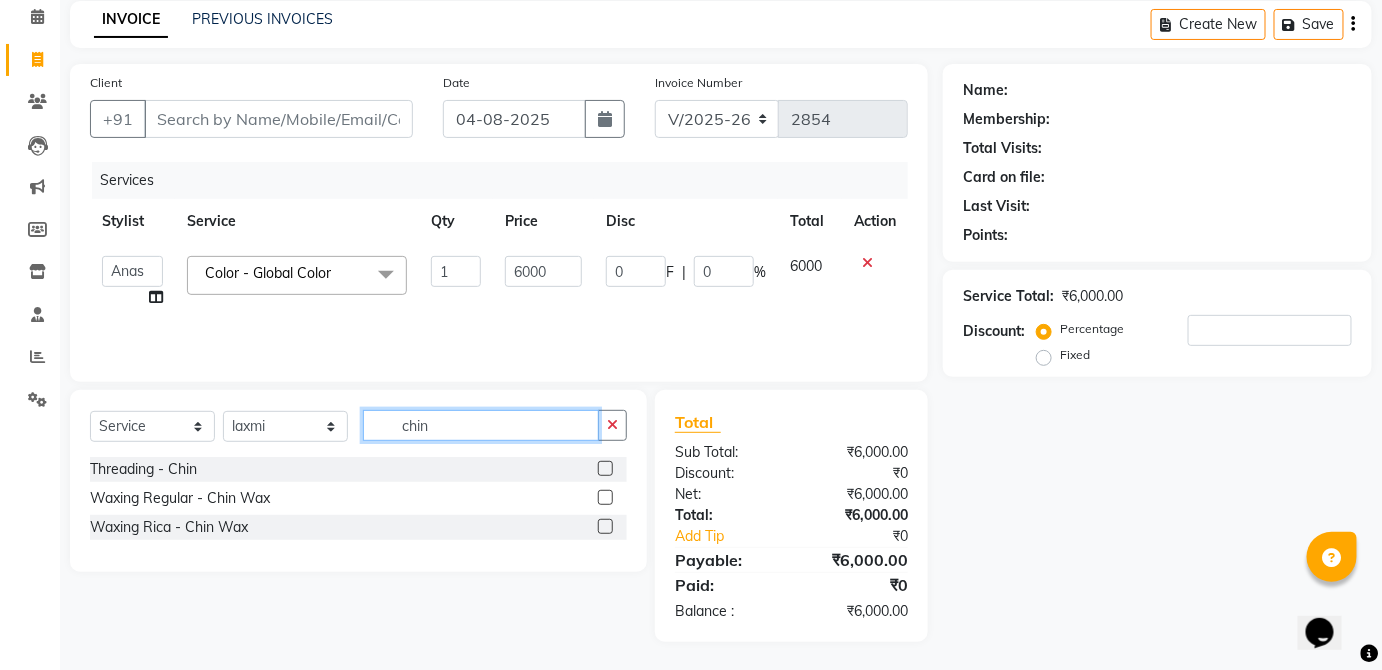type on "chin" 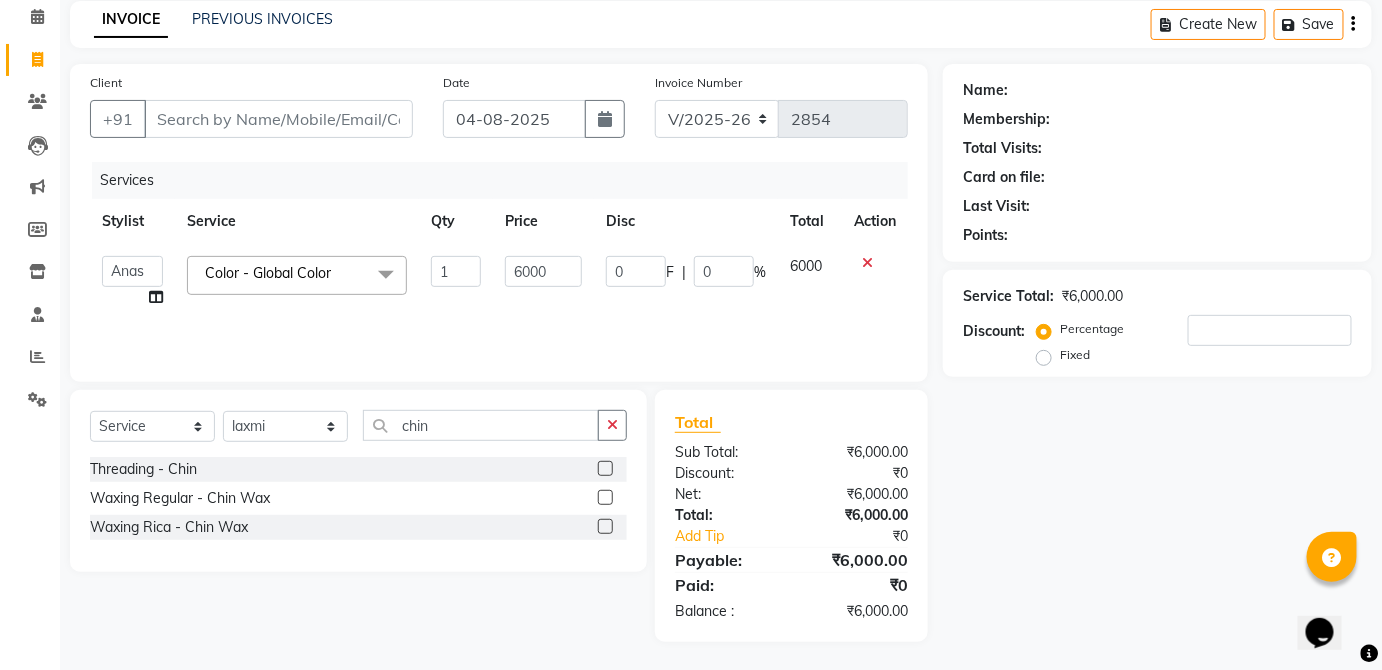 click 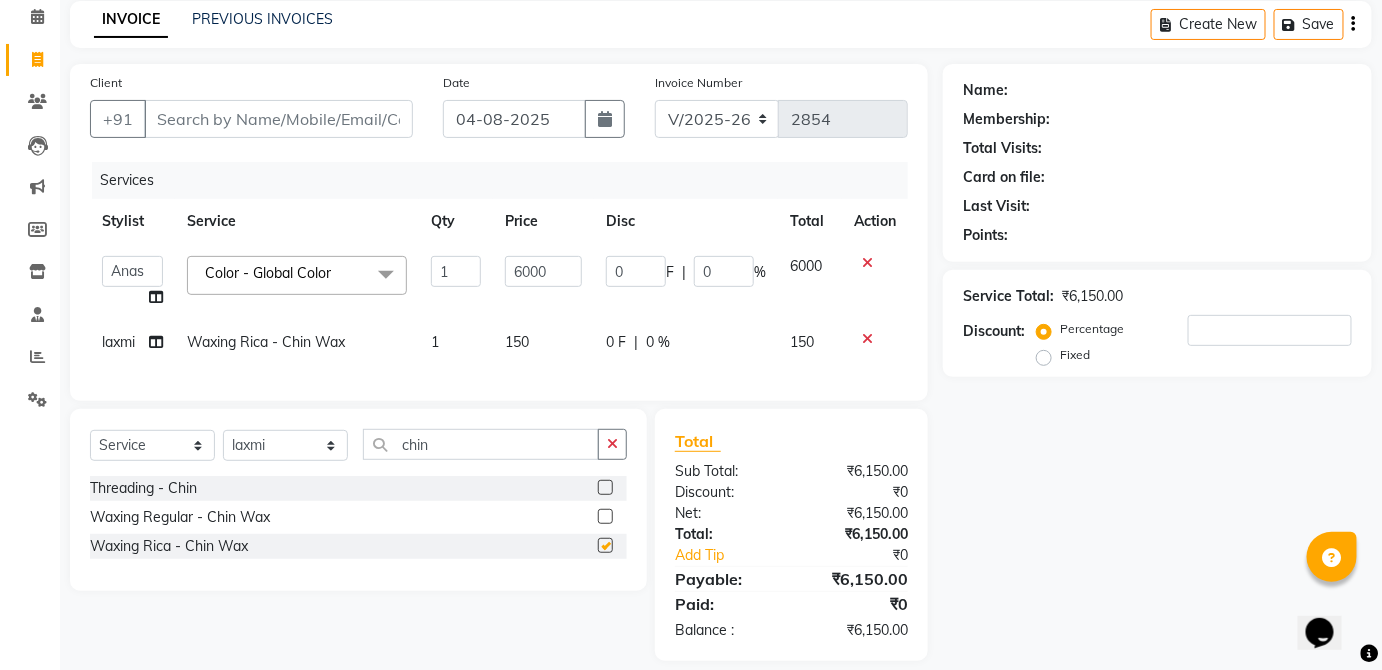click on "Services Stylist Service Qty Price Disc Total Action   [PERSON]   [PERSON]   [PERSON]   [PERSON]   [PERSON]   [PERSON]   [PERSON]   [PERSON]    [PERSON]   [PERSON]   [PERSON]   [PERSON]   [PERSON]   [PERSON]   [PERSON]   [PERSON]   [PERSON]   [PERSON]    [PERSON]   [PERSON]   [PERSON]   [PERSON]   [PERSON]   [PERSON]   [PERSON]   [PERSON]  Color - Global Color&nbsp; x Hair - Shampoo Hair - Shampoo Conditioner (Together) Hair - Shampoo Conditioner (Application) Hair - Blow Dry Hair - Full Head Roller Set Hair - Ironing Hair - Smoothening Hair - Rebonding Hair - Keratin Treatment Hair - Perming Hair - Hair Do Hair - Iron Curls Hair - Blow Dry + Ironing Touch Up Hair -Botox Olaplex Shampoo & Conditioner Flat Brush GK Hair Shampoo Majirel hair color Foot Massage shoulder massage Cut & Finish - Trim Ladies One Length Cut & Finish - Hair Cut Ladies Cut & Finish - Hair Cut Gents Cut & Finish - Change Of Style Gents Cut & Finish - Hair Cut Boy Cut & Finish - Hair Cut Girl Cut & Finish - Fringe Trim Cut & Finish - Split Ends Cut & Finish - Shave Reg. Cut & Finish - Shave Deluxe Color - [PERSON]" 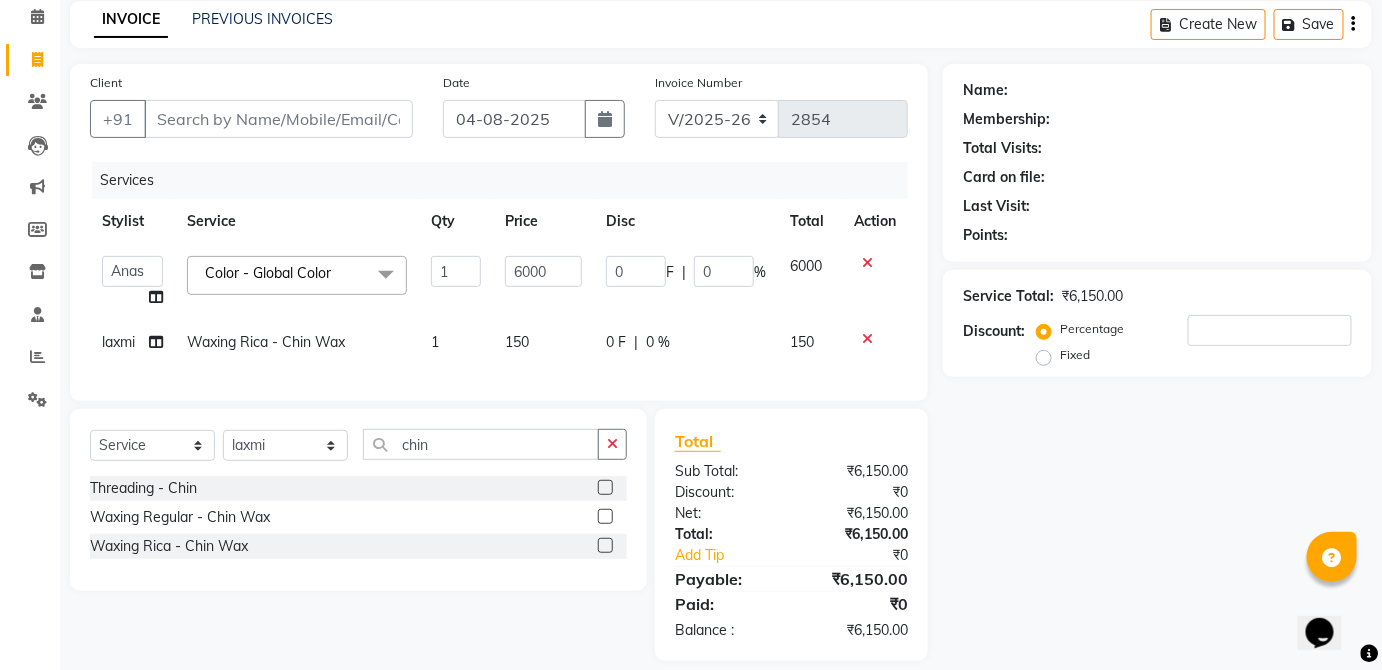 checkbox on "false" 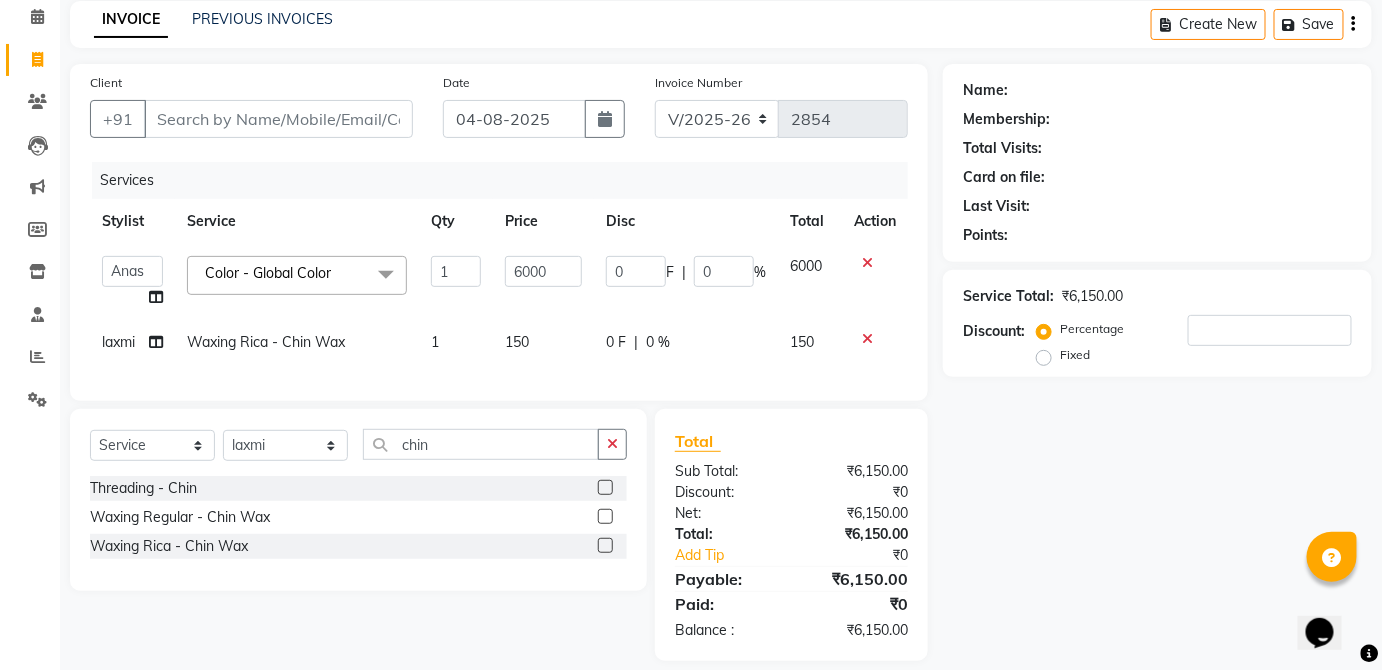 click on "150" 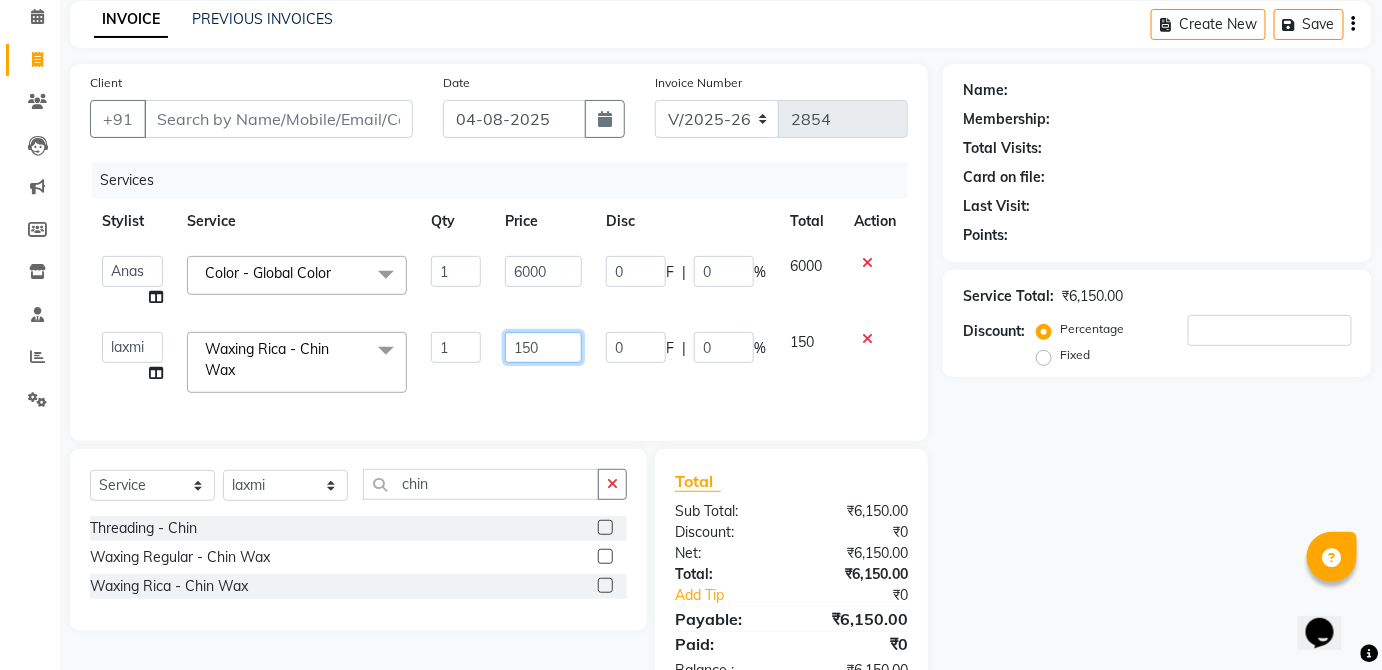click on "150" 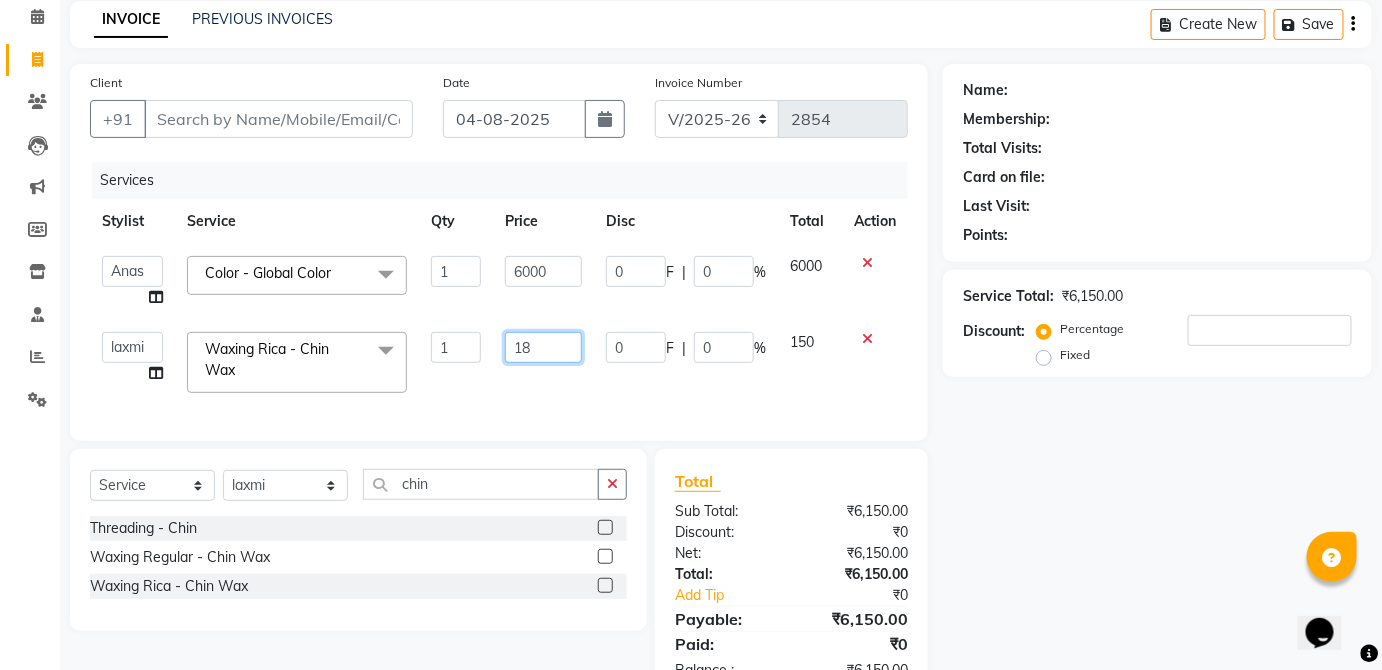 type on "180" 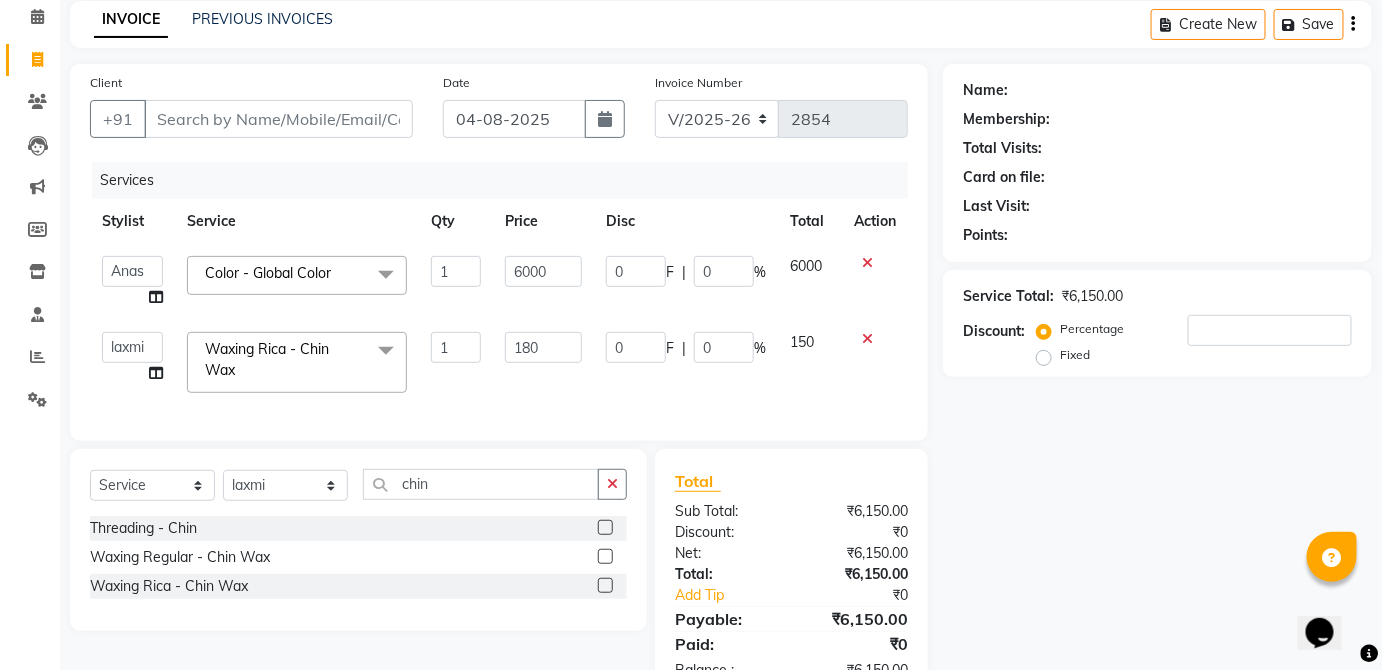 click on "150" 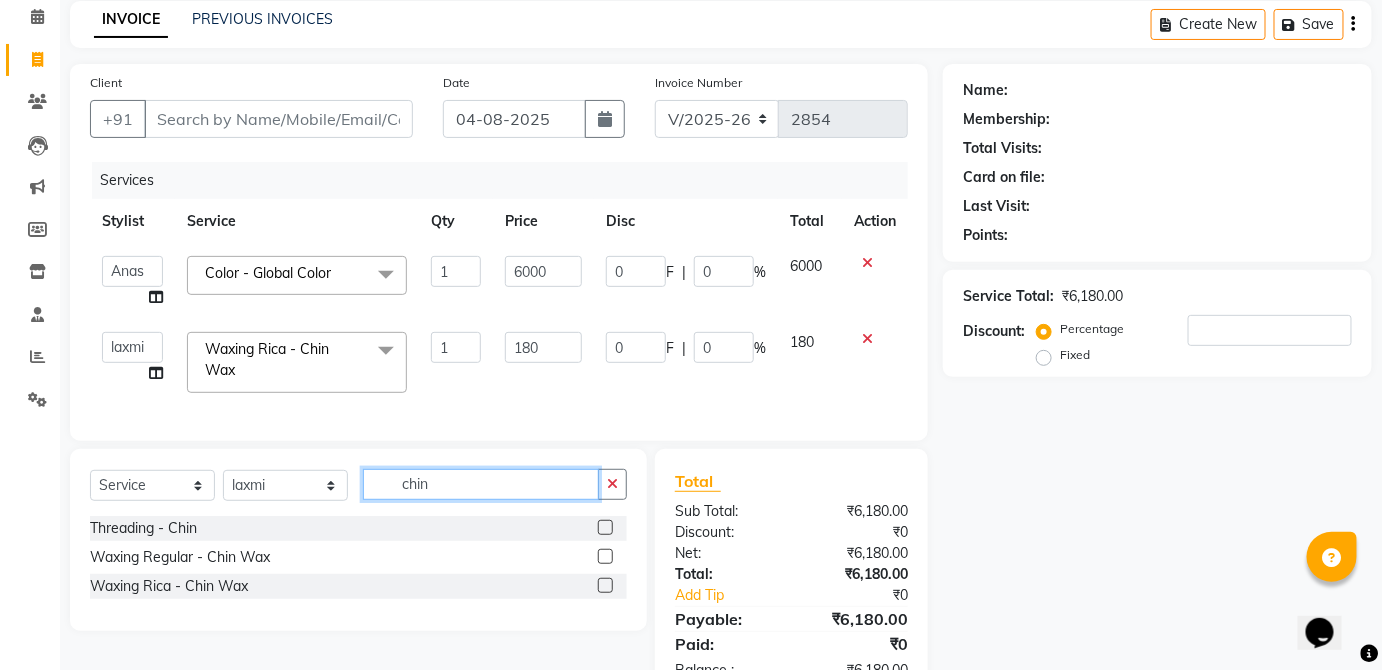 click on "chin" 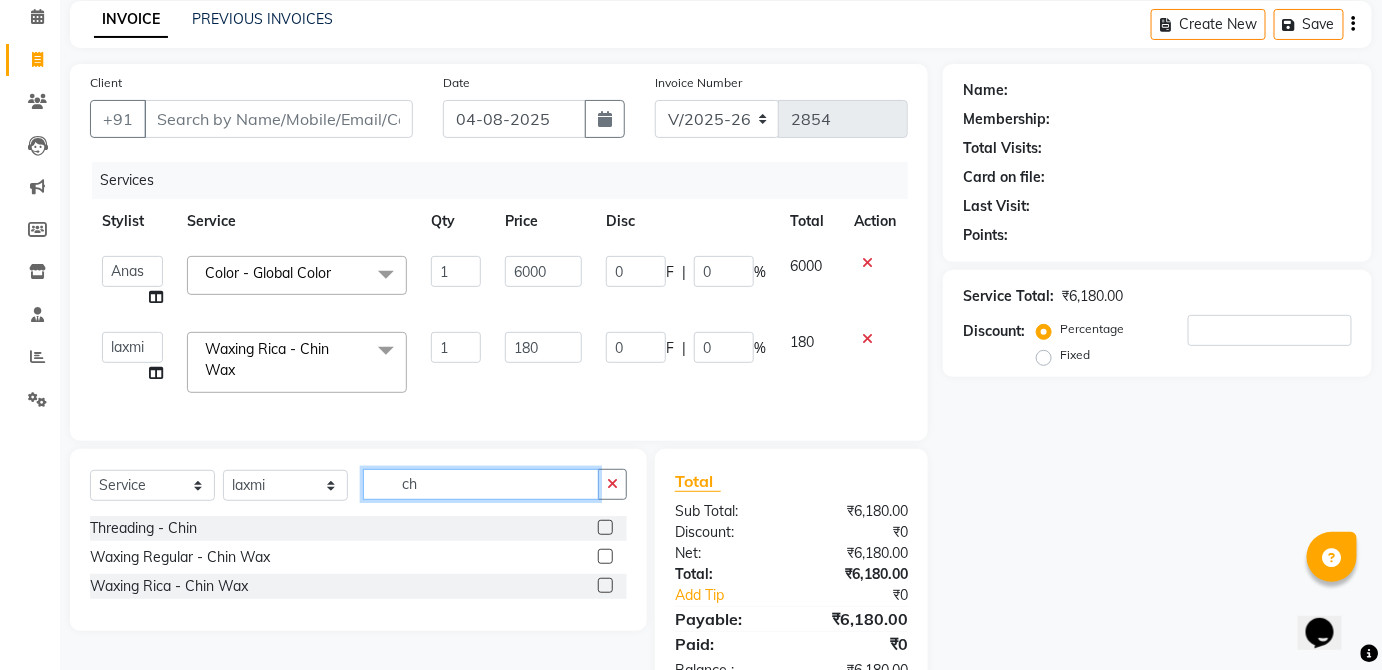 type on "c" 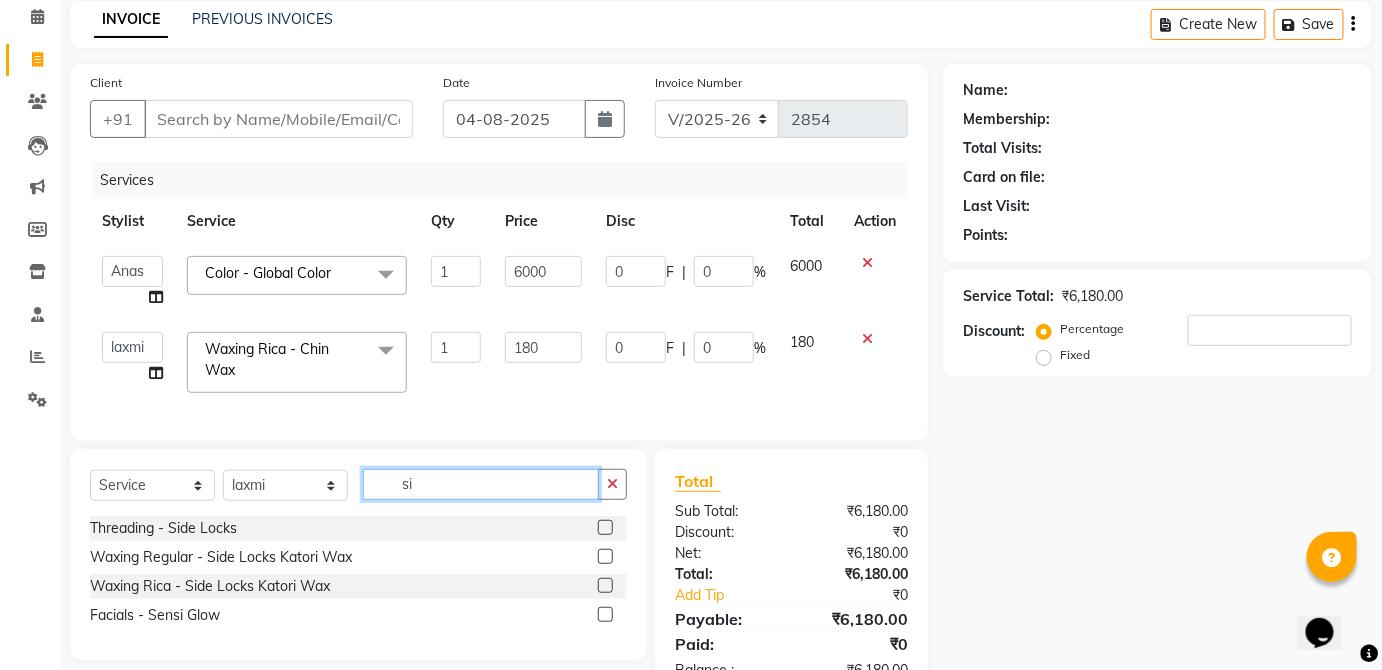 type on "si" 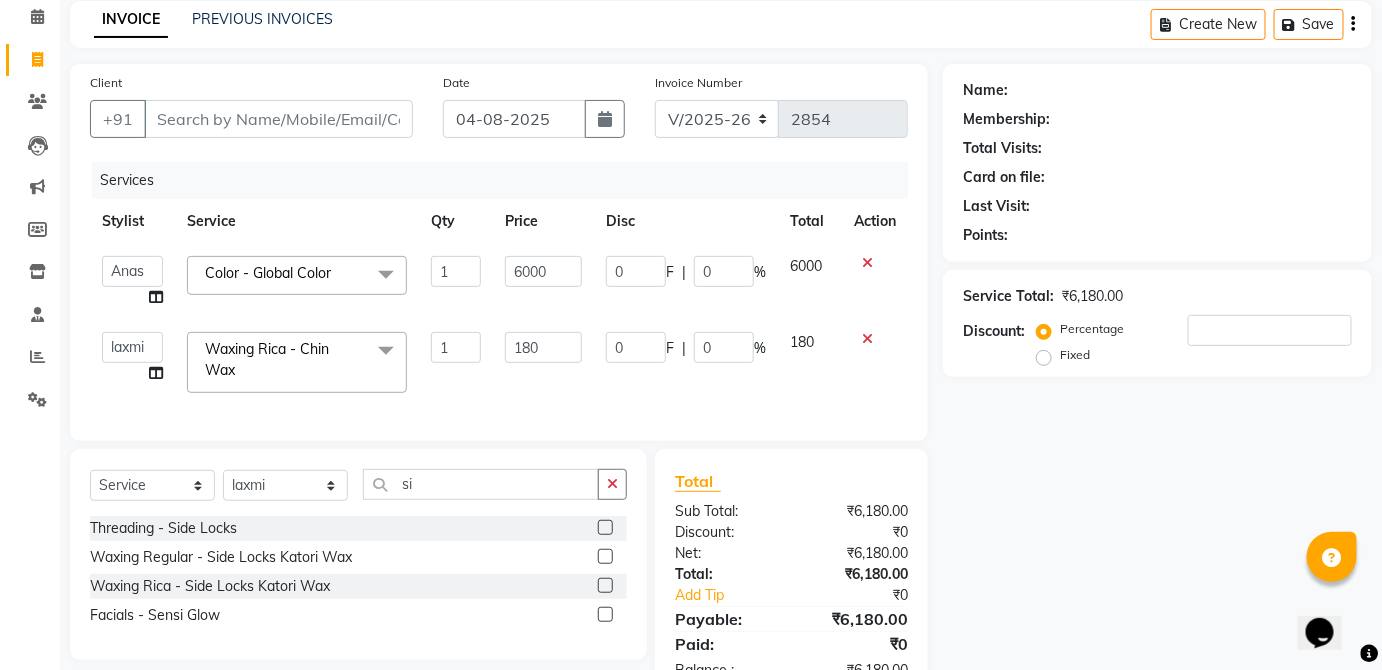 click 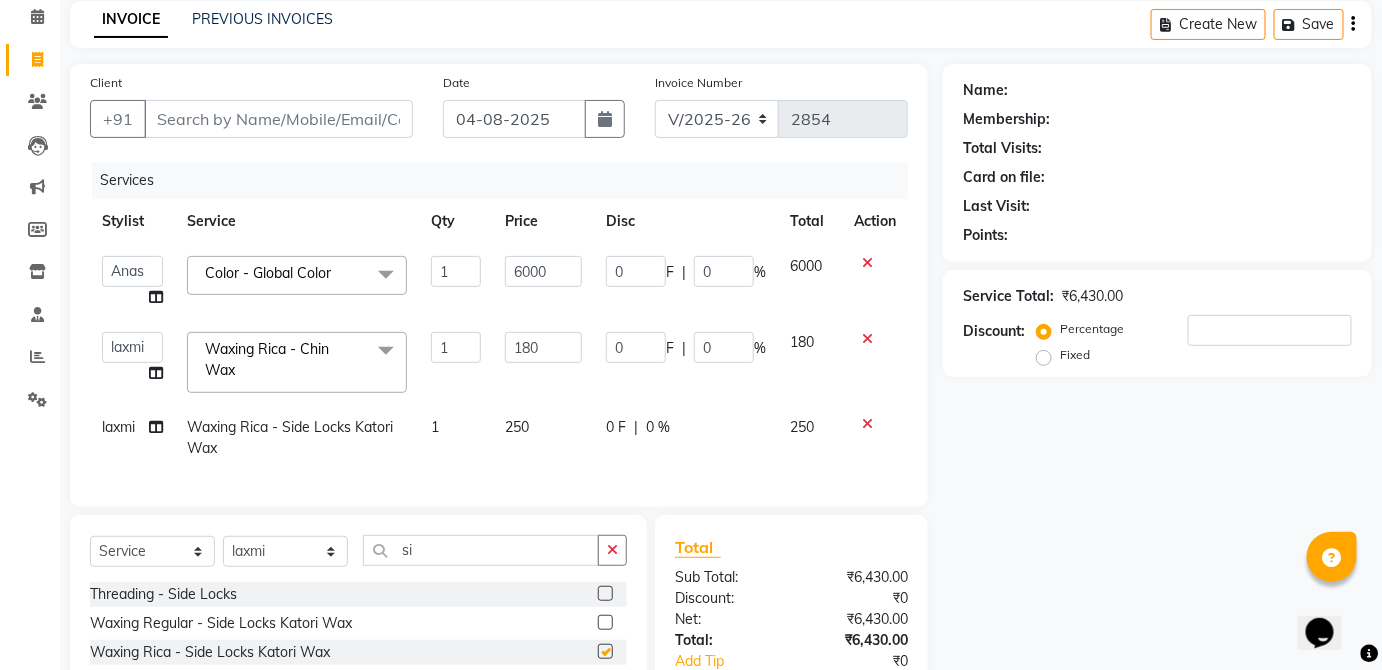 click on "0 F | 0 %" 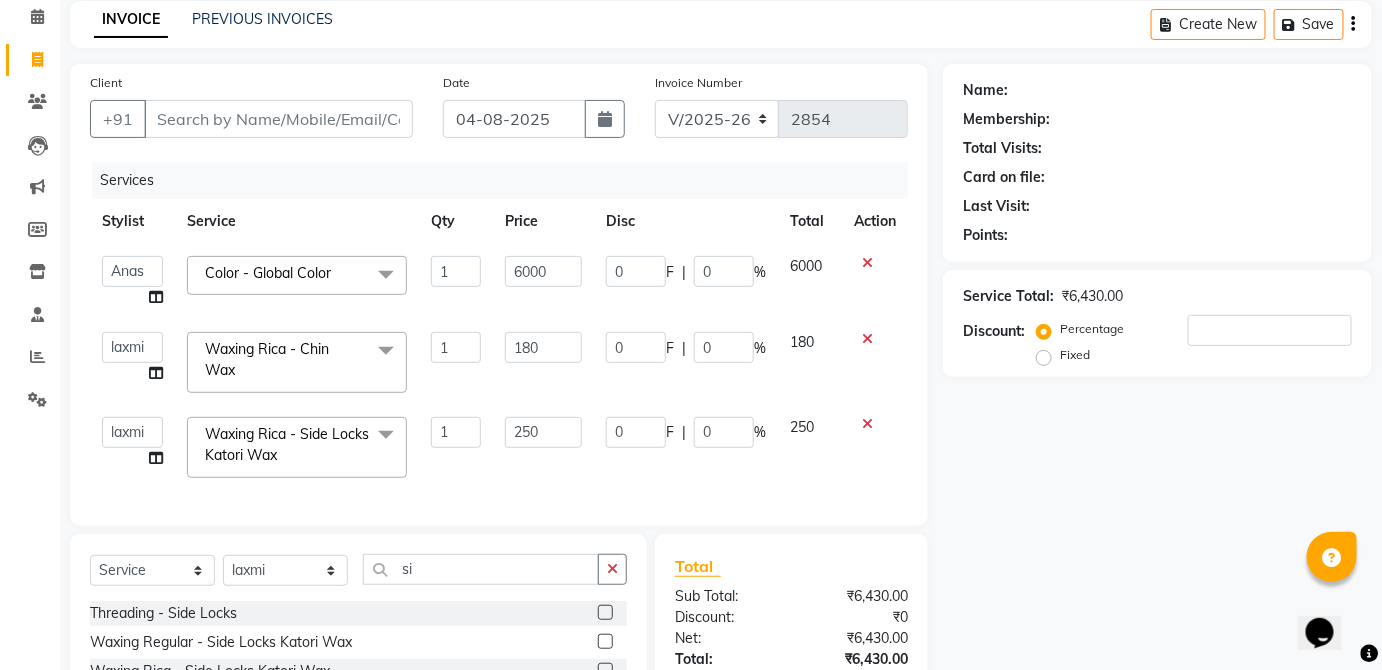 checkbox on "false" 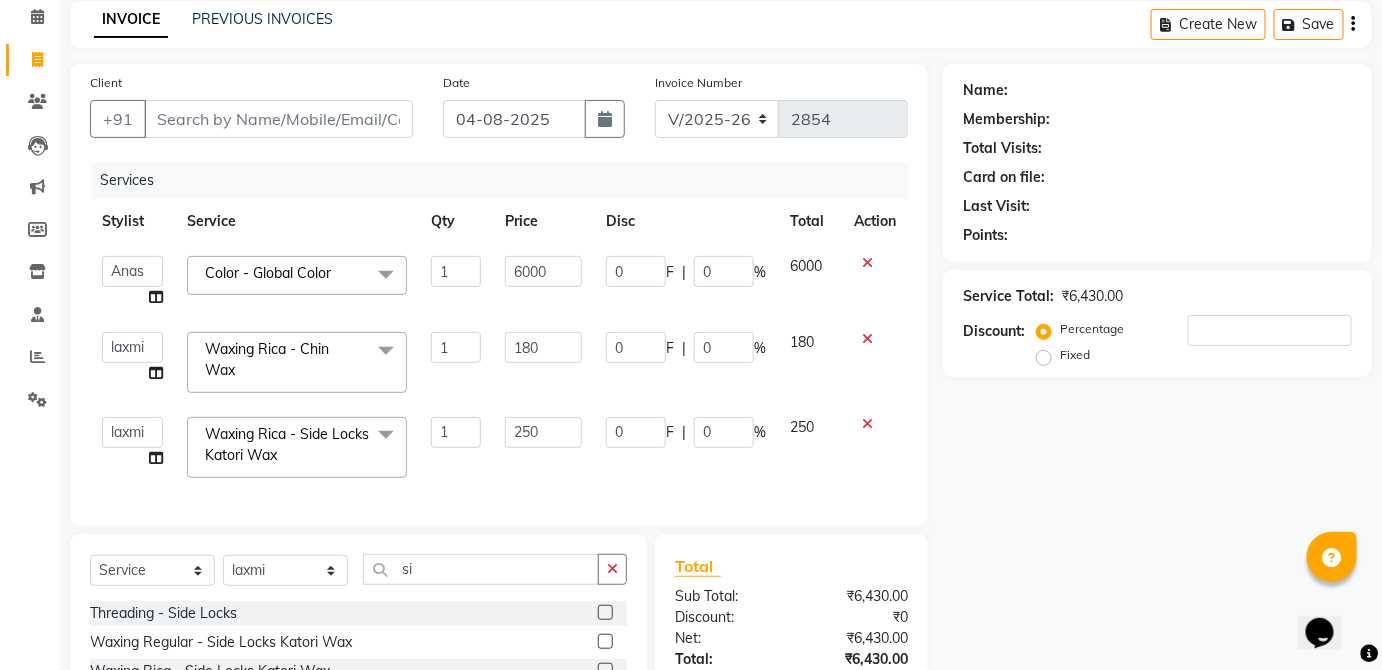 scroll, scrollTop: 120, scrollLeft: 0, axis: vertical 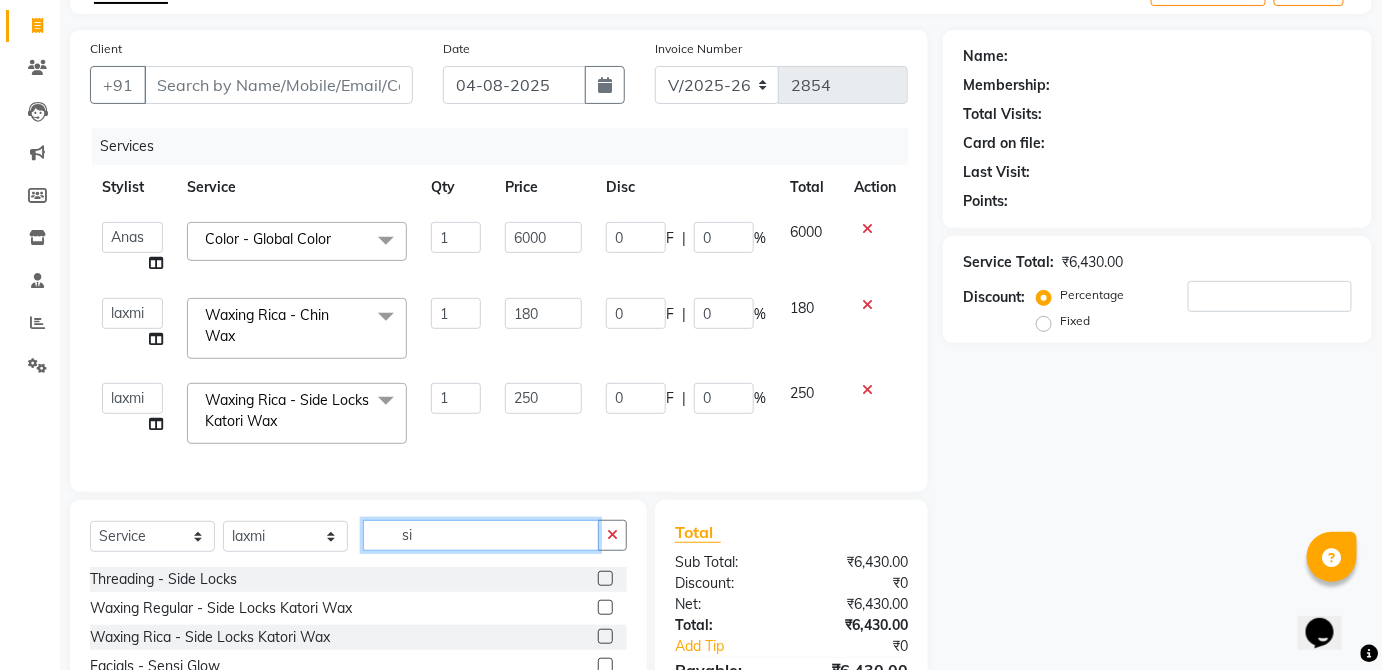 click on "si" 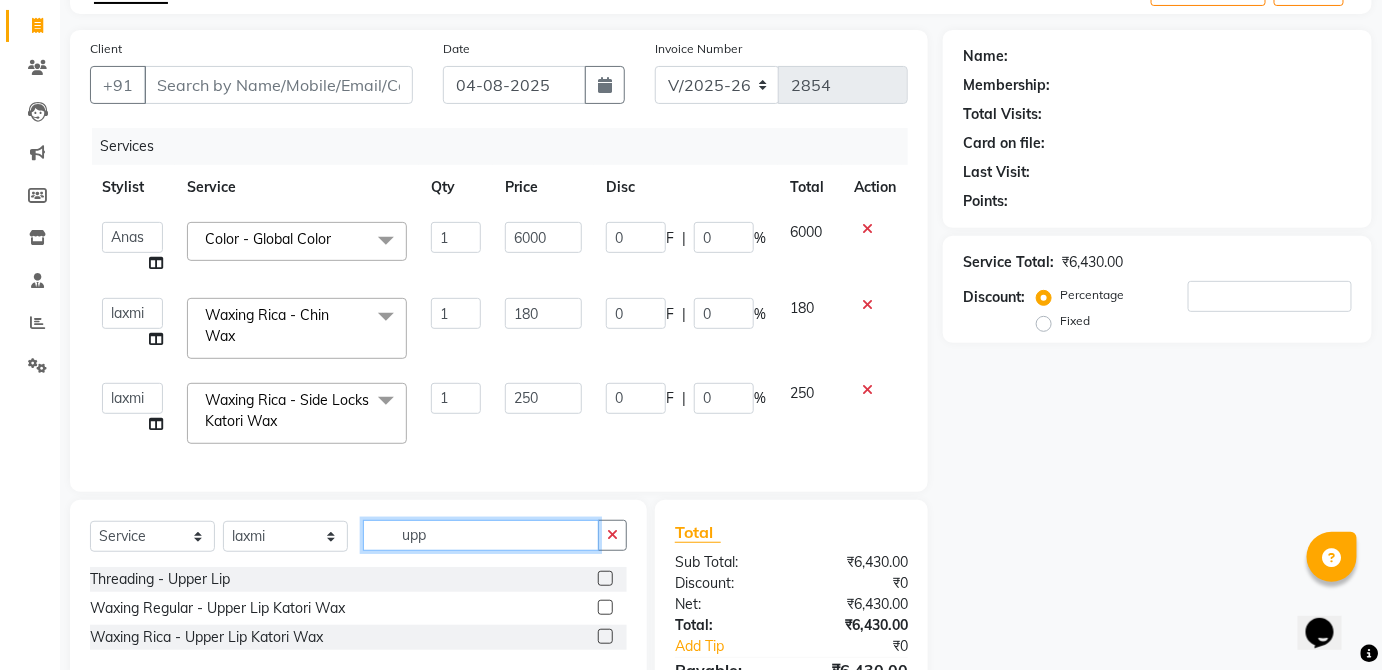 scroll, scrollTop: 242, scrollLeft: 0, axis: vertical 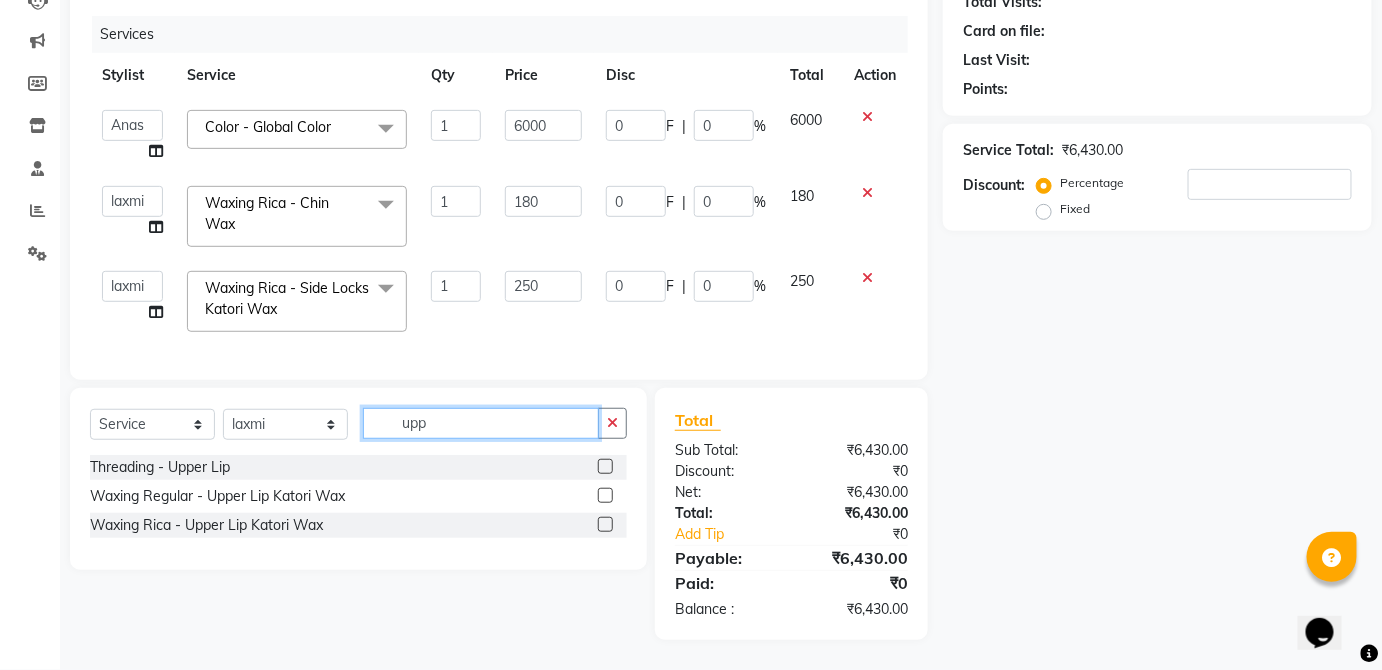 type on "upp" 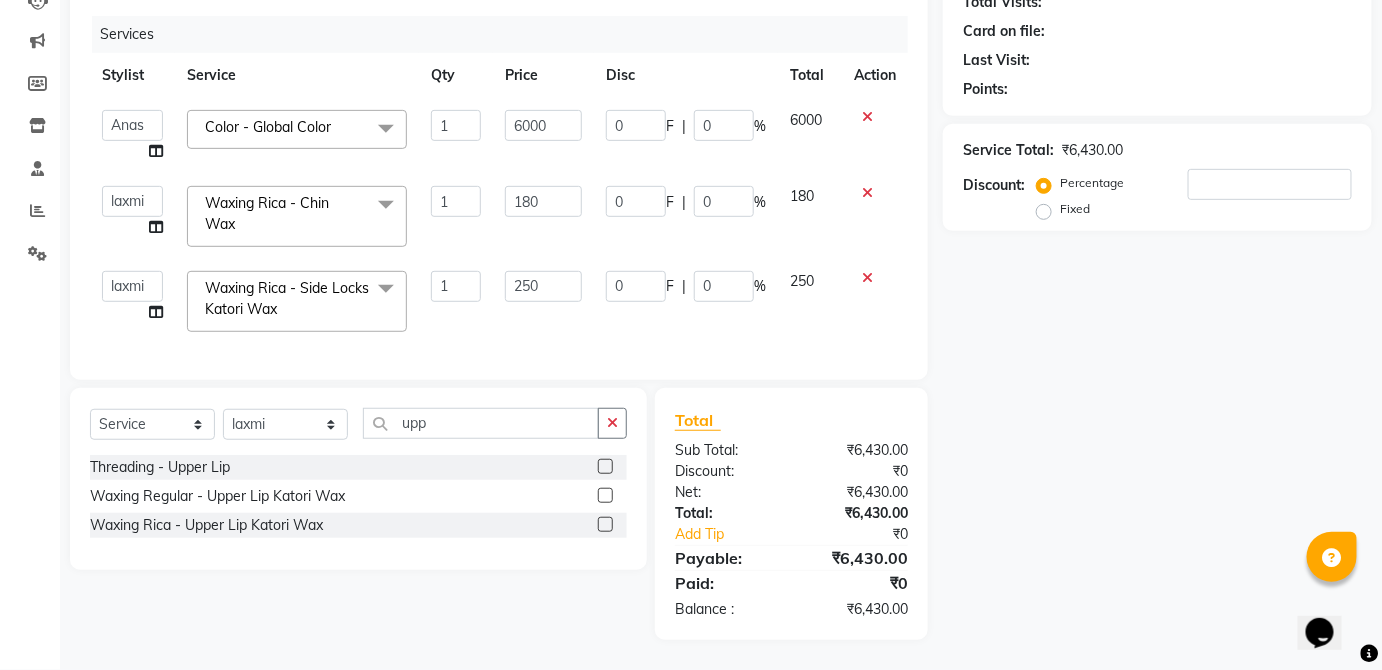 click 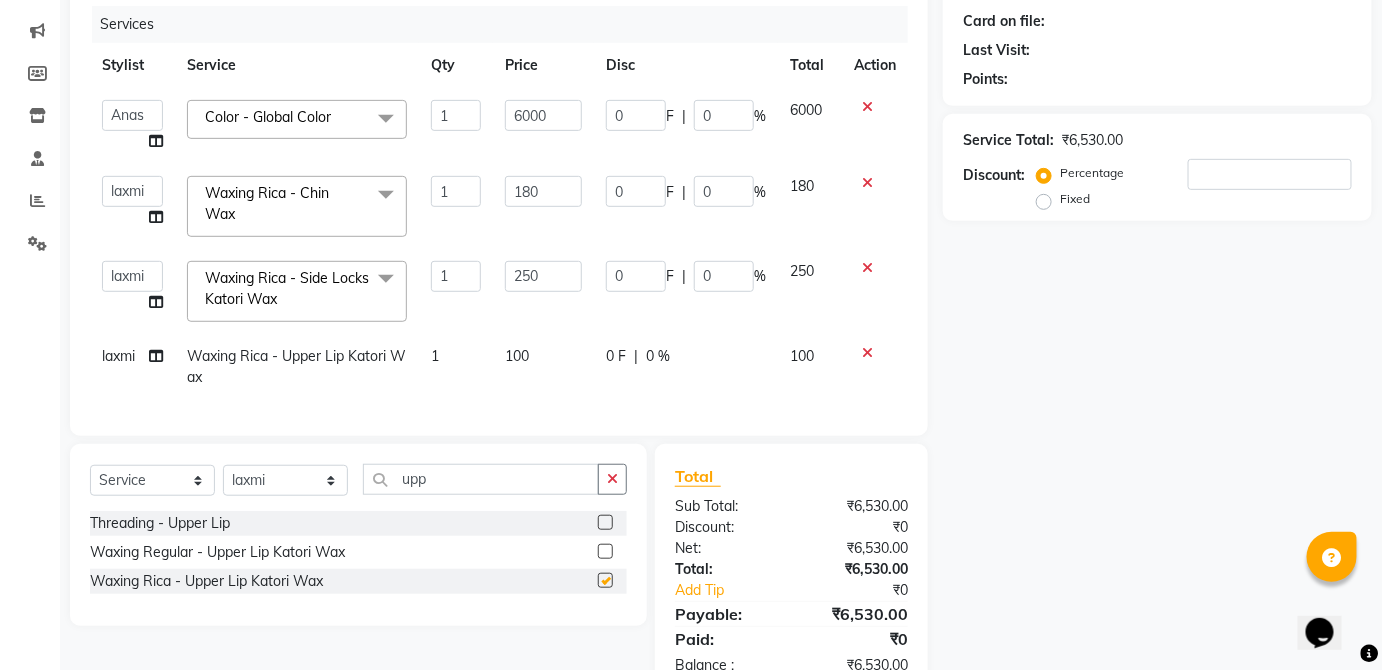 checkbox on "false" 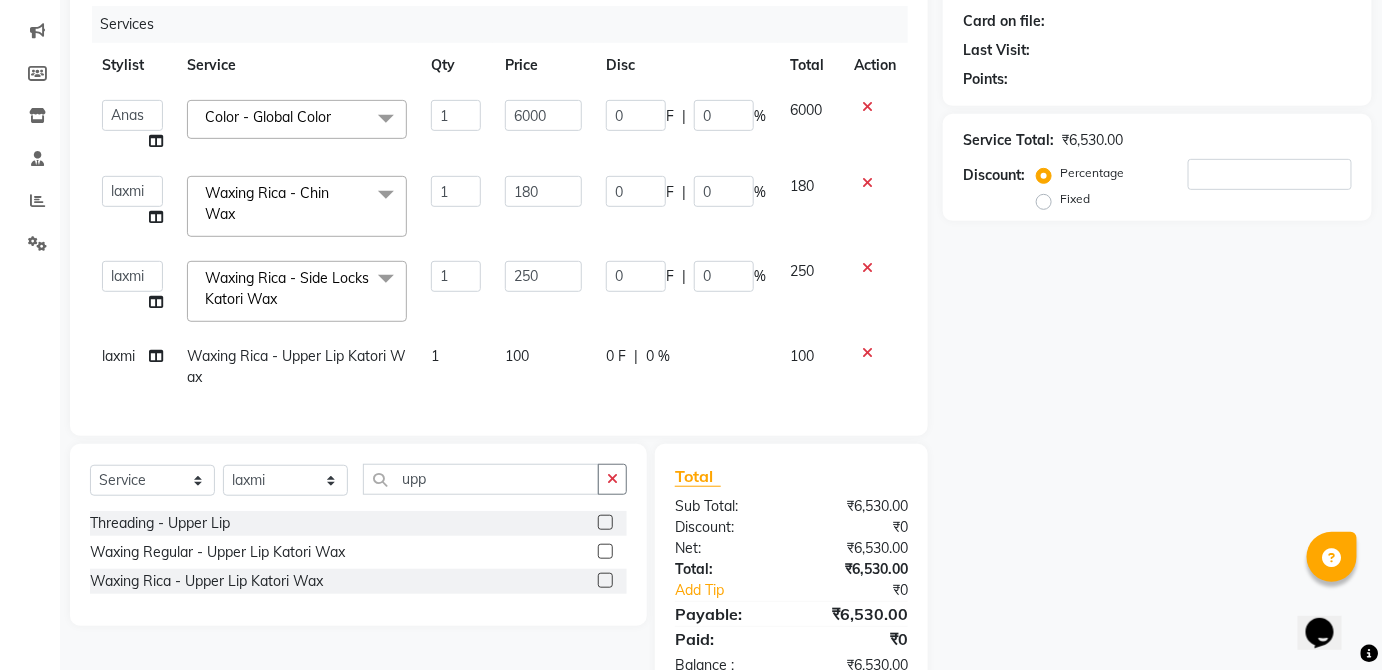 click on "100" 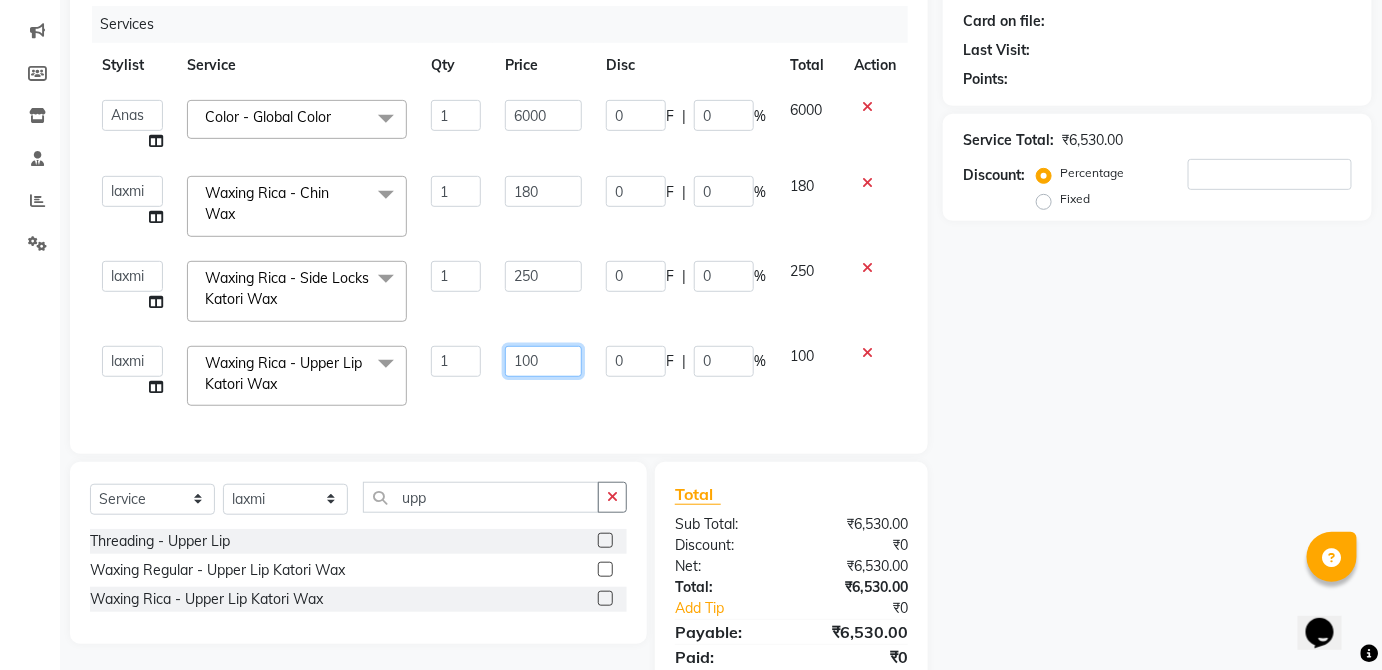 click on "100" 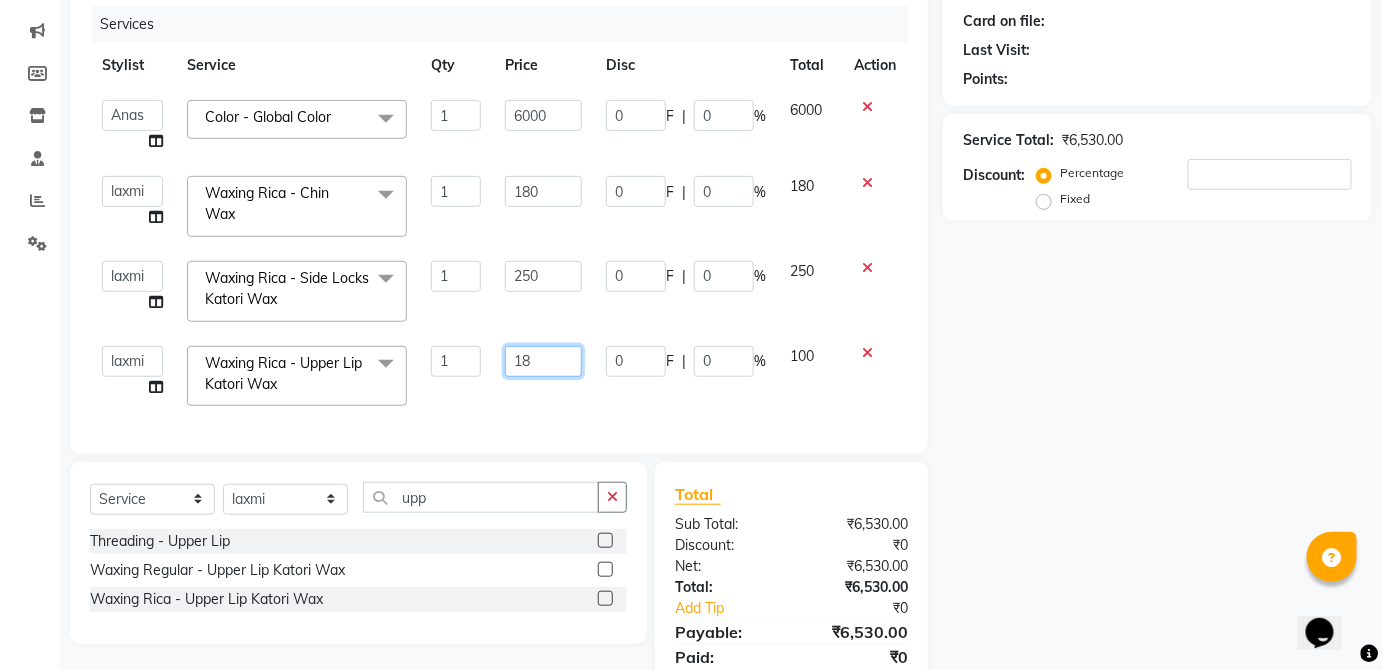 type on "180" 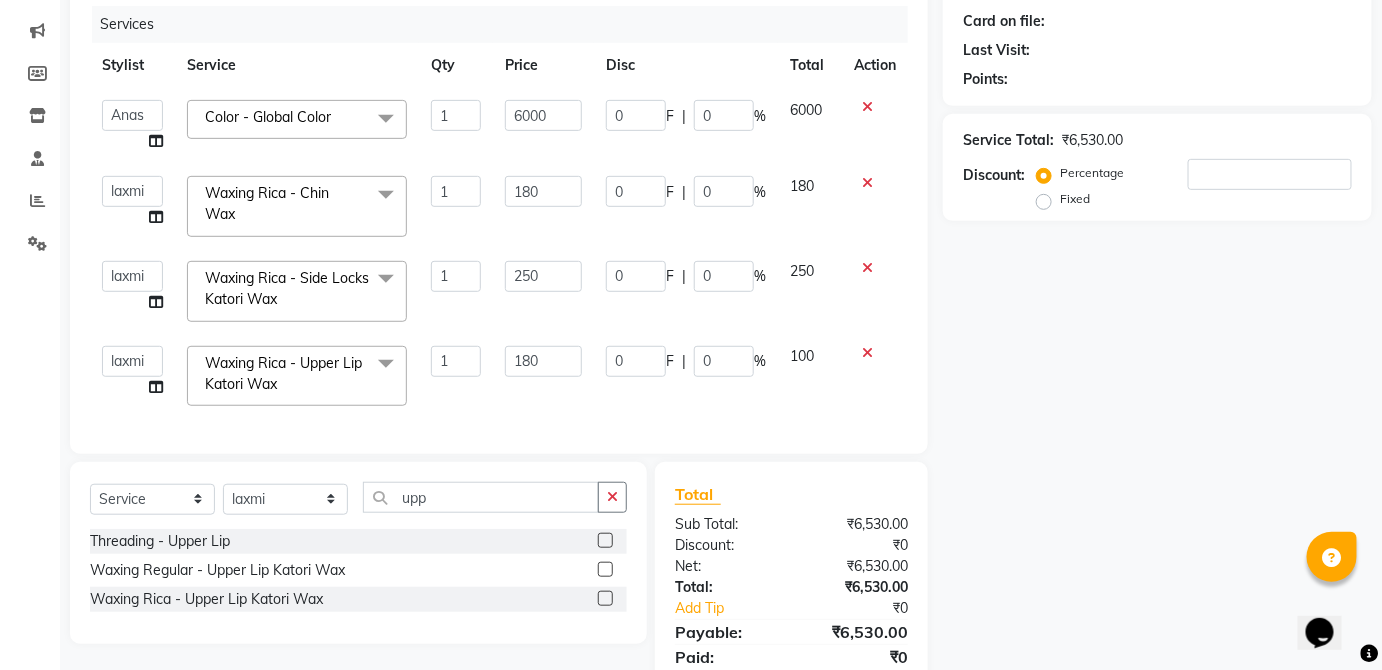 click on "100" 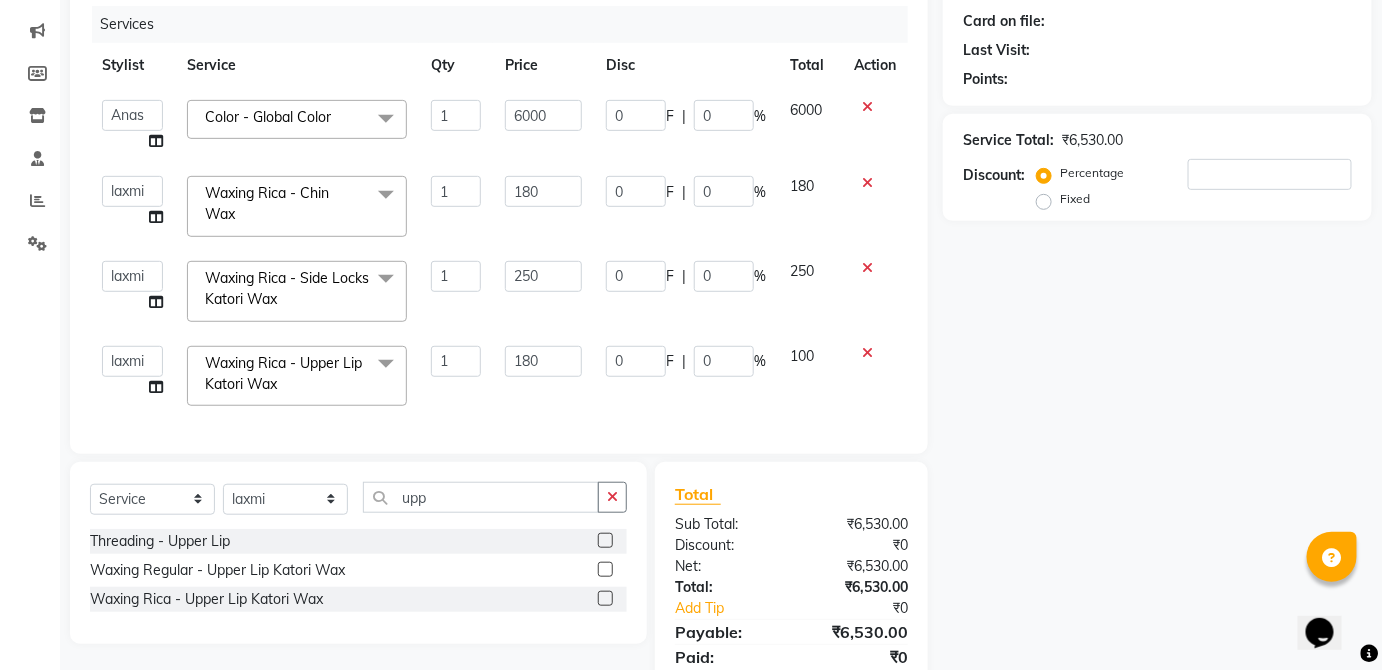 select on "37821" 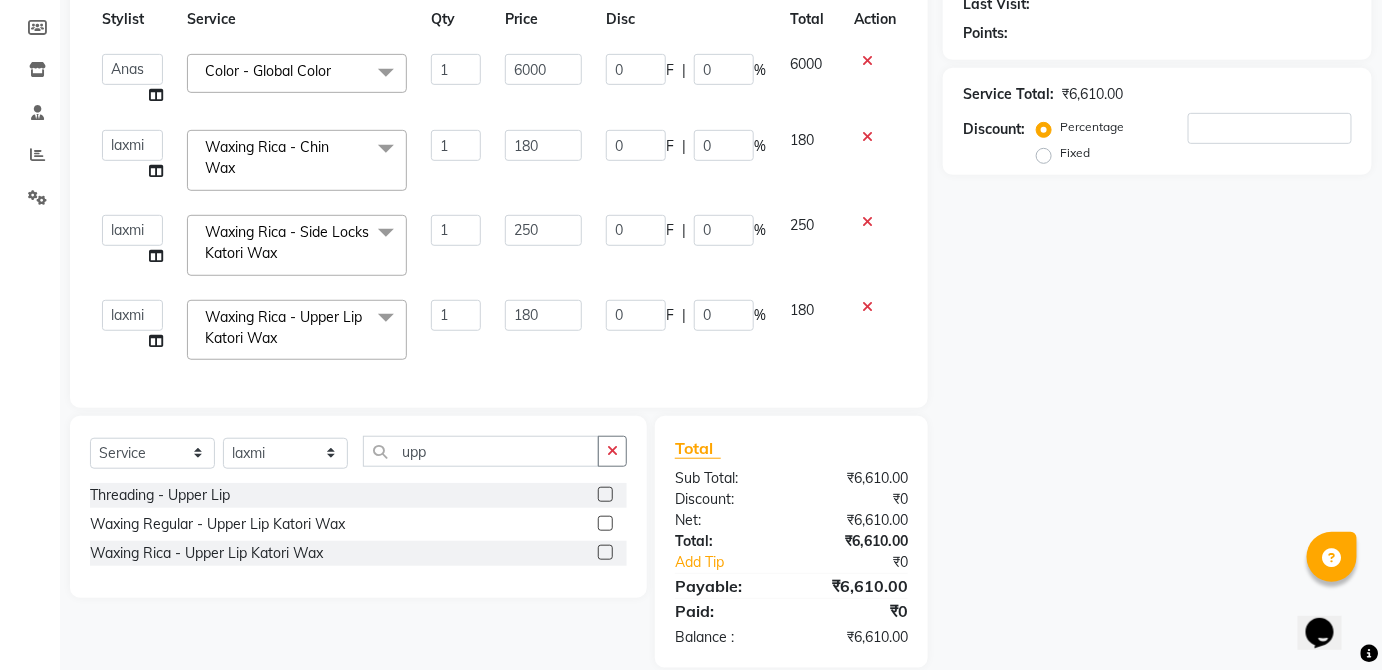 scroll, scrollTop: 300, scrollLeft: 0, axis: vertical 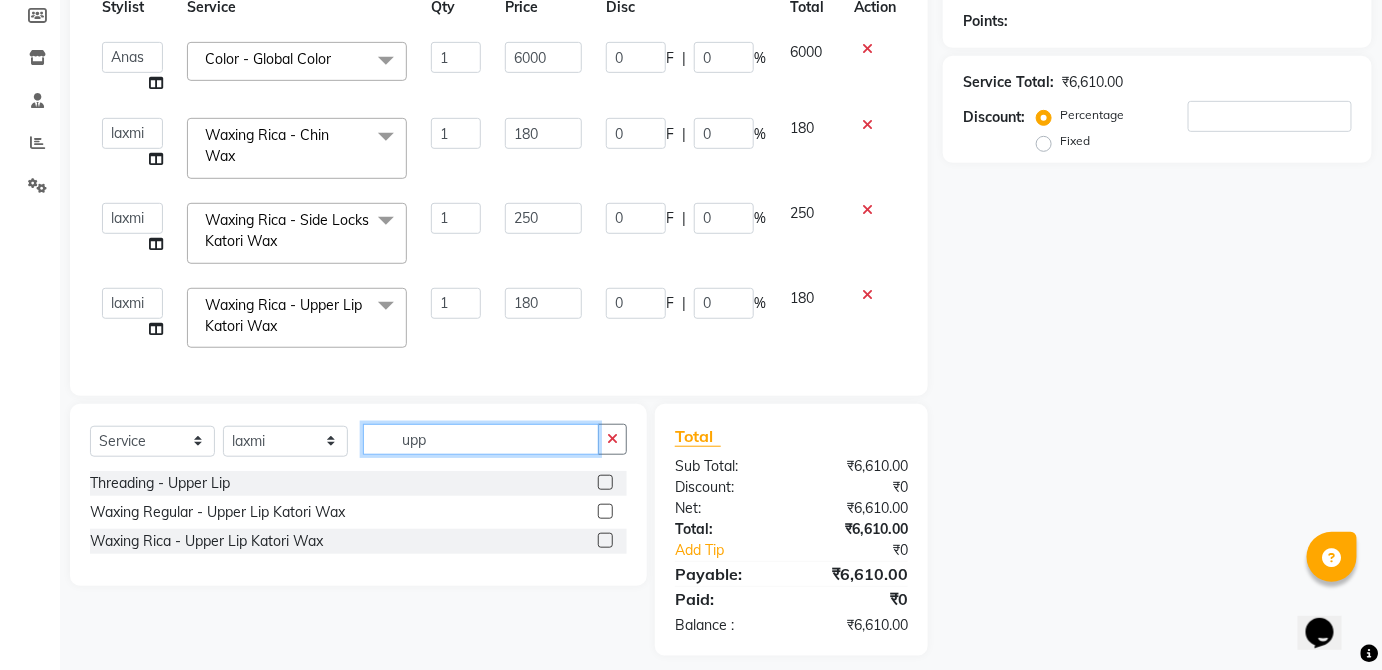 click on "upp" 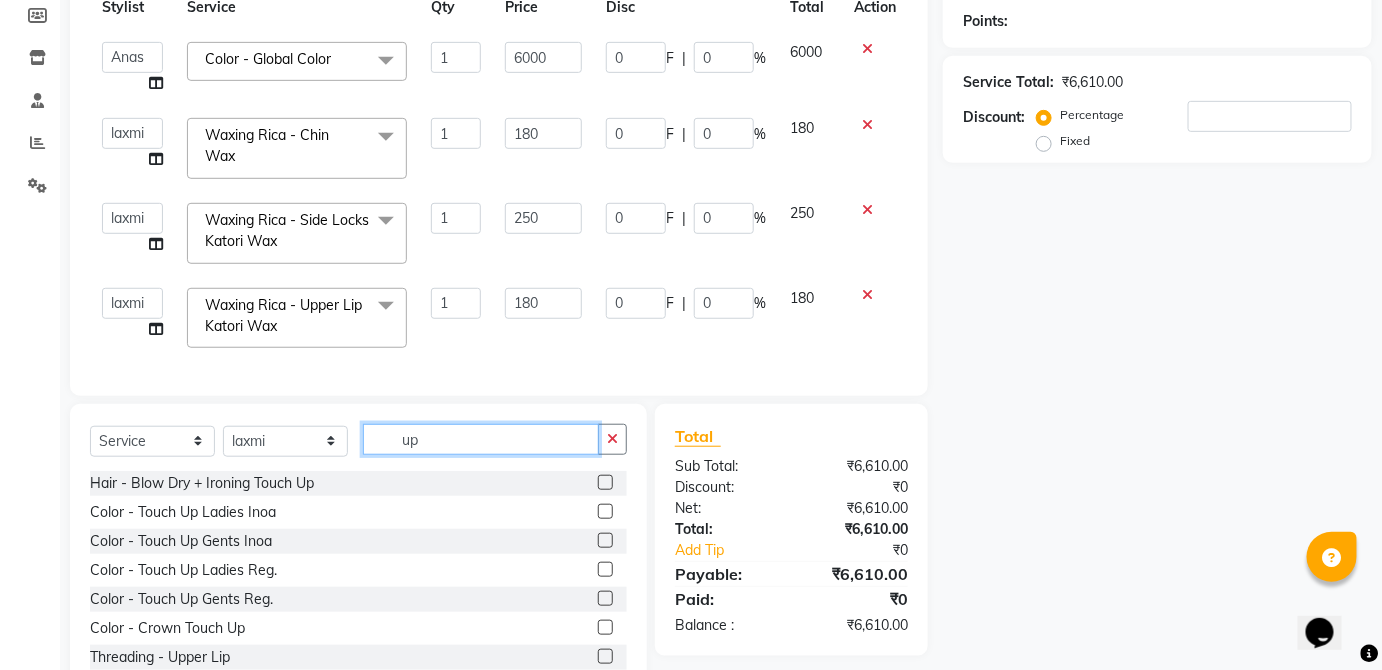 type on "u" 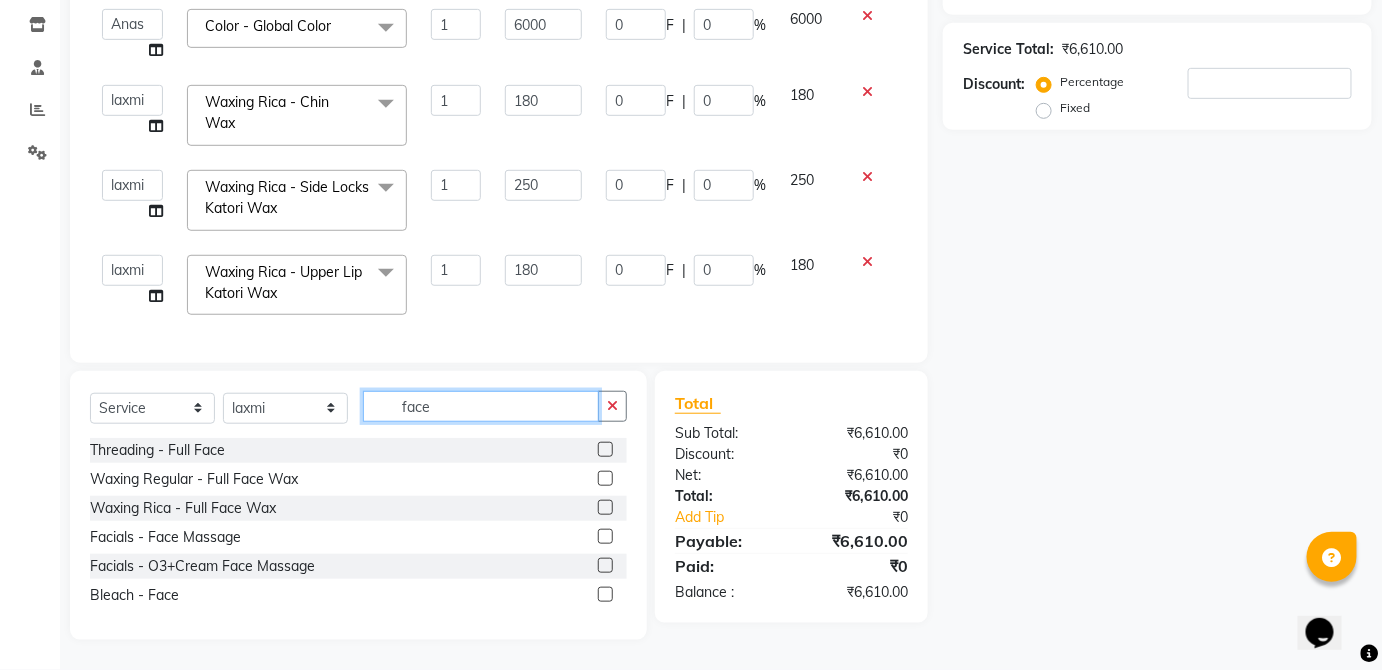 scroll, scrollTop: 344, scrollLeft: 0, axis: vertical 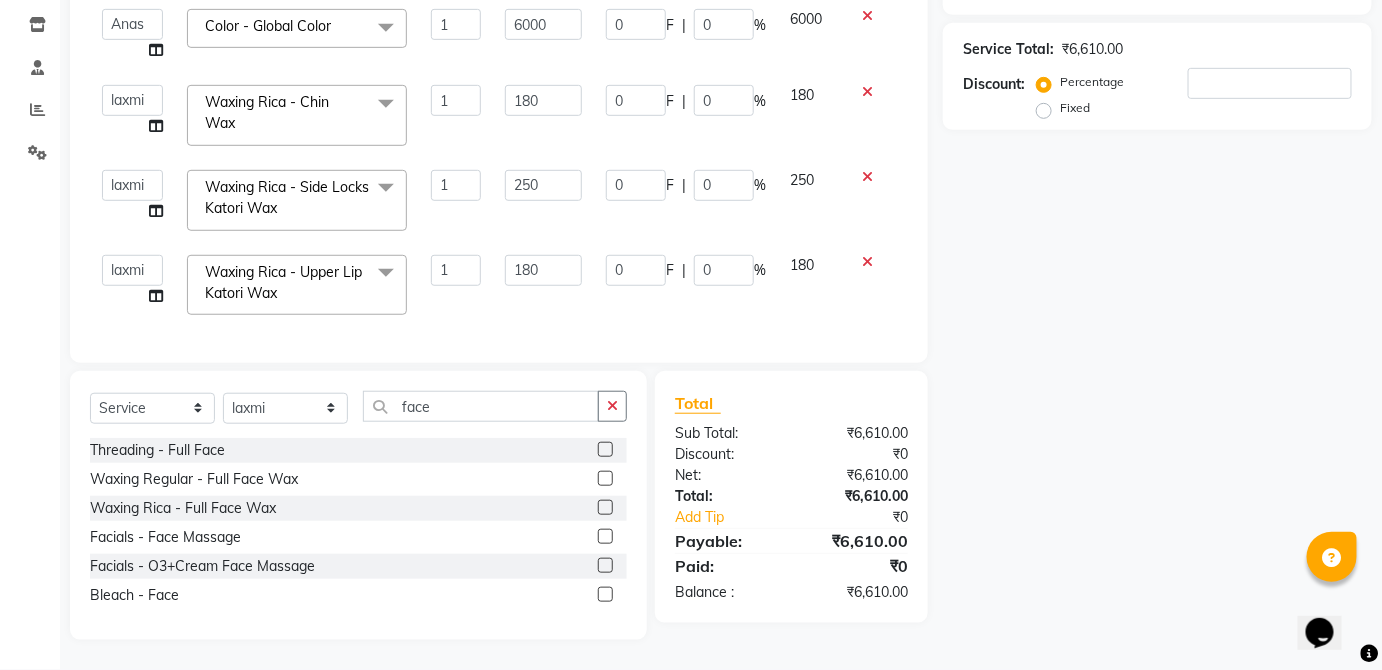 click 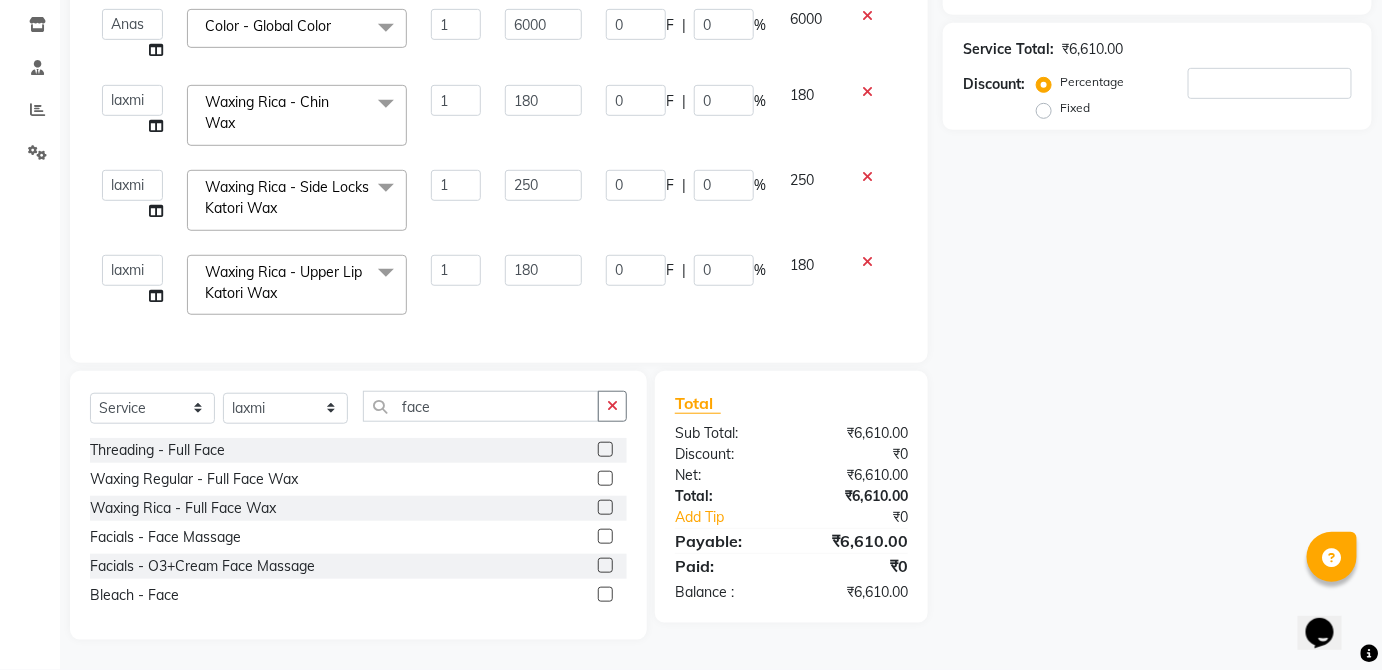 click at bounding box center [604, 566] 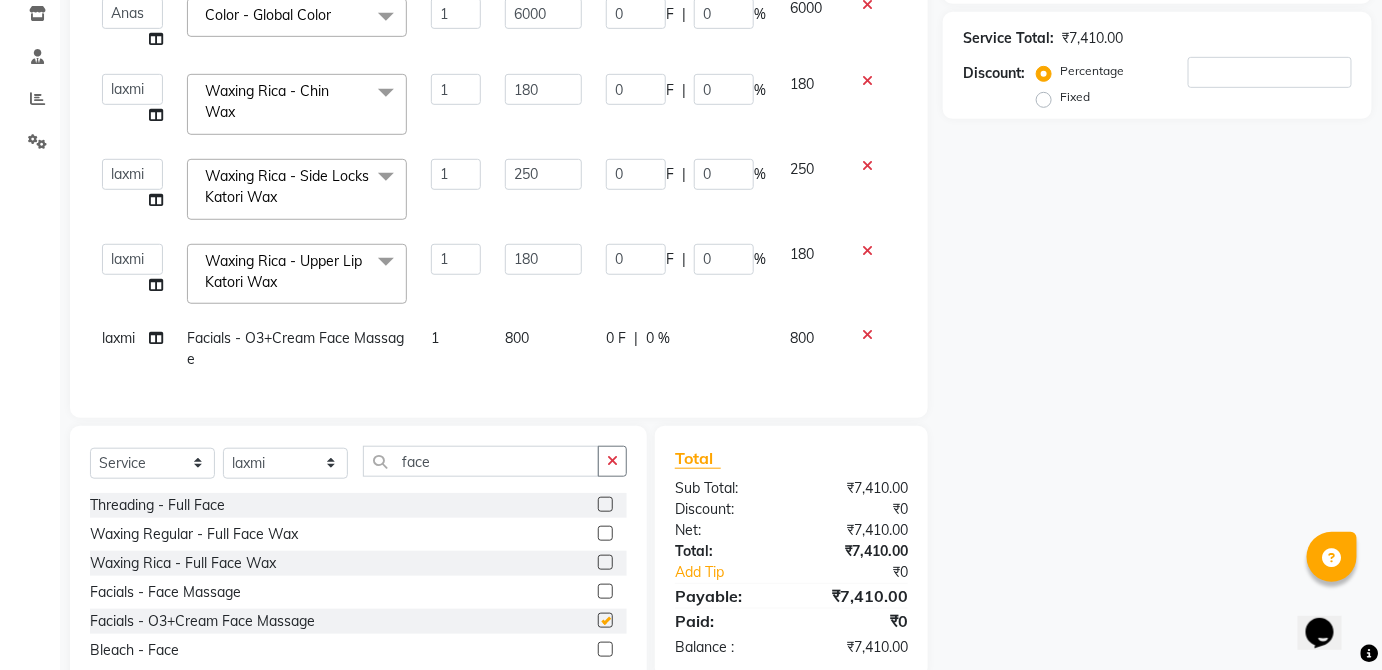 checkbox on "false" 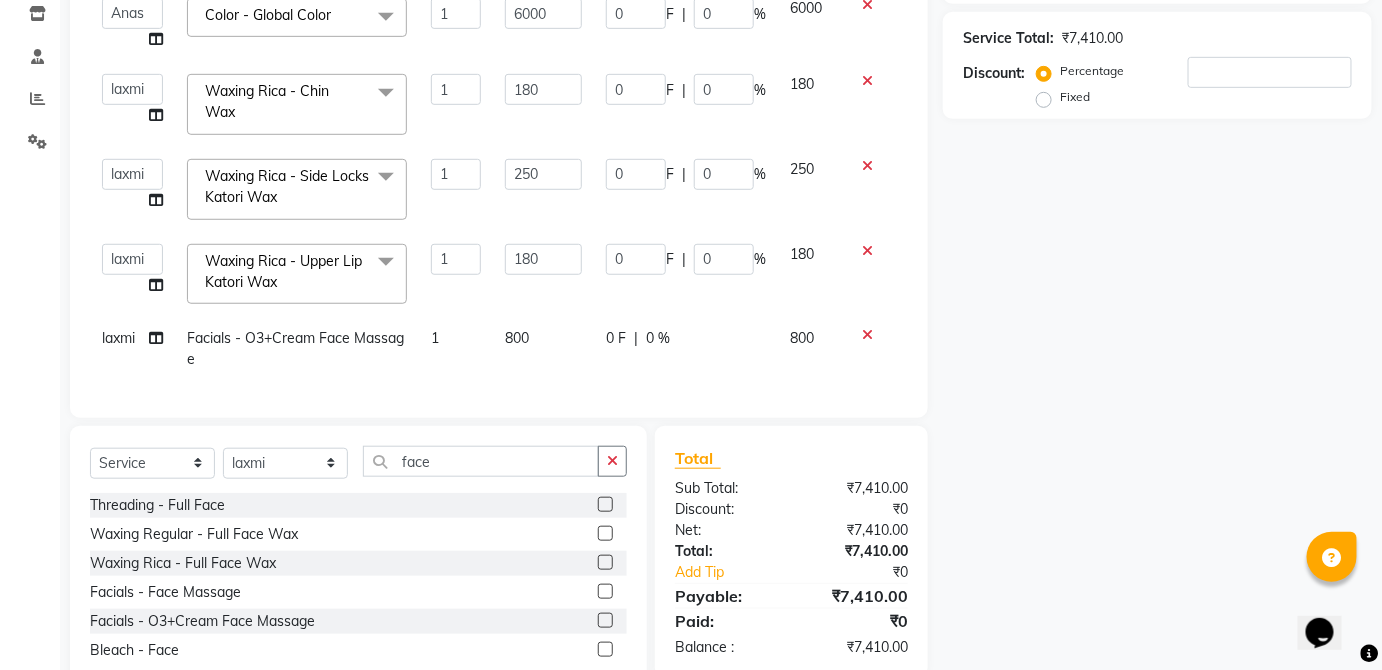 click on "800" 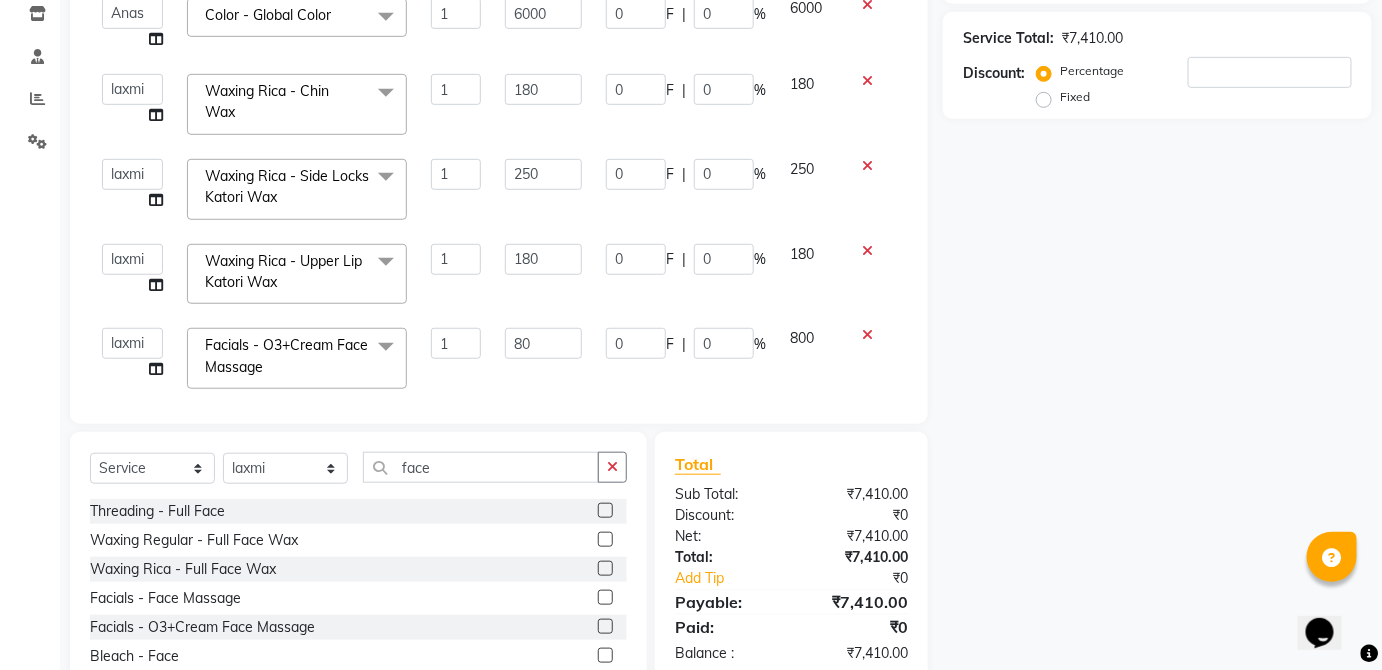 type on "8" 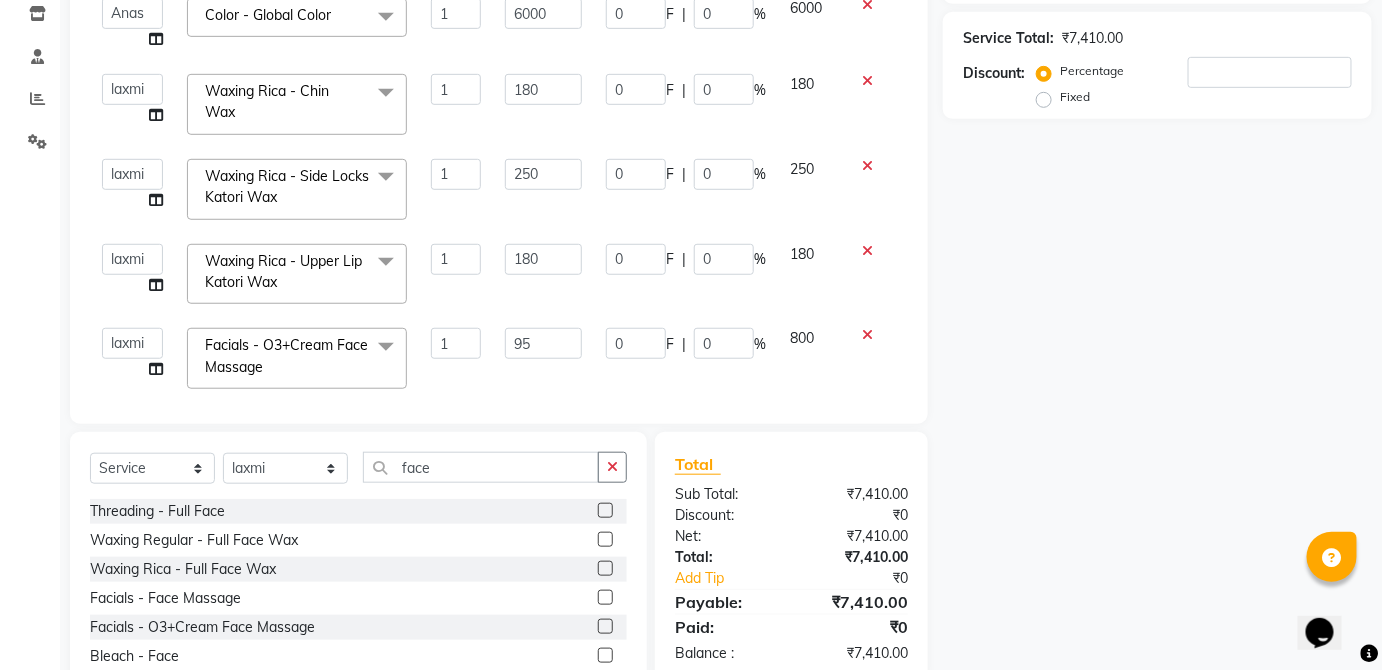 type on "950" 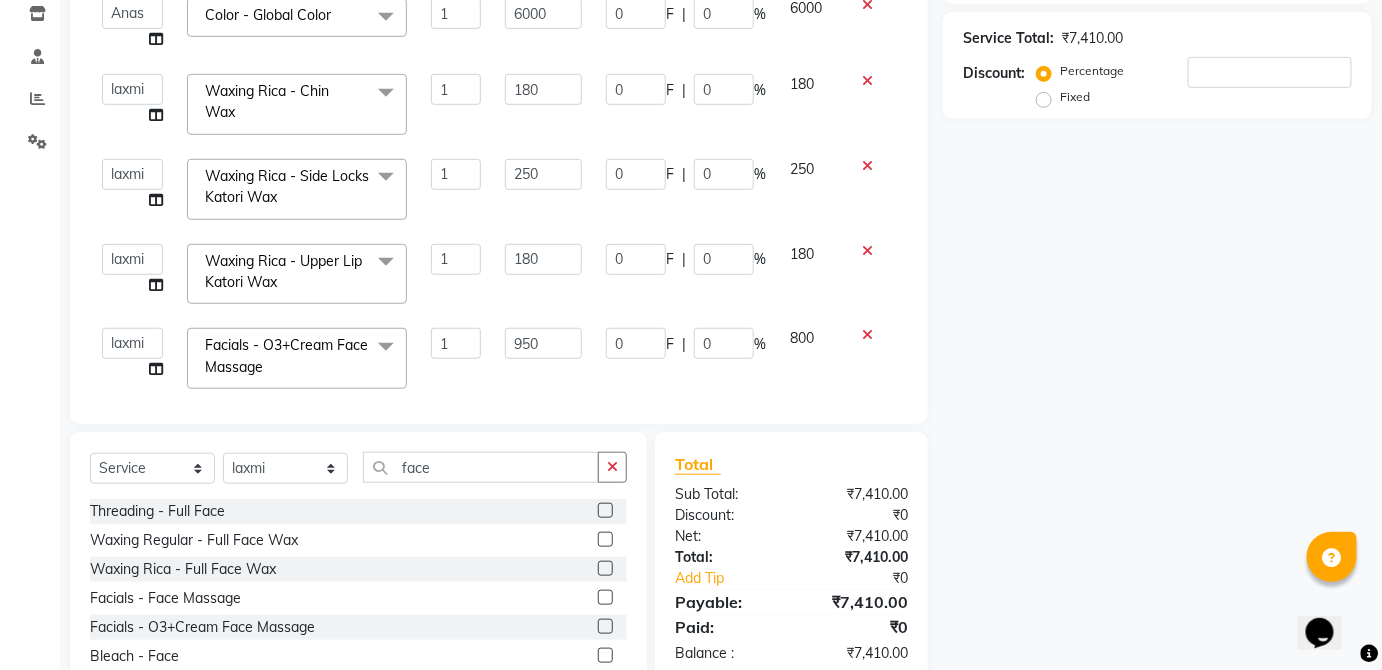 click on "800" 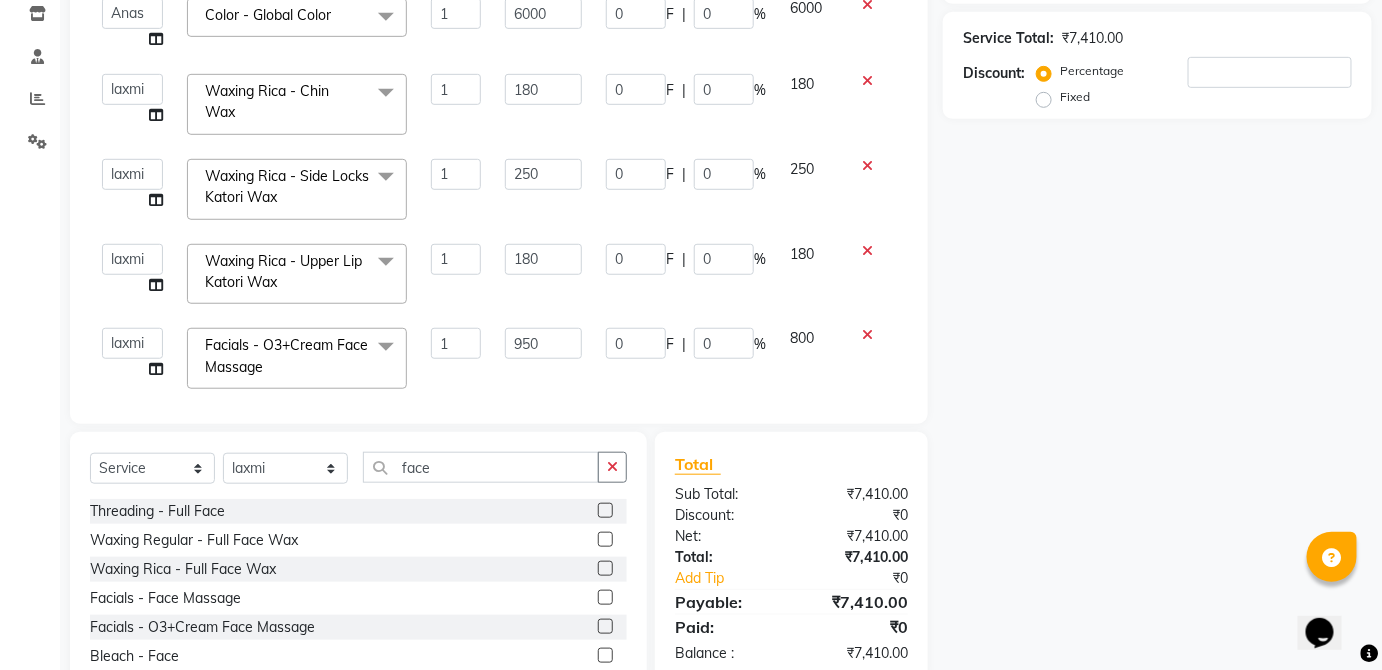 select on "37821" 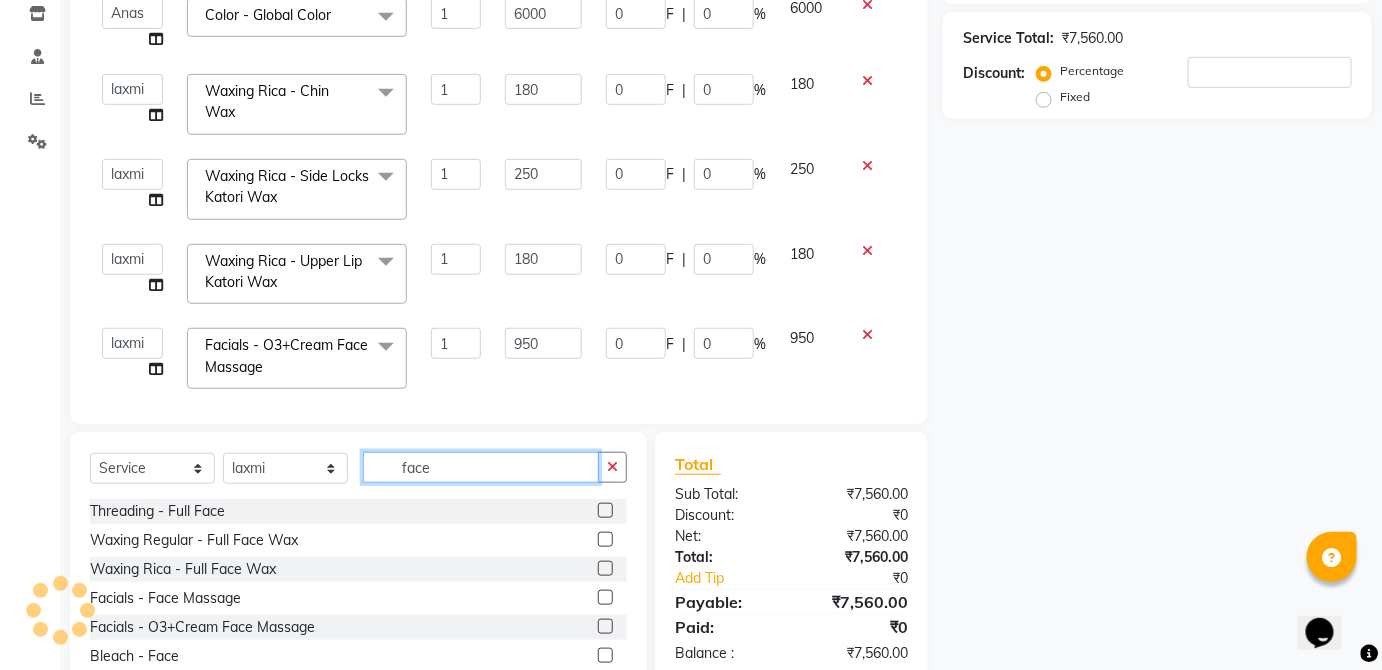 click on "face" 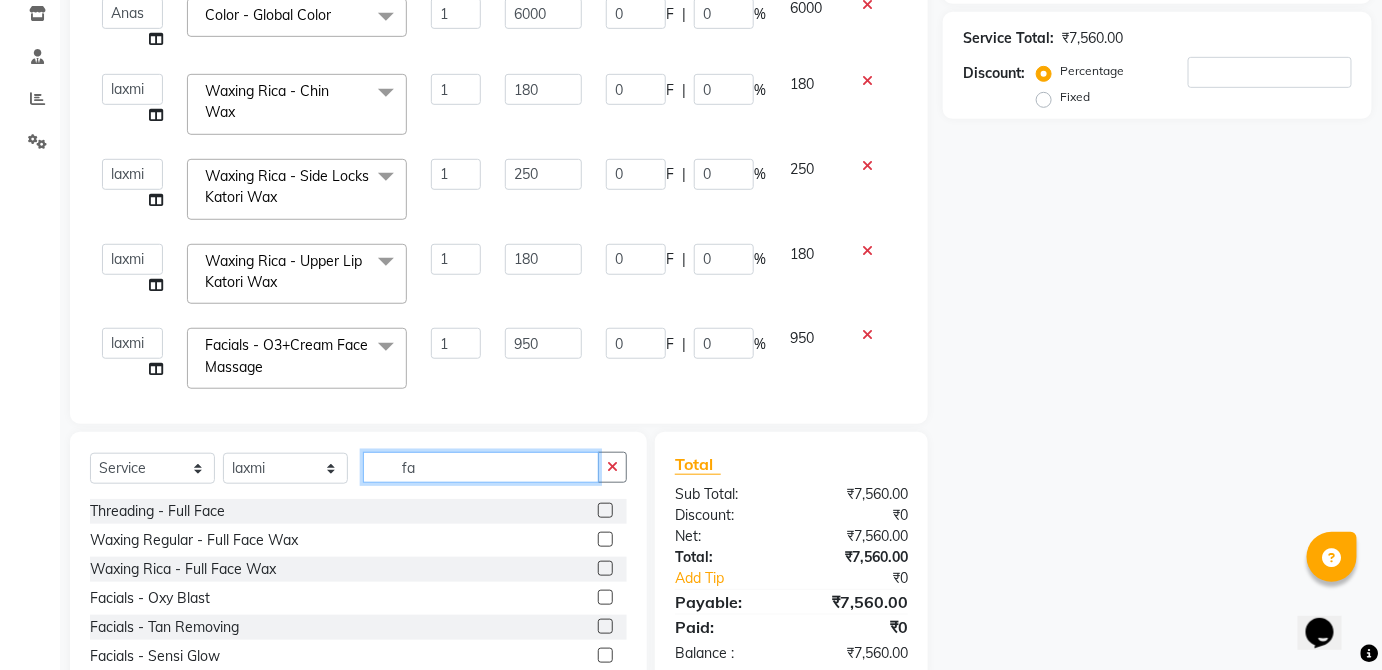 type on "f" 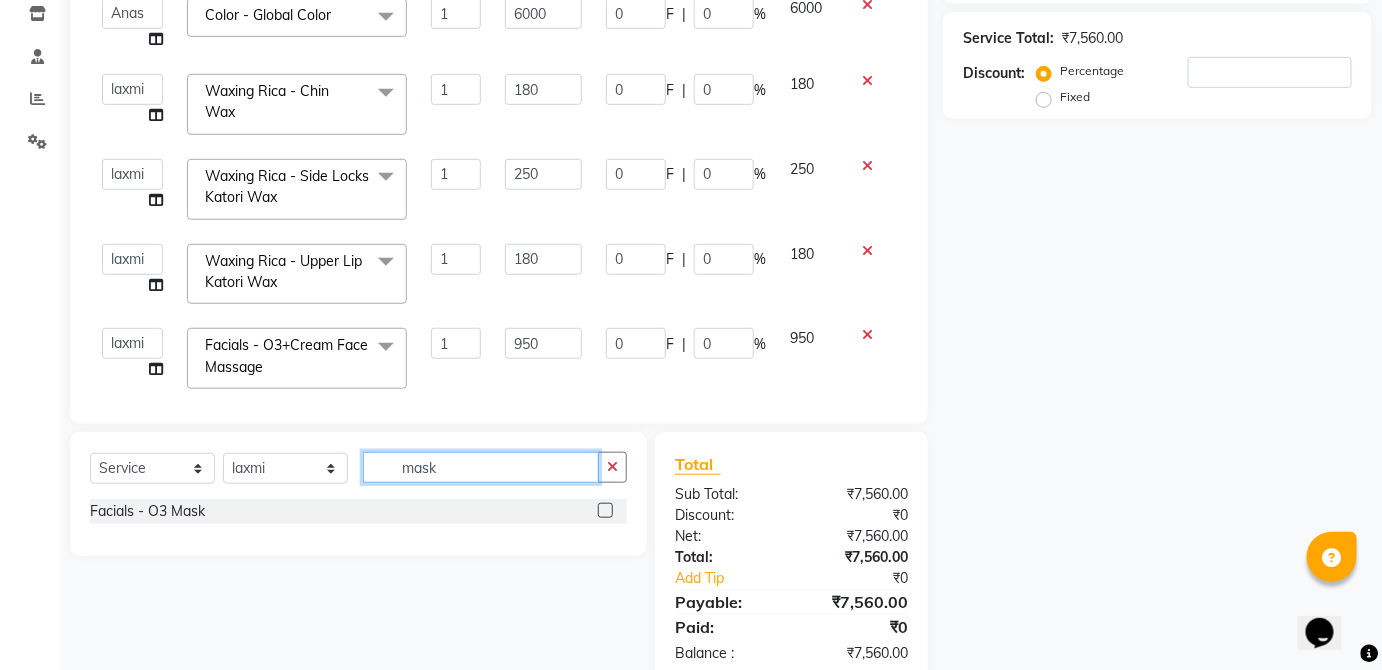type on "mask" 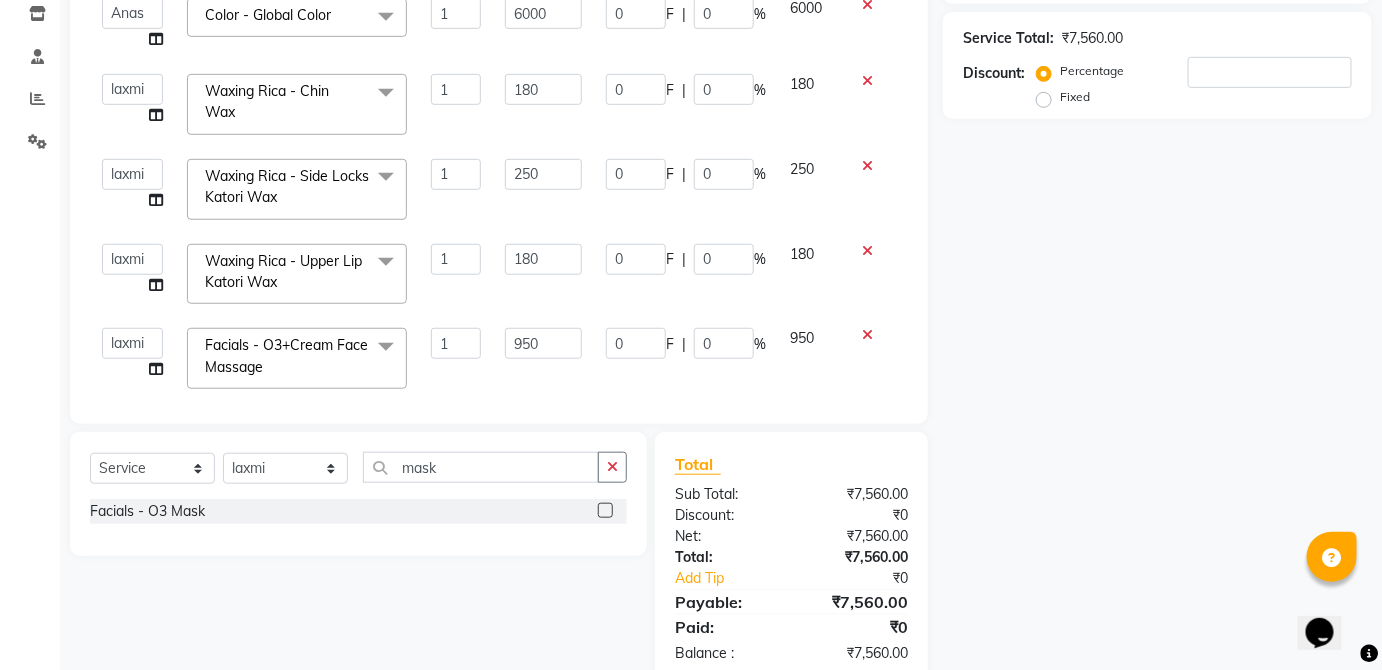 click 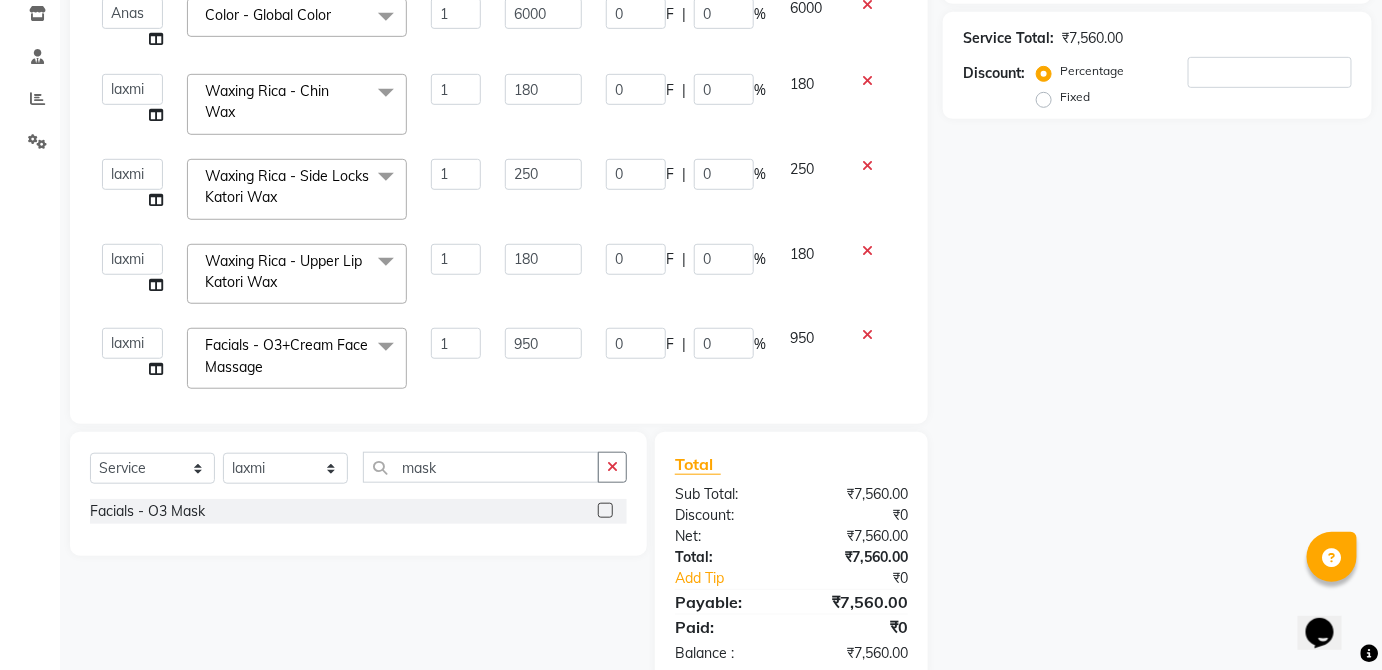 click at bounding box center (604, 511) 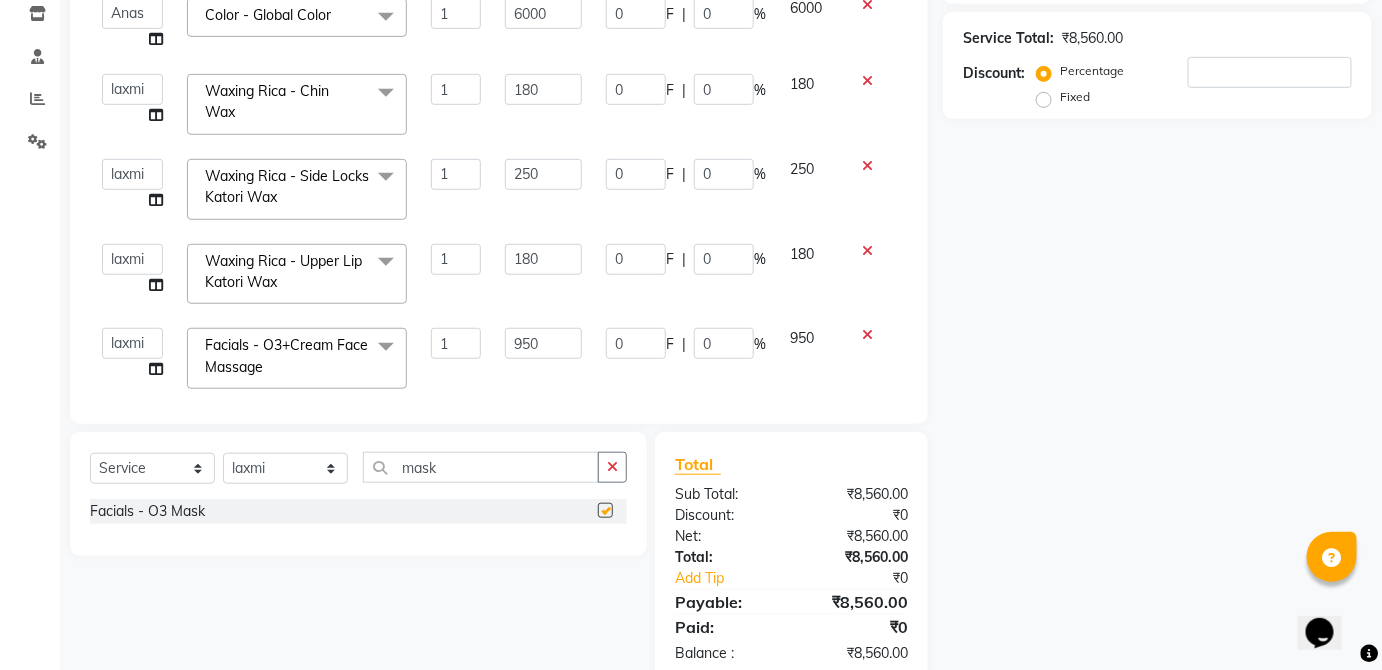 scroll, scrollTop: 69, scrollLeft: 0, axis: vertical 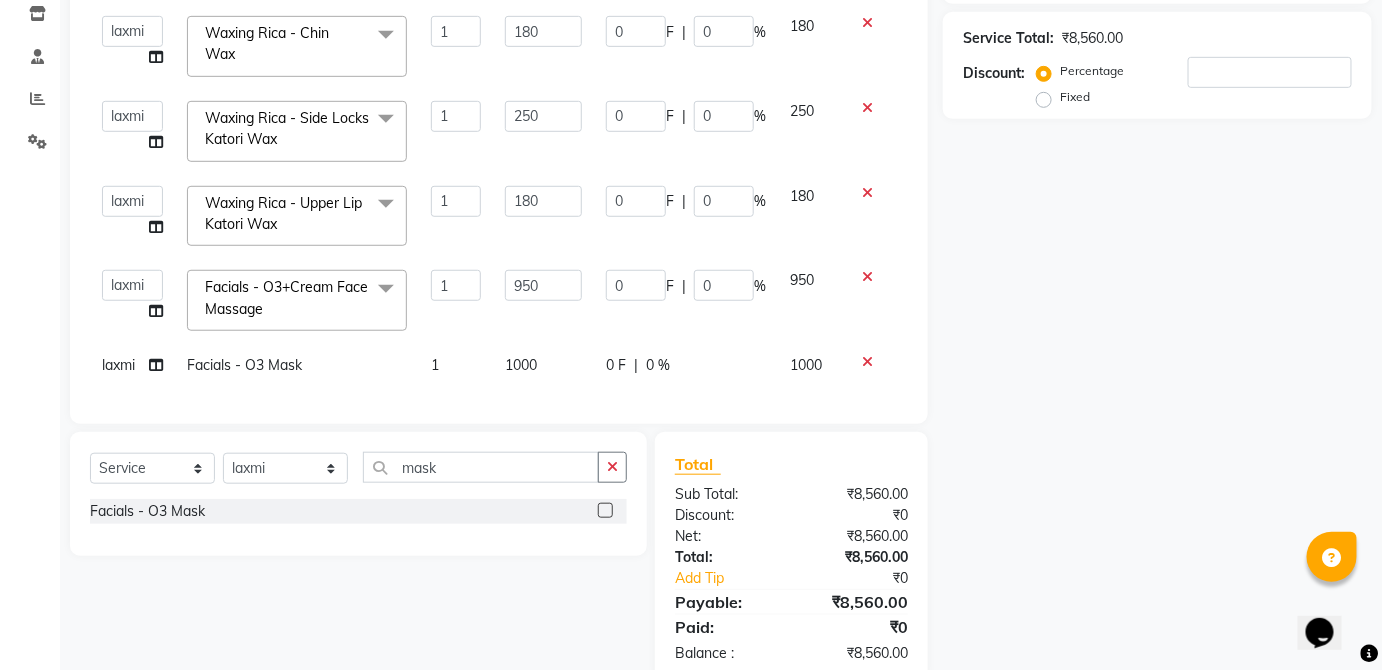 checkbox on "false" 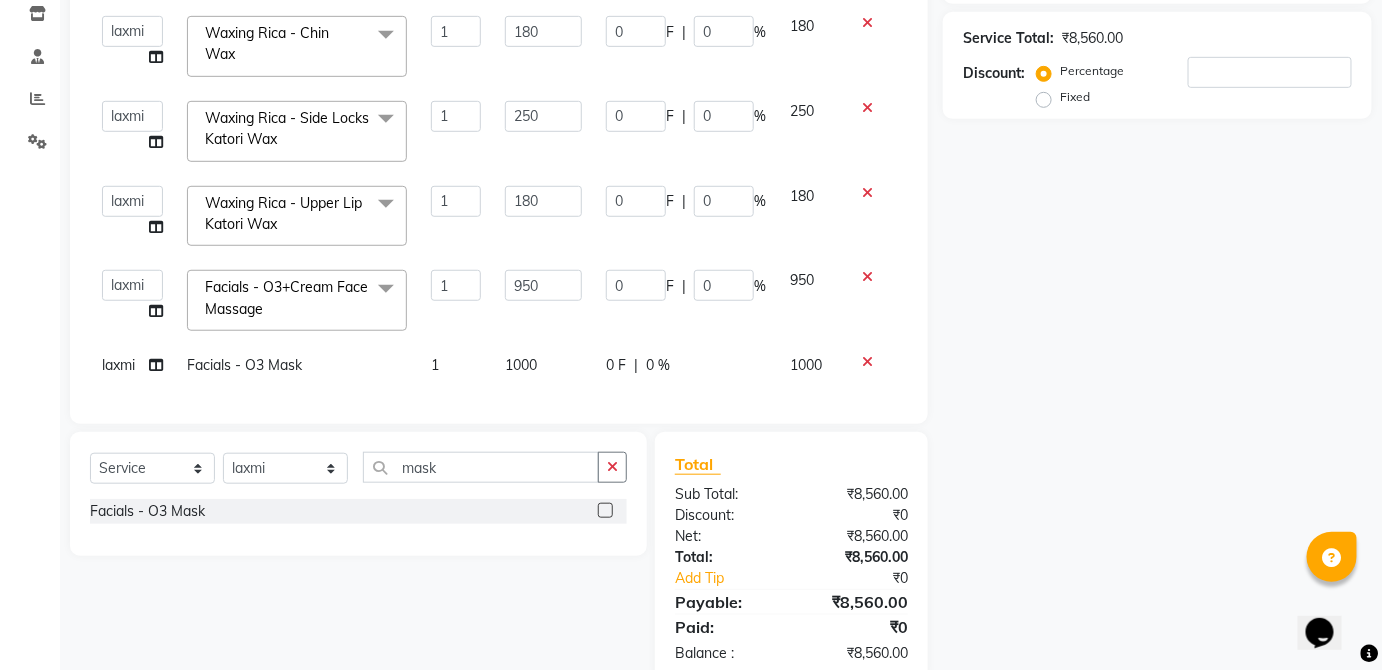 click on "1000" 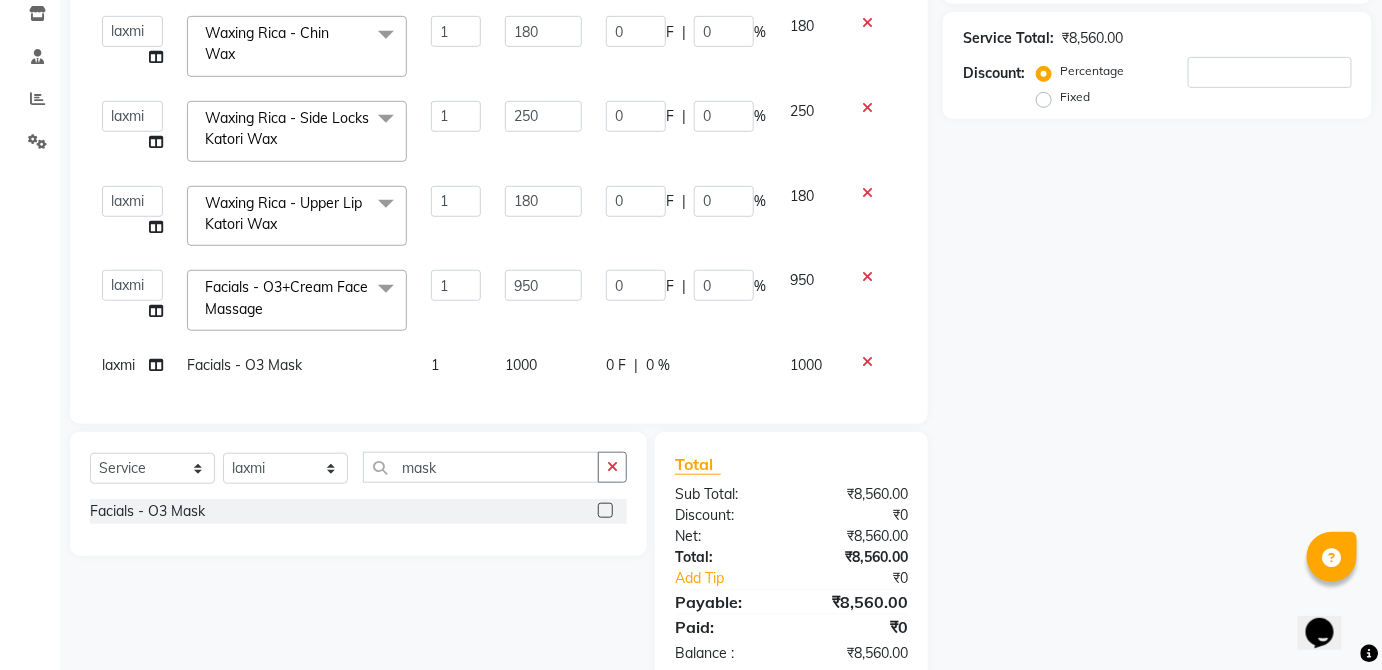 select on "37821" 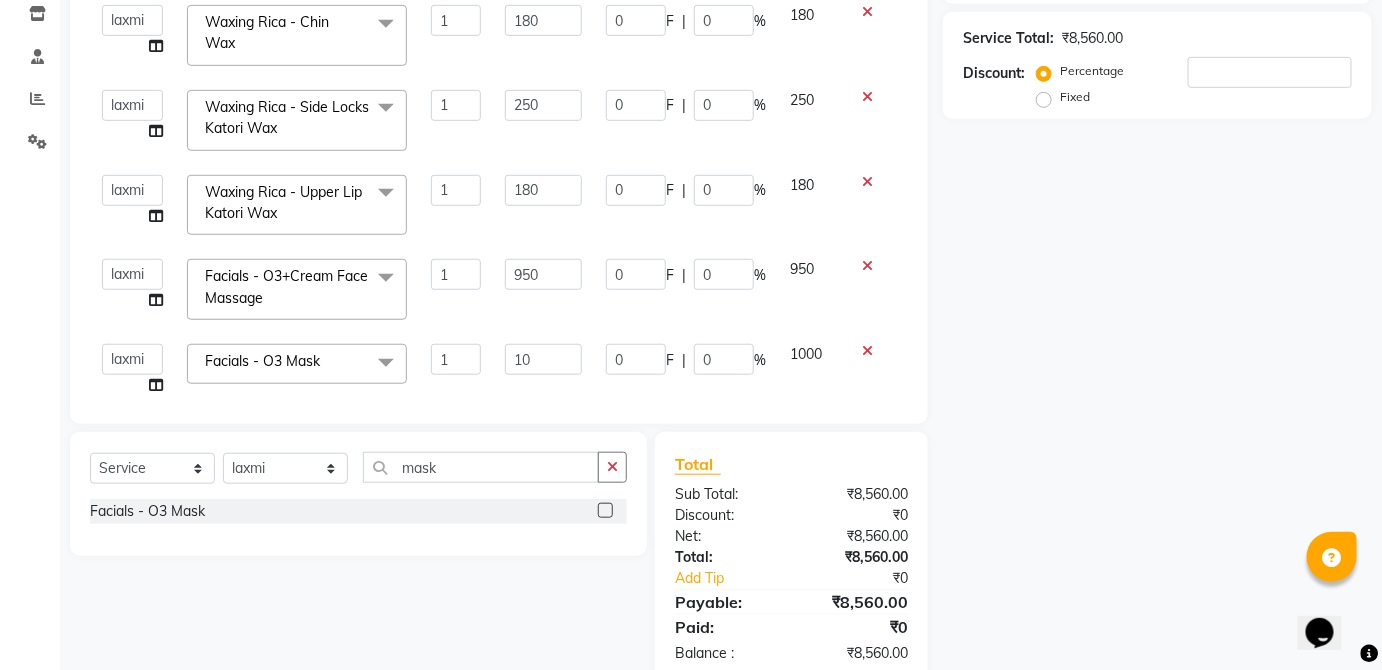 type on "1" 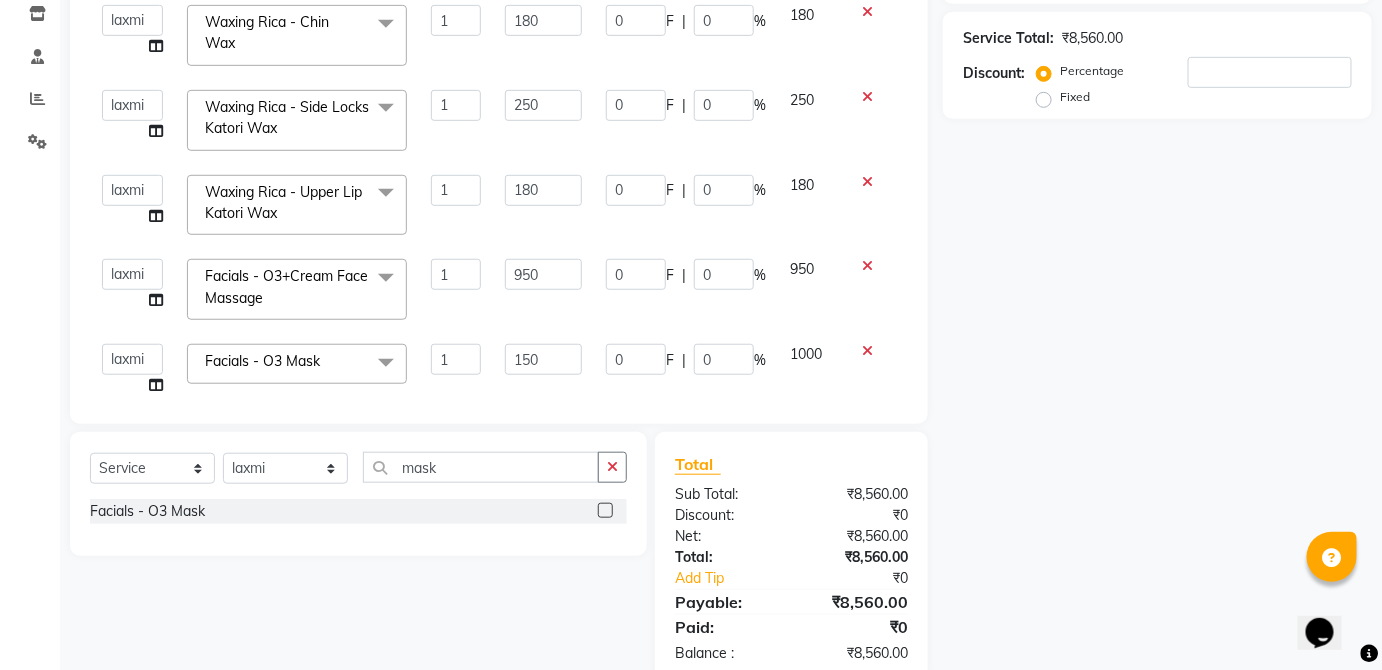 type on "1500" 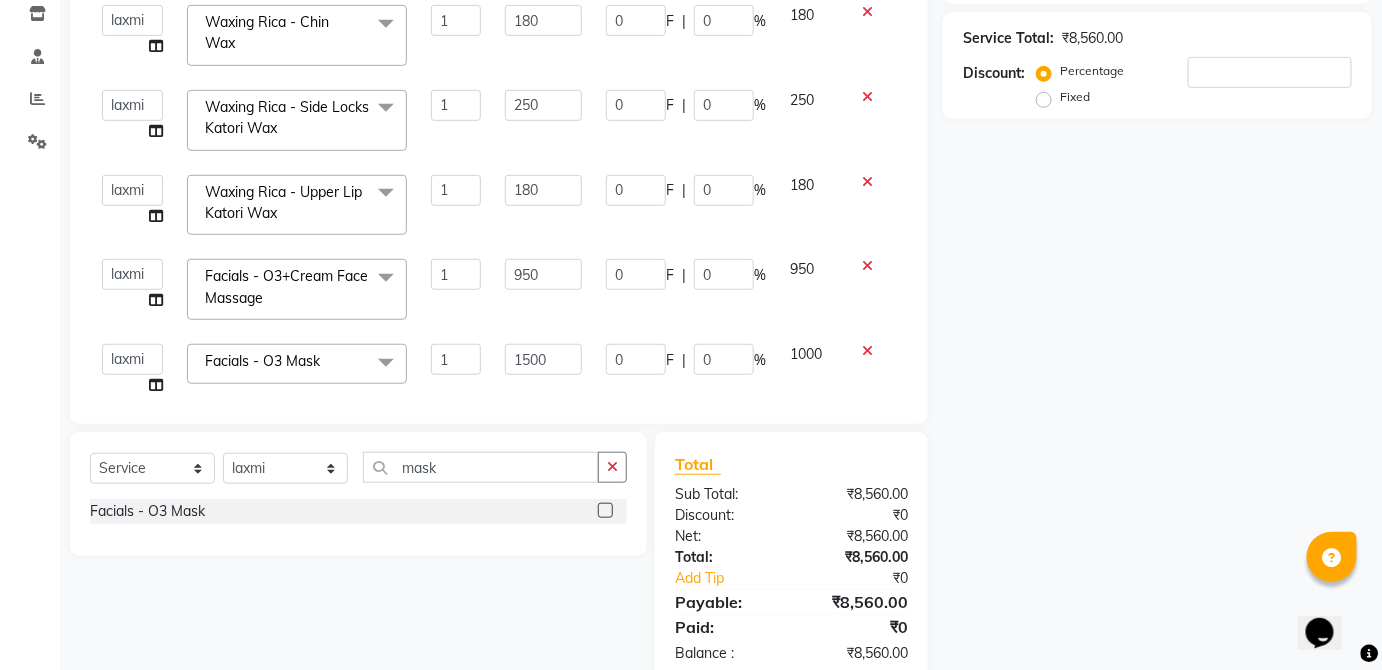 click on "1000" 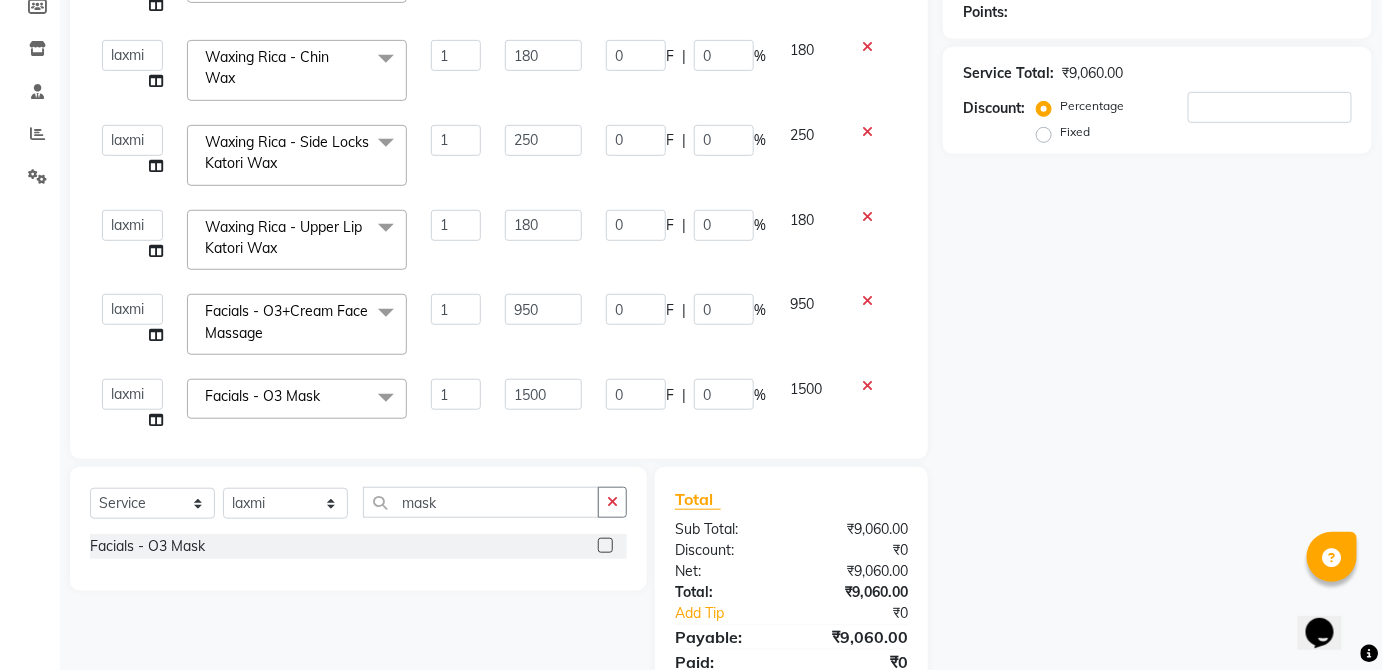 scroll, scrollTop: 260, scrollLeft: 0, axis: vertical 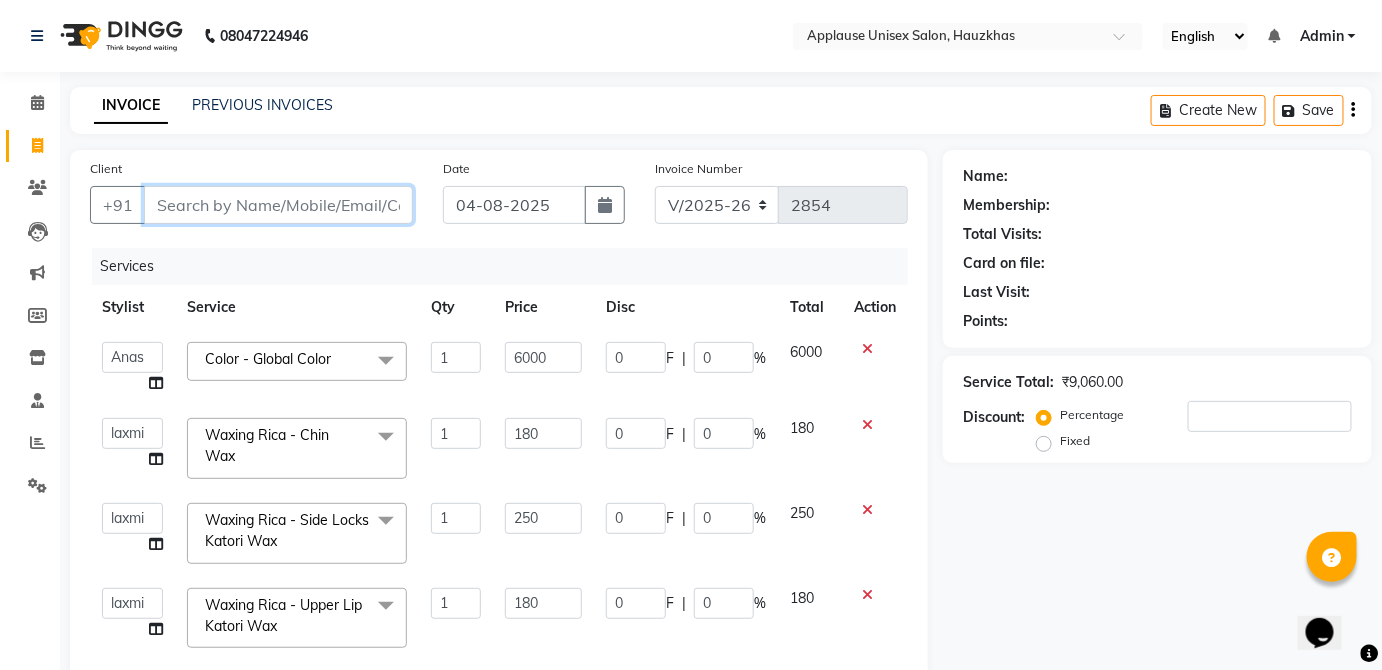 click on "Client" at bounding box center [278, 205] 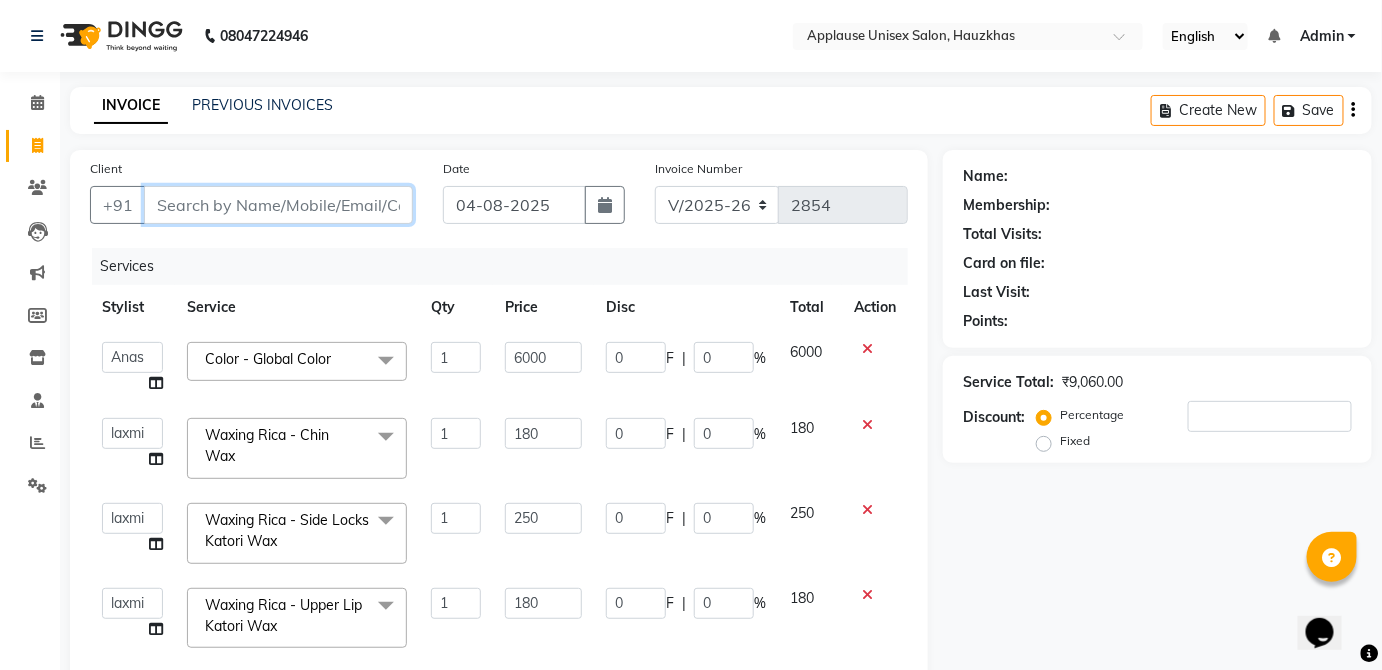 type on "9" 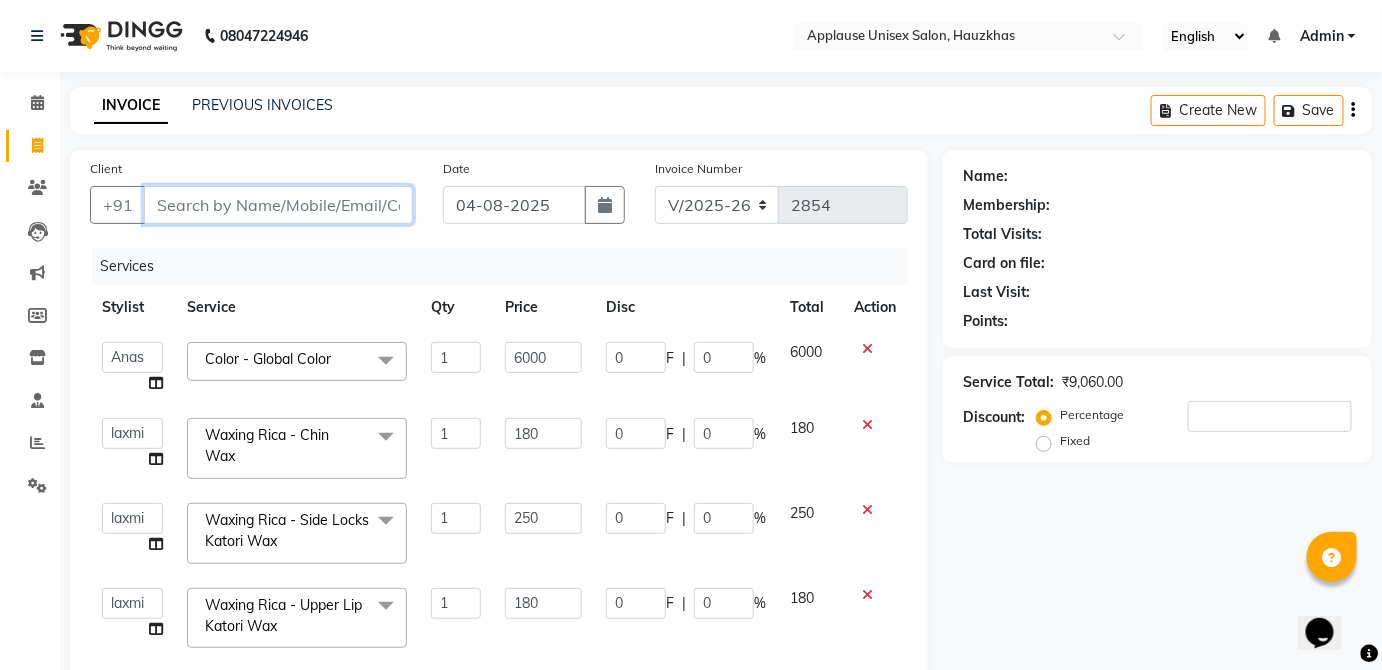 type on "0" 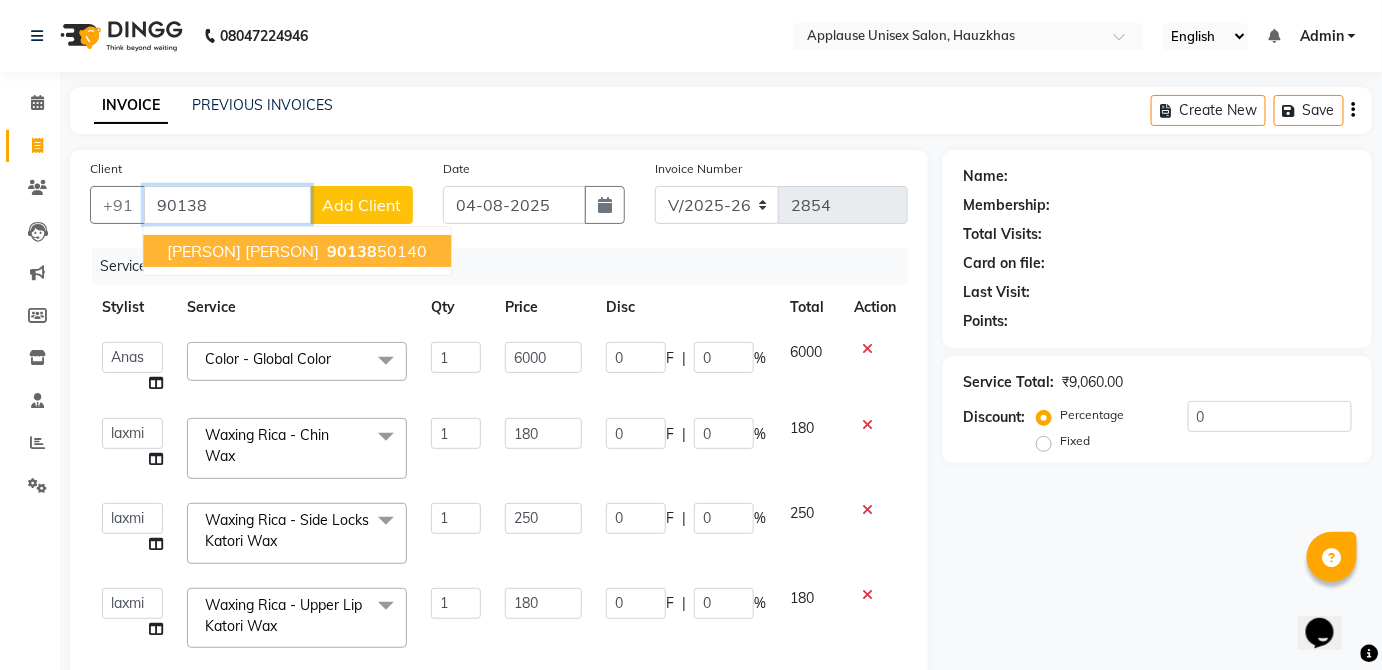 click on "90138 50140" at bounding box center (375, 251) 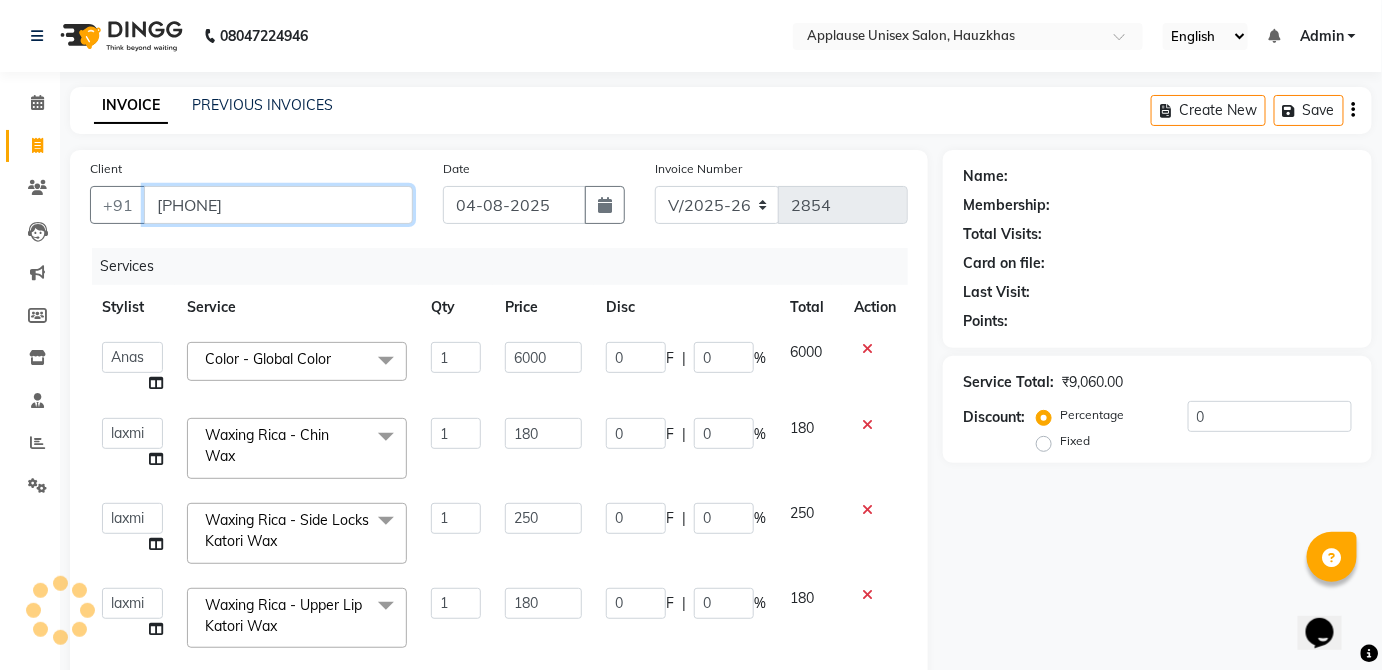type on "[PHONE]" 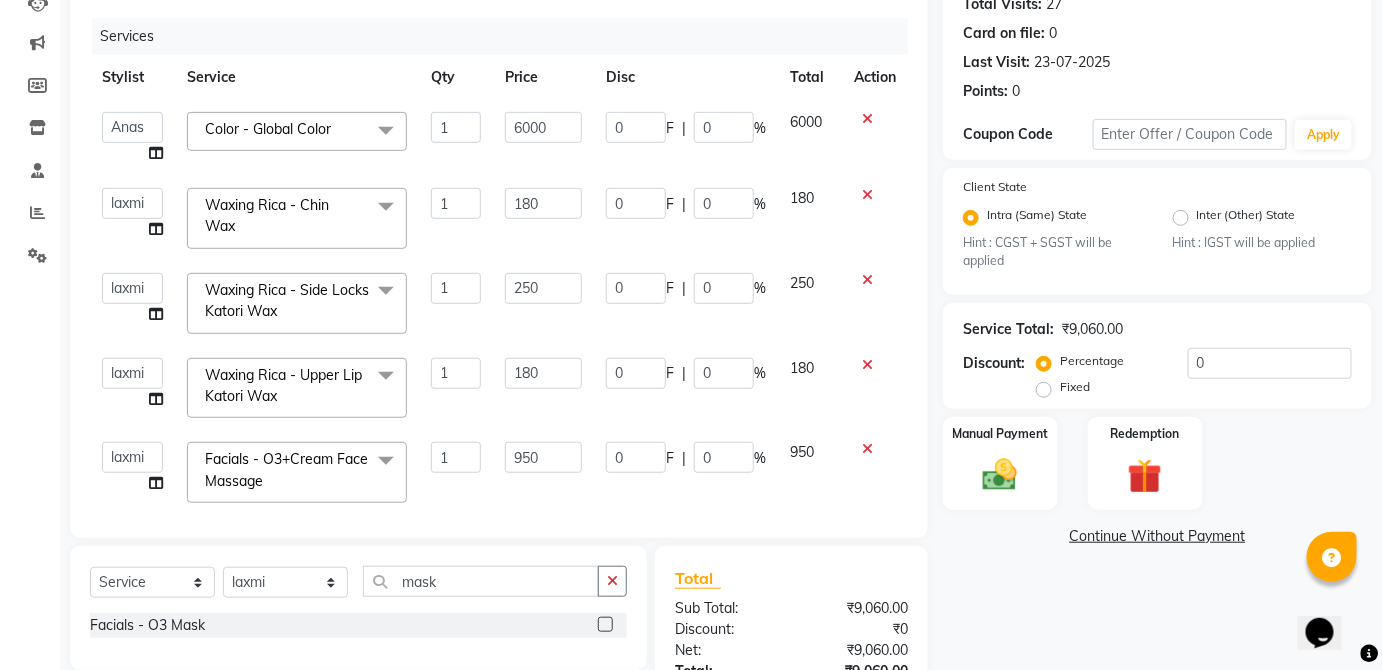 scroll, scrollTop: 233, scrollLeft: 0, axis: vertical 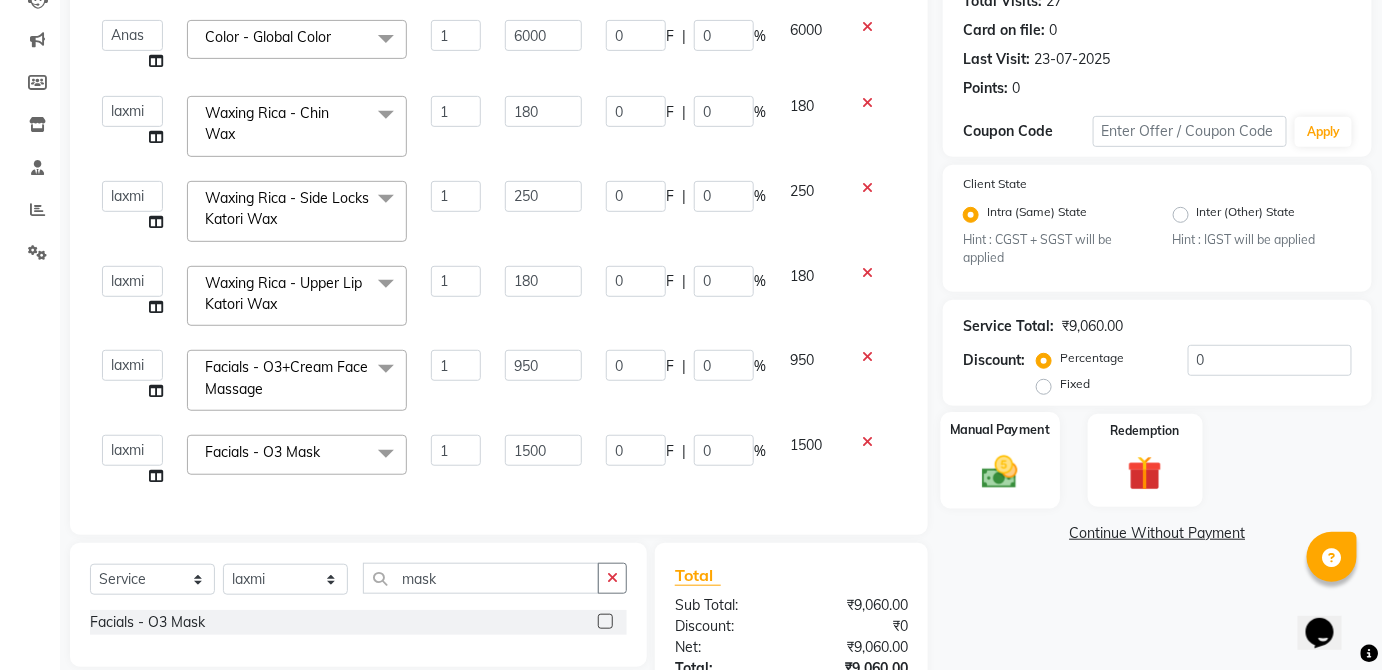 click 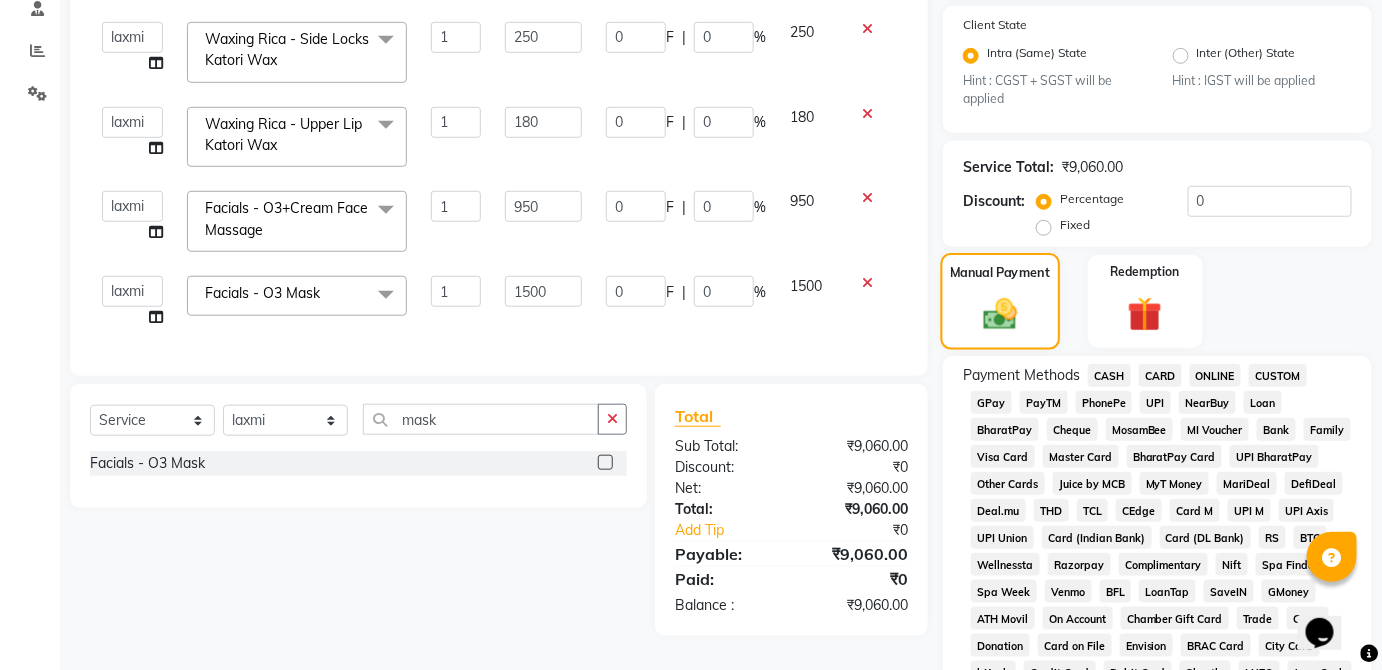 scroll, scrollTop: 400, scrollLeft: 0, axis: vertical 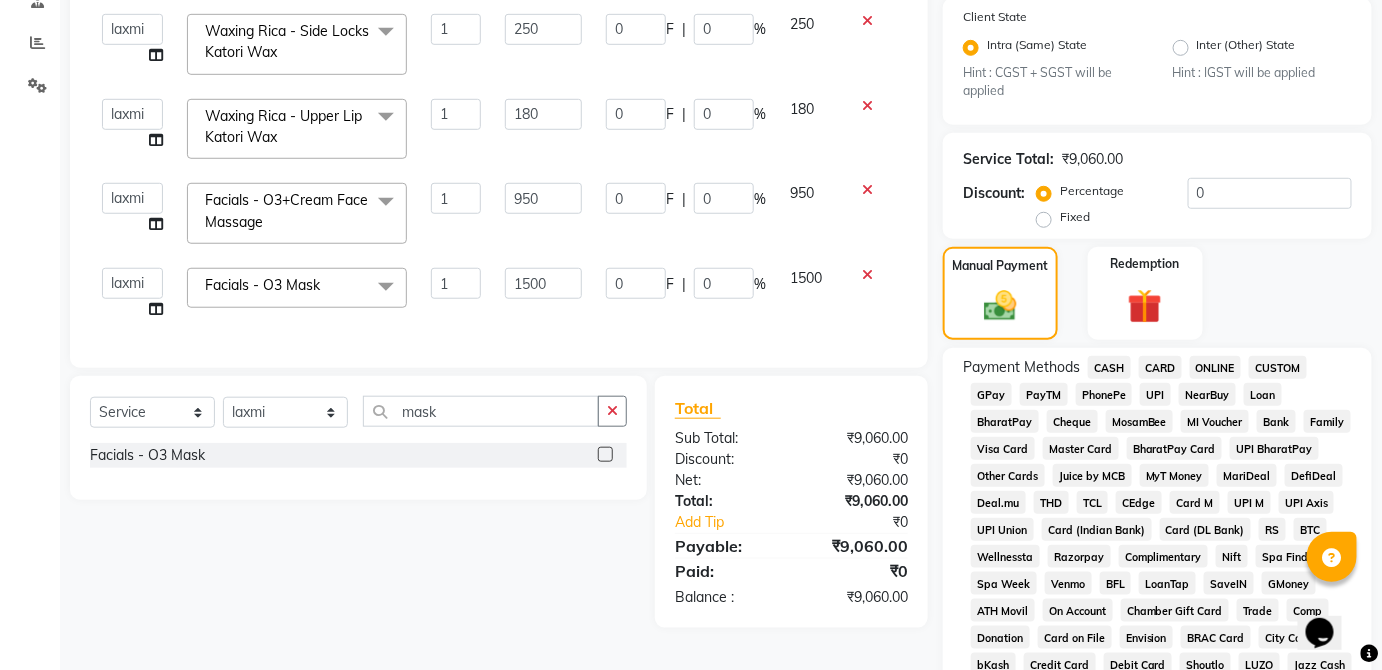 click on "CARD" 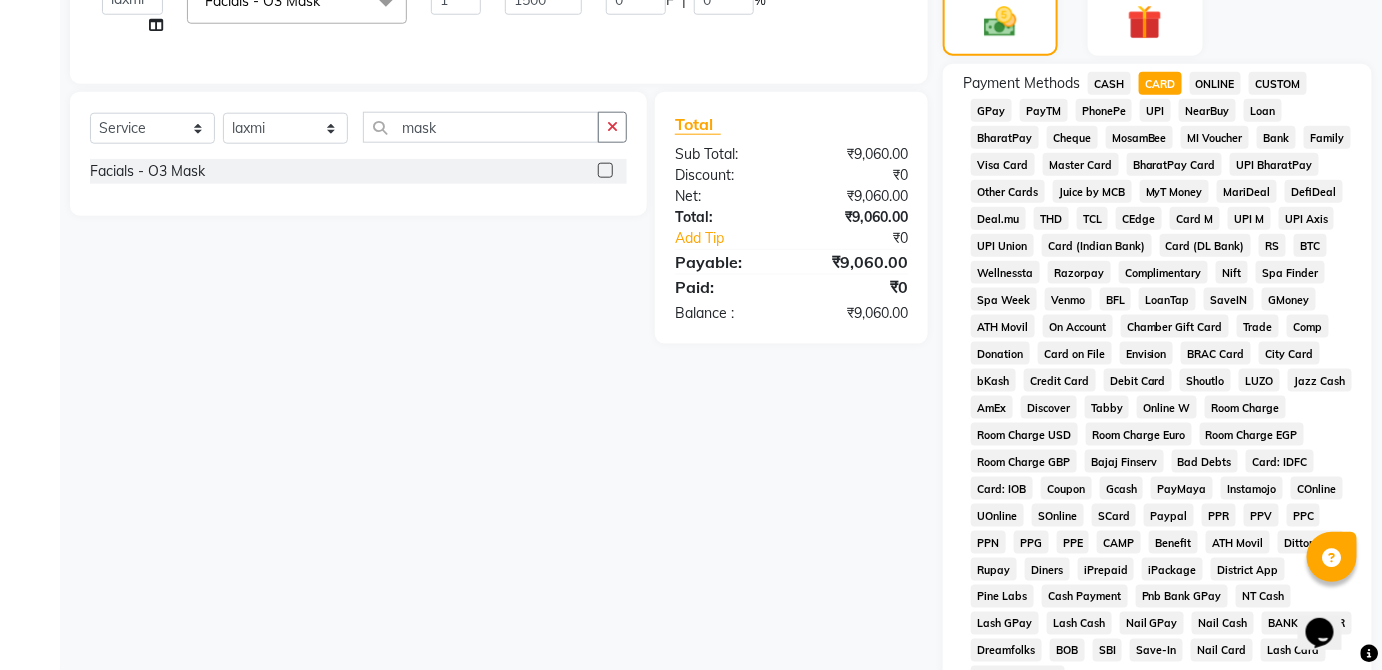 scroll, scrollTop: 943, scrollLeft: 0, axis: vertical 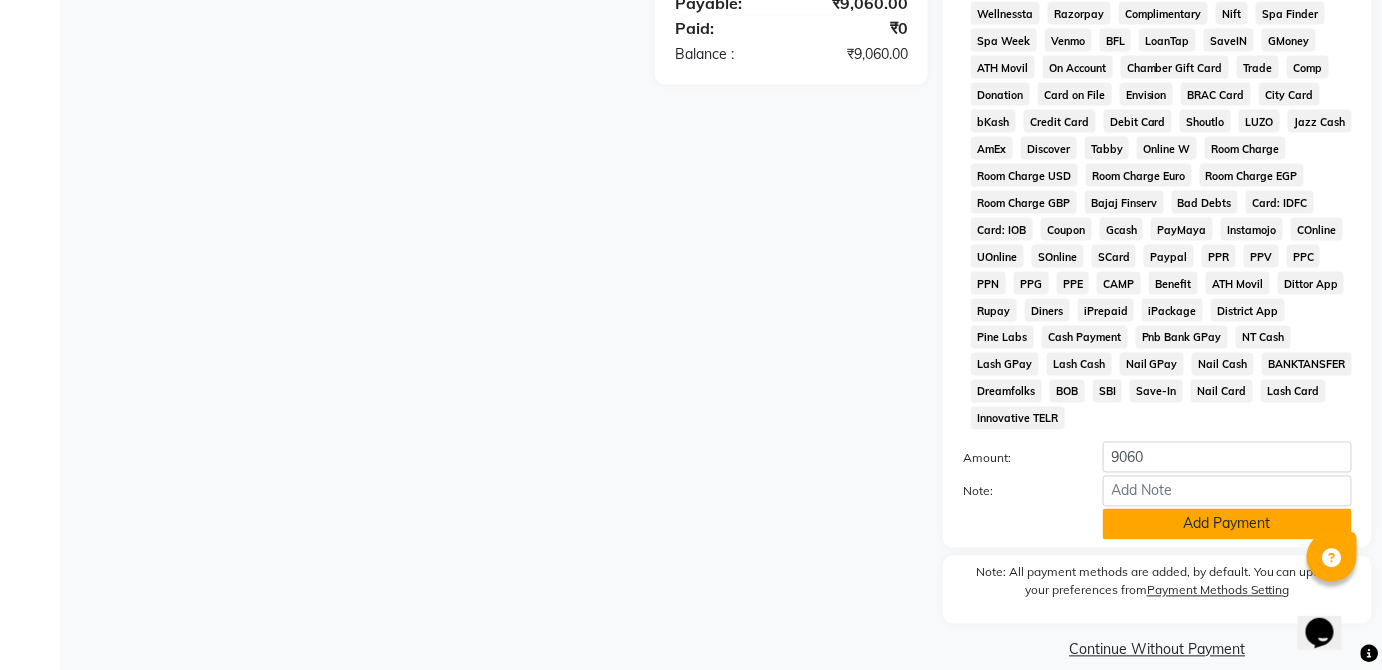 click on "Add Payment" 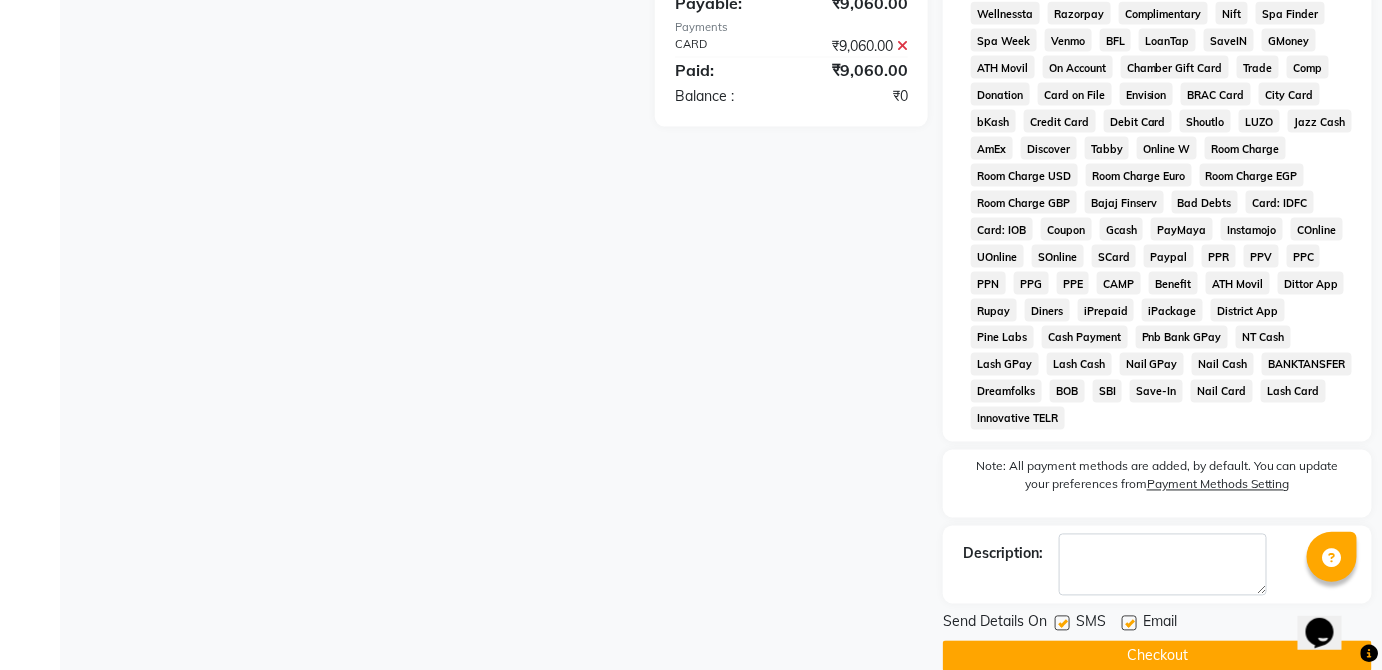 click on "Checkout" 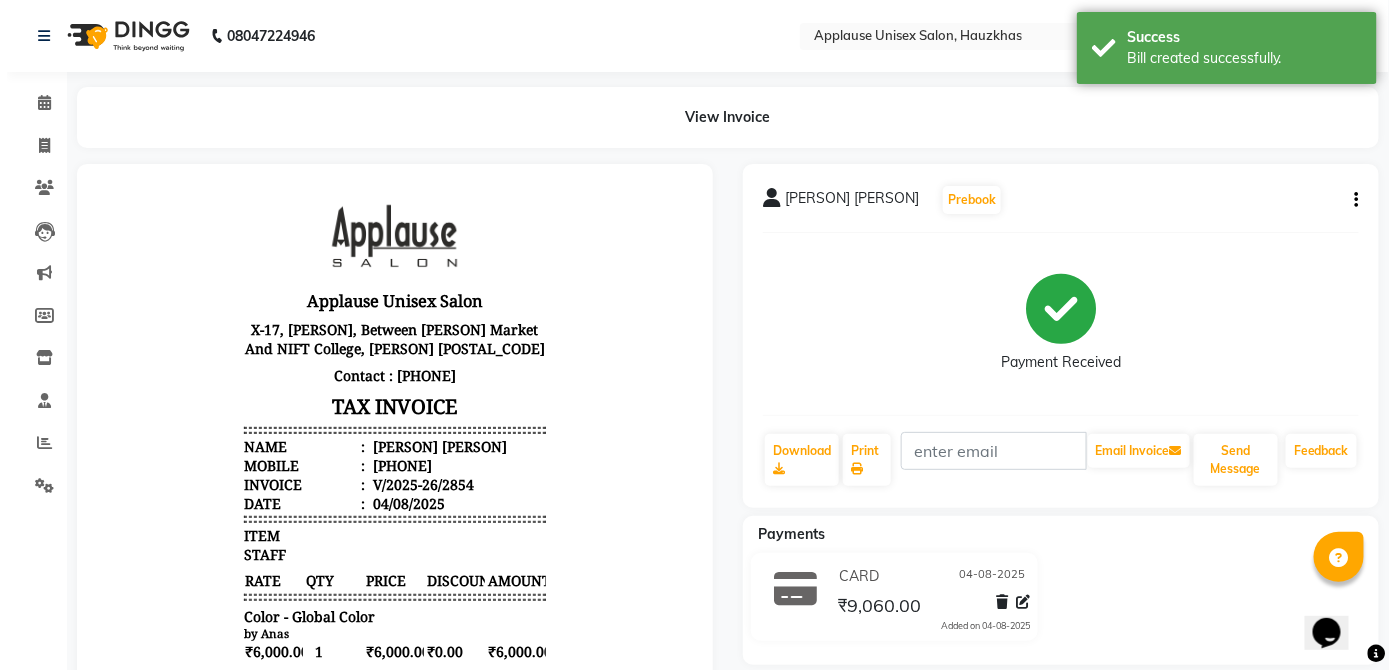 scroll, scrollTop: 0, scrollLeft: 0, axis: both 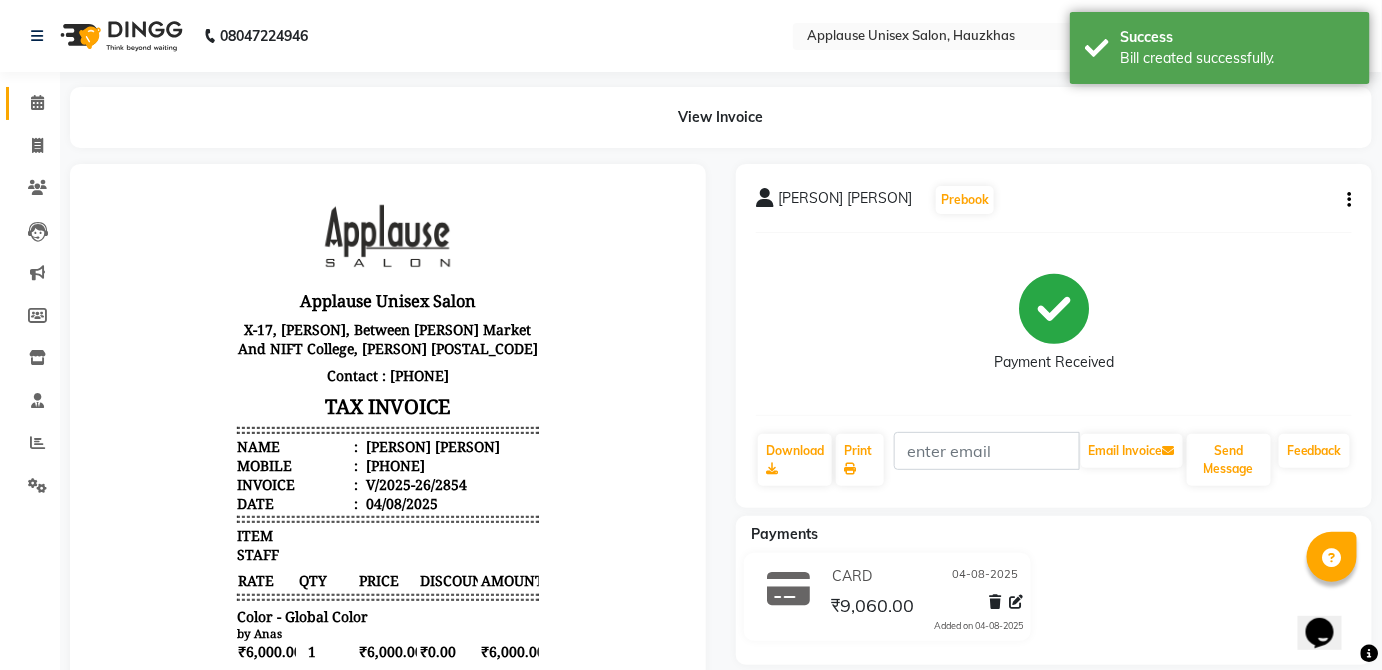 click 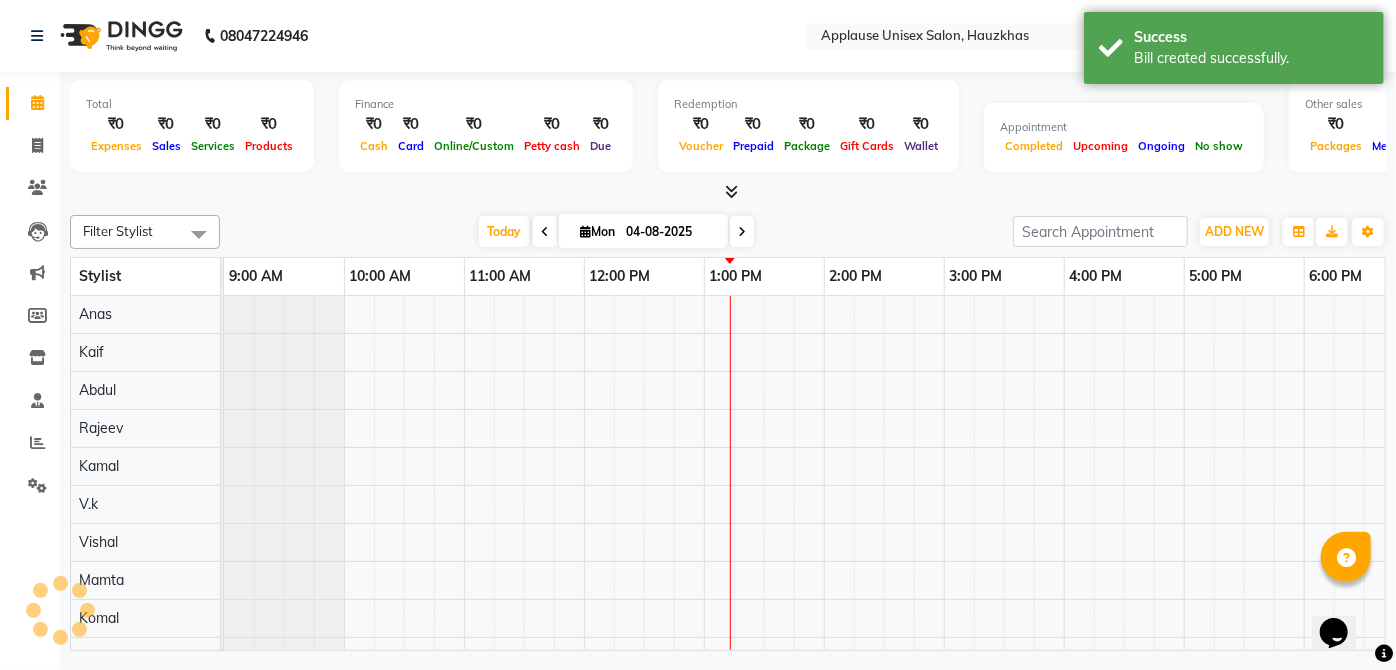 scroll, scrollTop: 0, scrollLeft: 0, axis: both 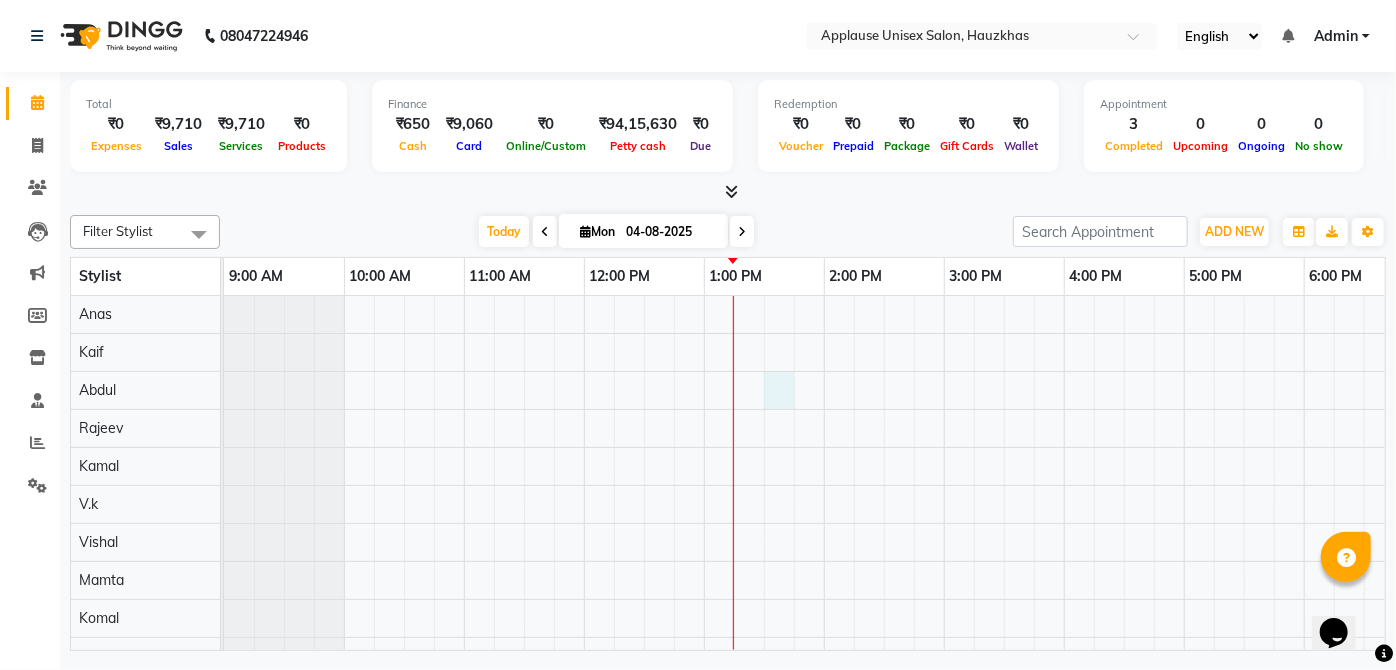 click at bounding box center [1004, 770] 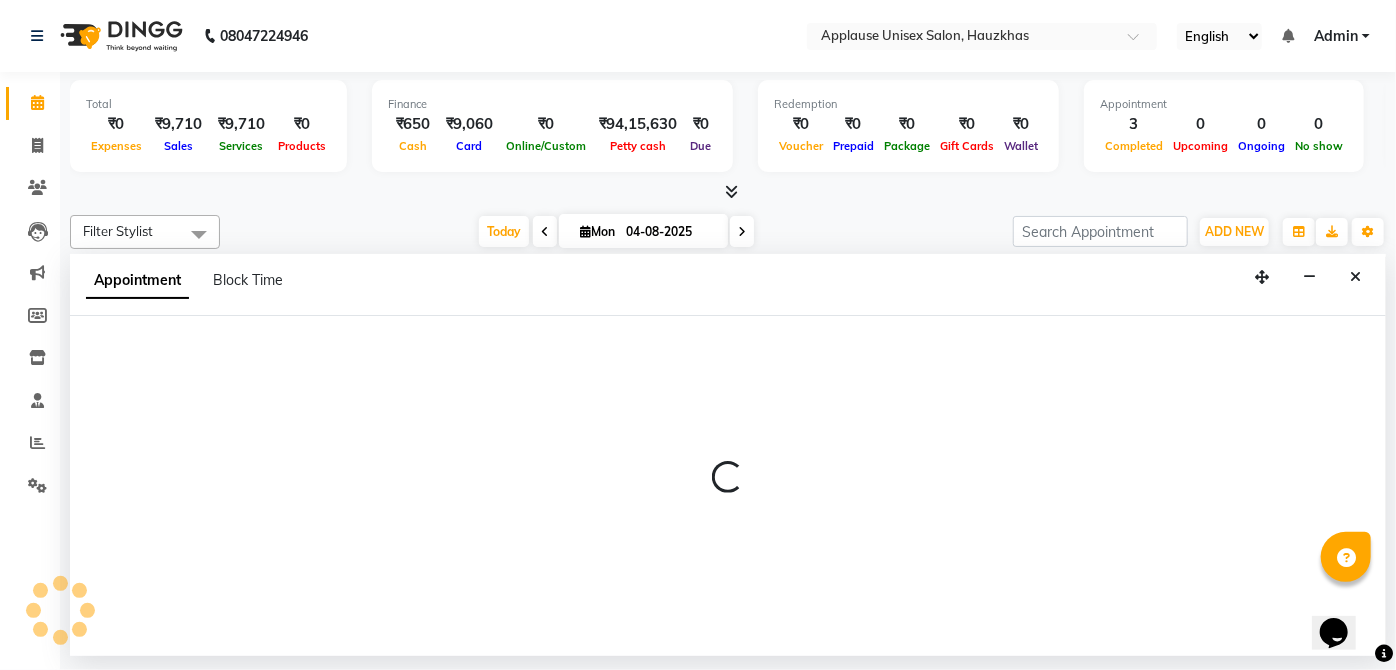 select on "32127" 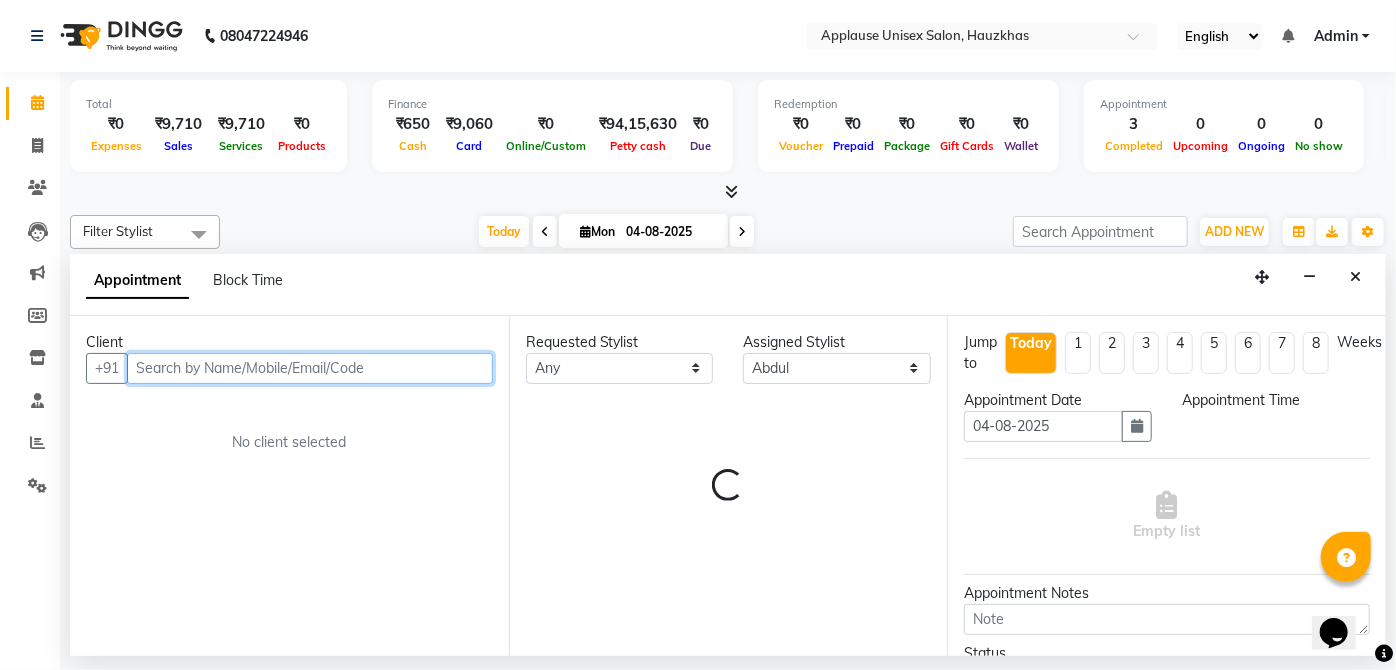 select on "810" 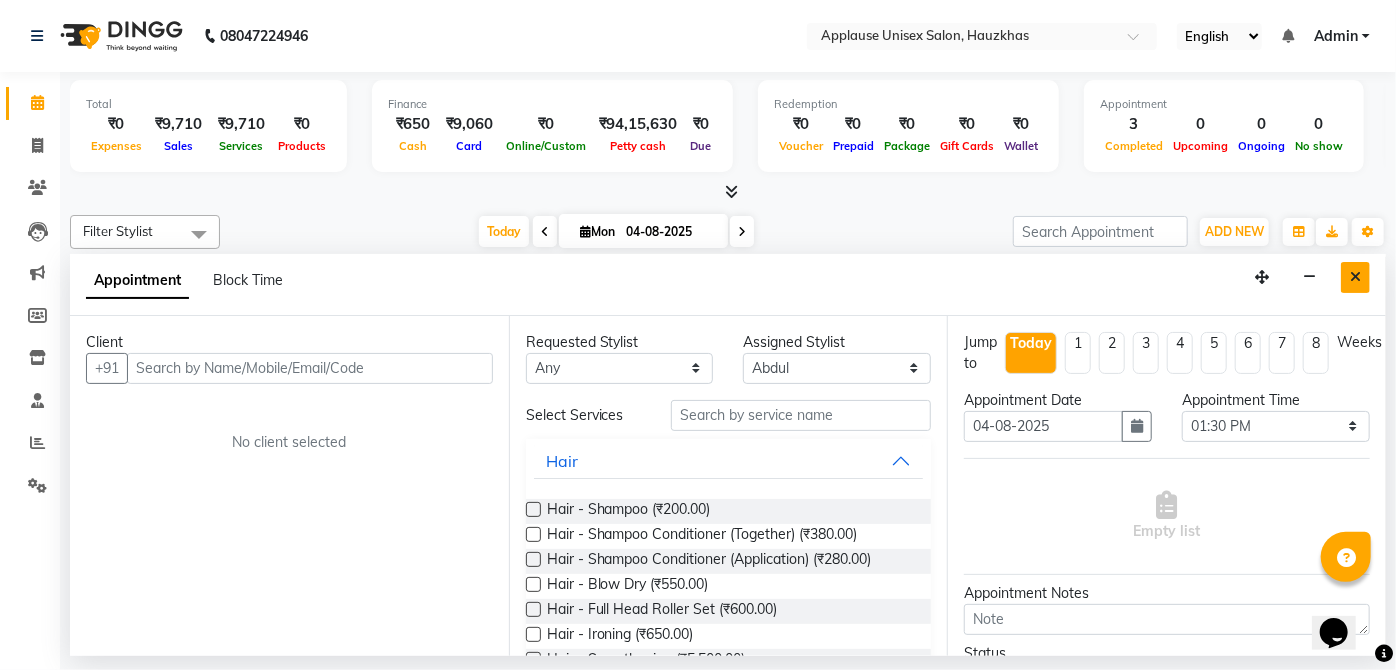 click at bounding box center [1355, 277] 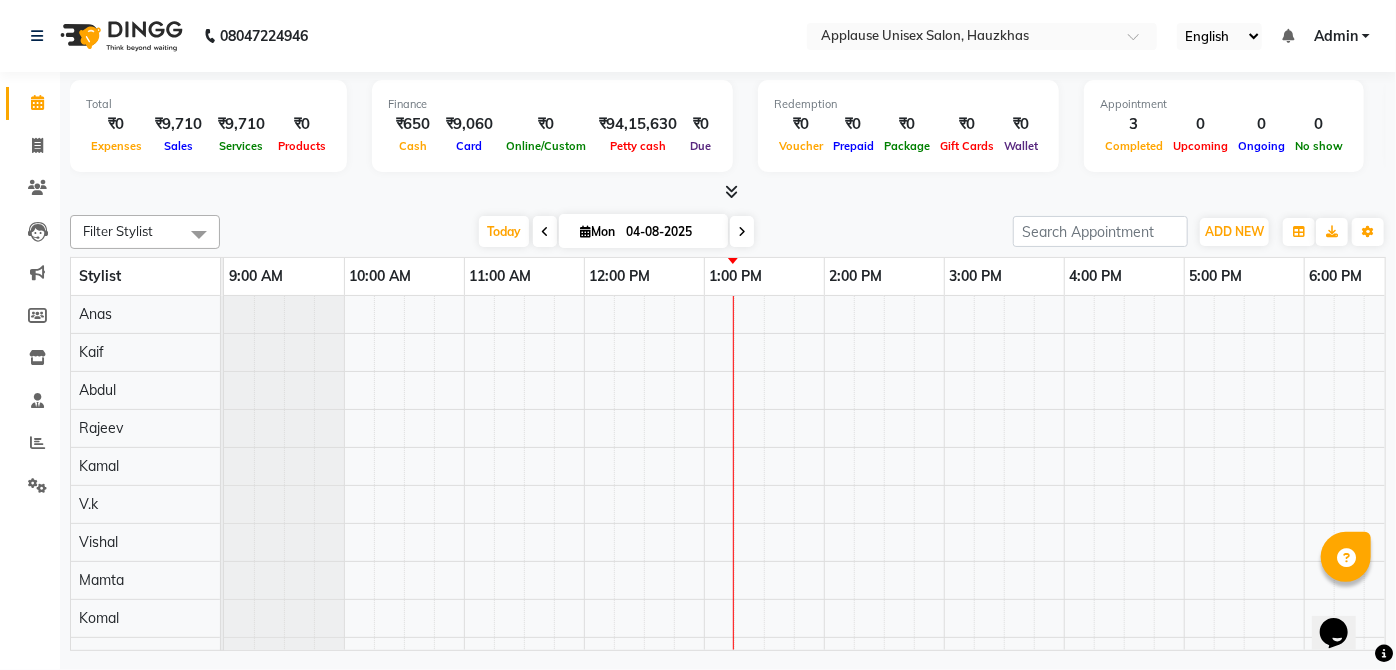 click at bounding box center (1004, 770) 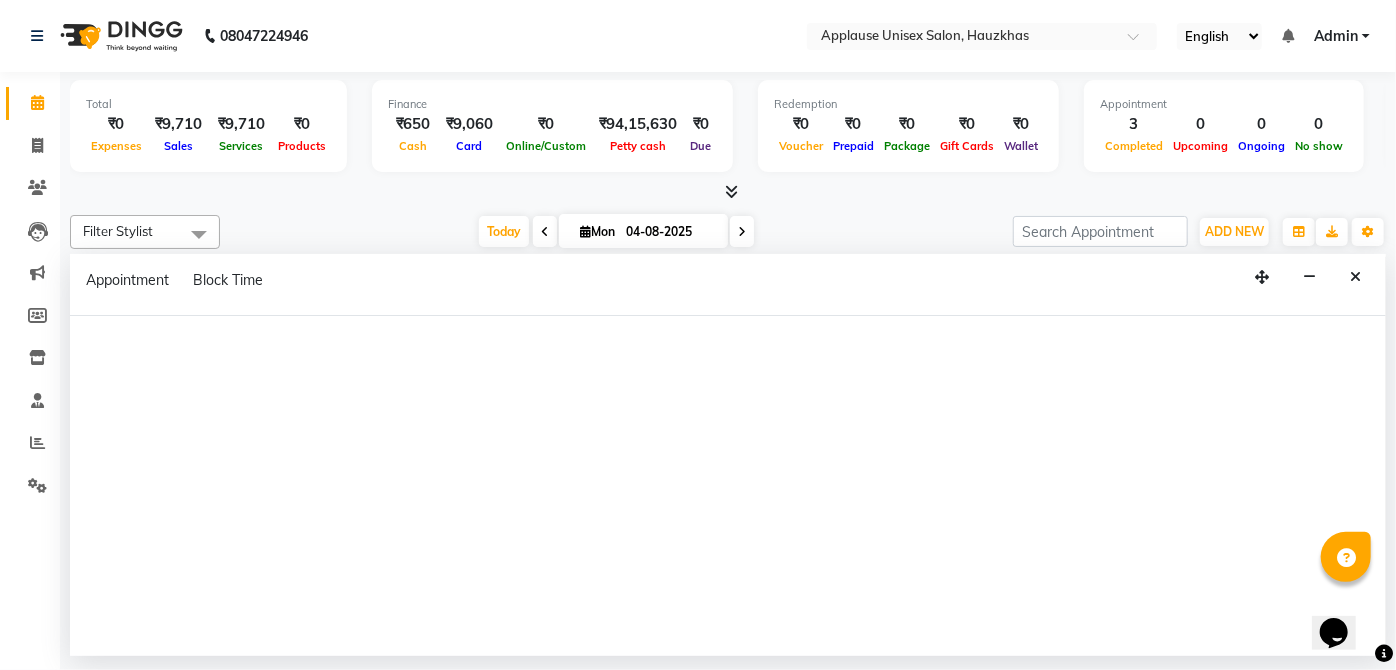 select on "32127" 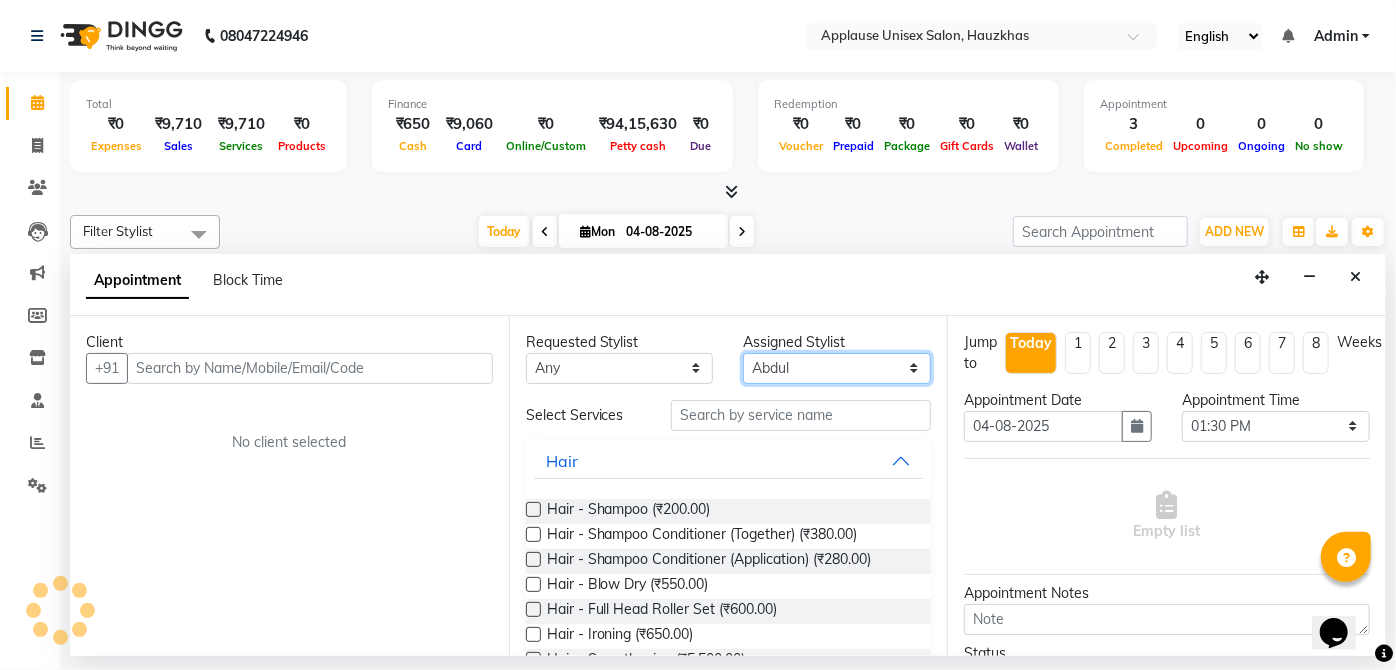 click on "Select  [PERSON] [PERSON] [PERSON] [PERSON] [PERSON] [PERSON] [PERSON] [PERSON] [PERSON] [PERSON] [PERSON] [PERSON] [PERSON] [PERSON] [PERSON] [PERSON] [PERSON] [PERSON] [PERSON] [PERSON] [PERSON] [PERSON] [PERSON] [PERSON] [PERSON] [PERSON] [PERSON]" at bounding box center (837, 368) 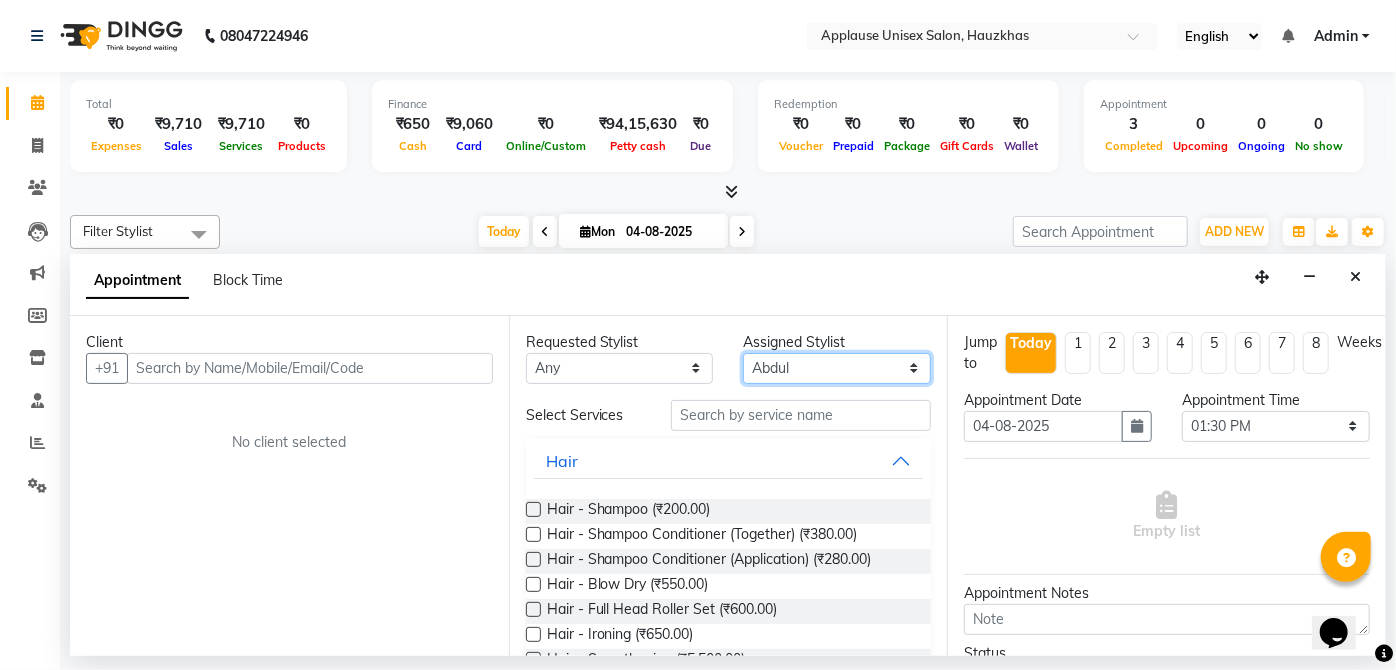 drag, startPoint x: 1357, startPoint y: 285, endPoint x: 784, endPoint y: 377, distance: 580.3387 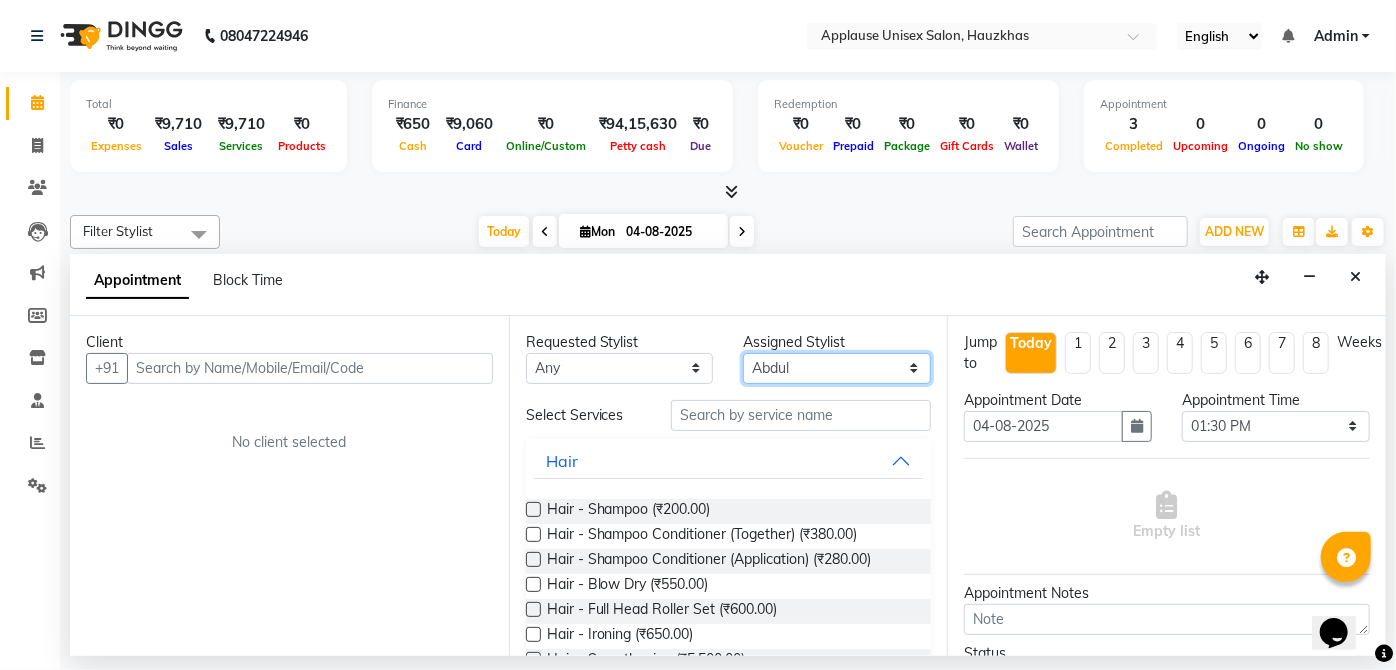 click on "Select  [PERSON] [PERSON] [PERSON] [PERSON] [PERSON] [PERSON] [PERSON] [PERSON] [PERSON] [PERSON] [PERSON] [PERSON] [PERSON] [PERSON] [PERSON] [PERSON] [PERSON] [PERSON] [PERSON] [PERSON] [PERSON] [PERSON] [PERSON] [PERSON] [PERSON] [PERSON] [PERSON]" at bounding box center [837, 368] 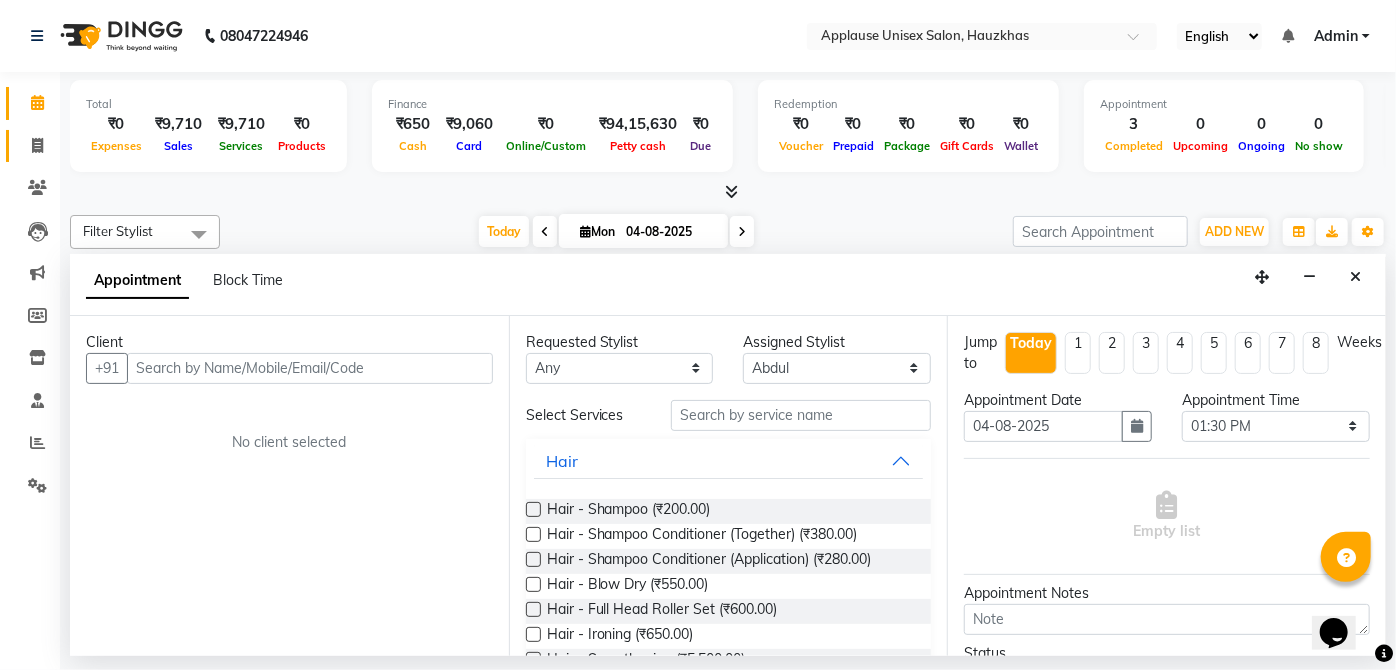 click on "Invoice" 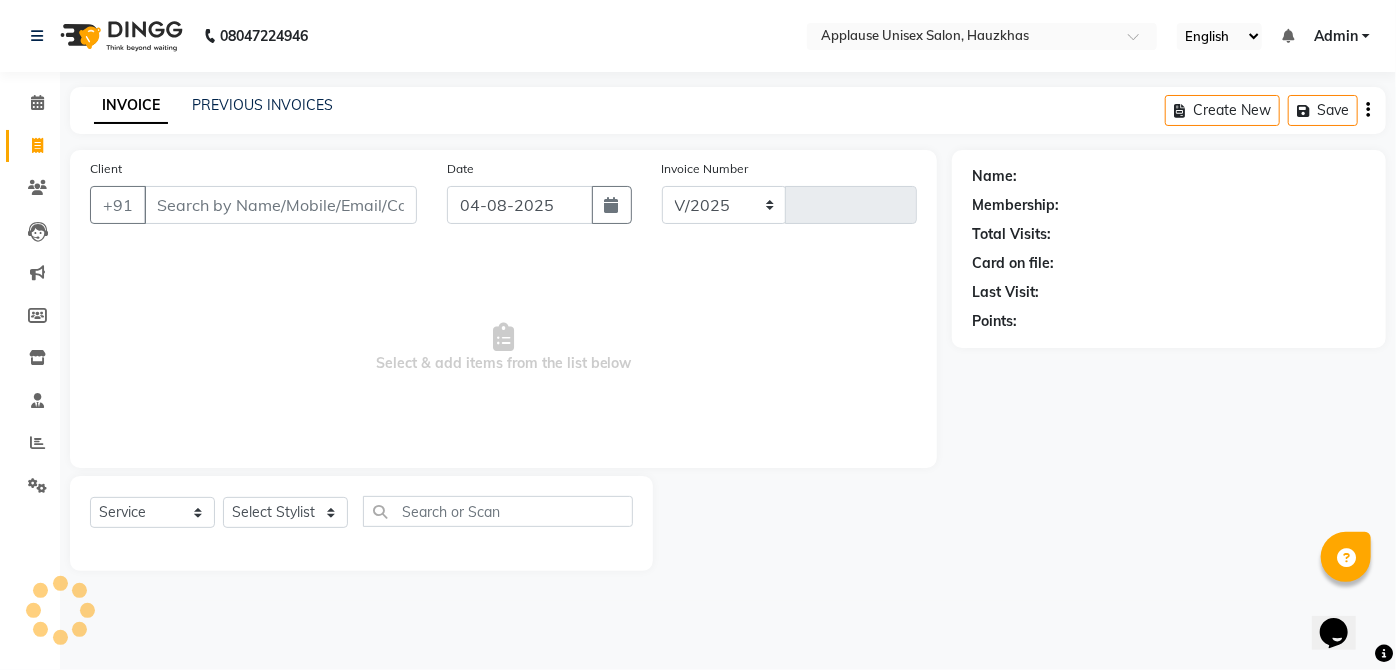 select on "5082" 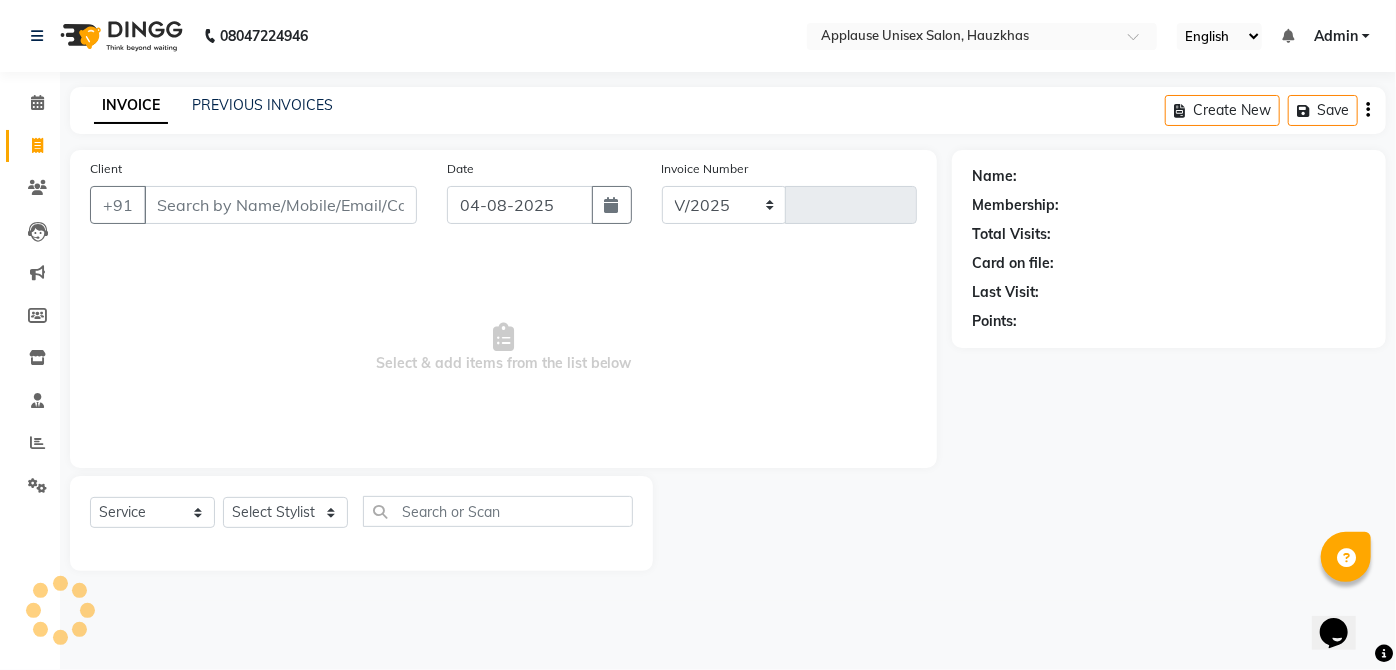 type on "2855" 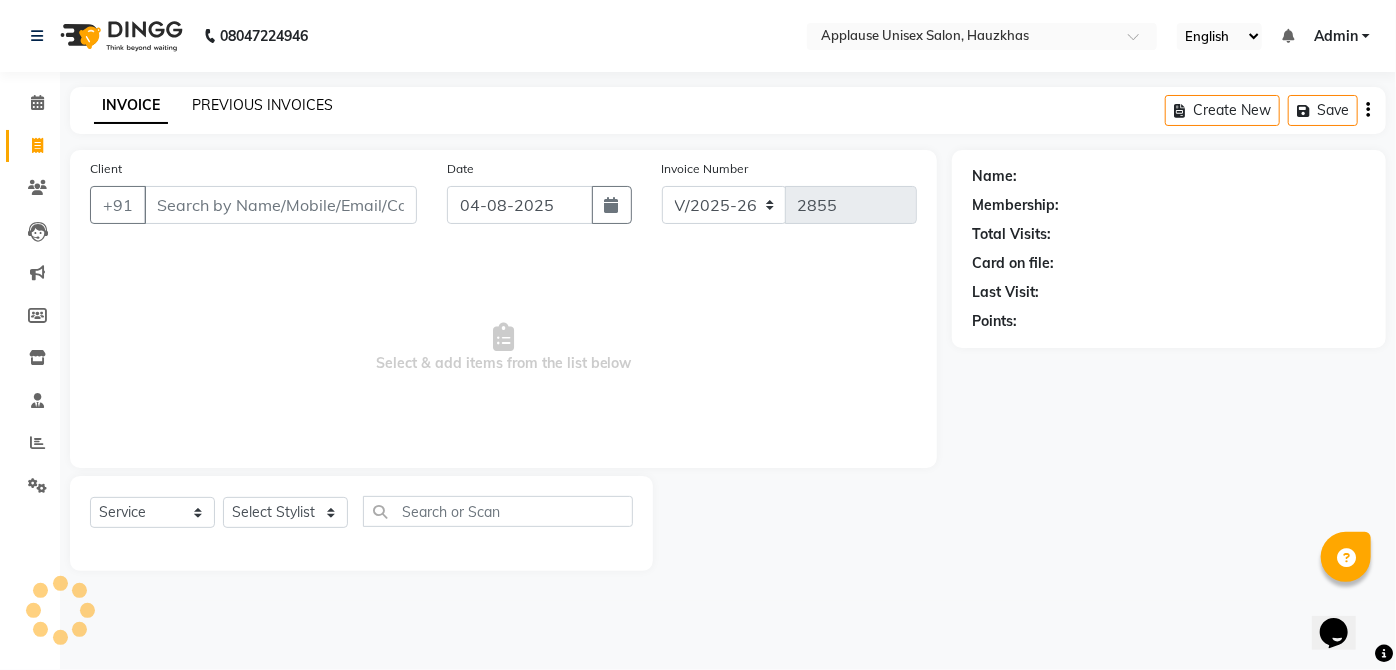 click on "PREVIOUS INVOICES" 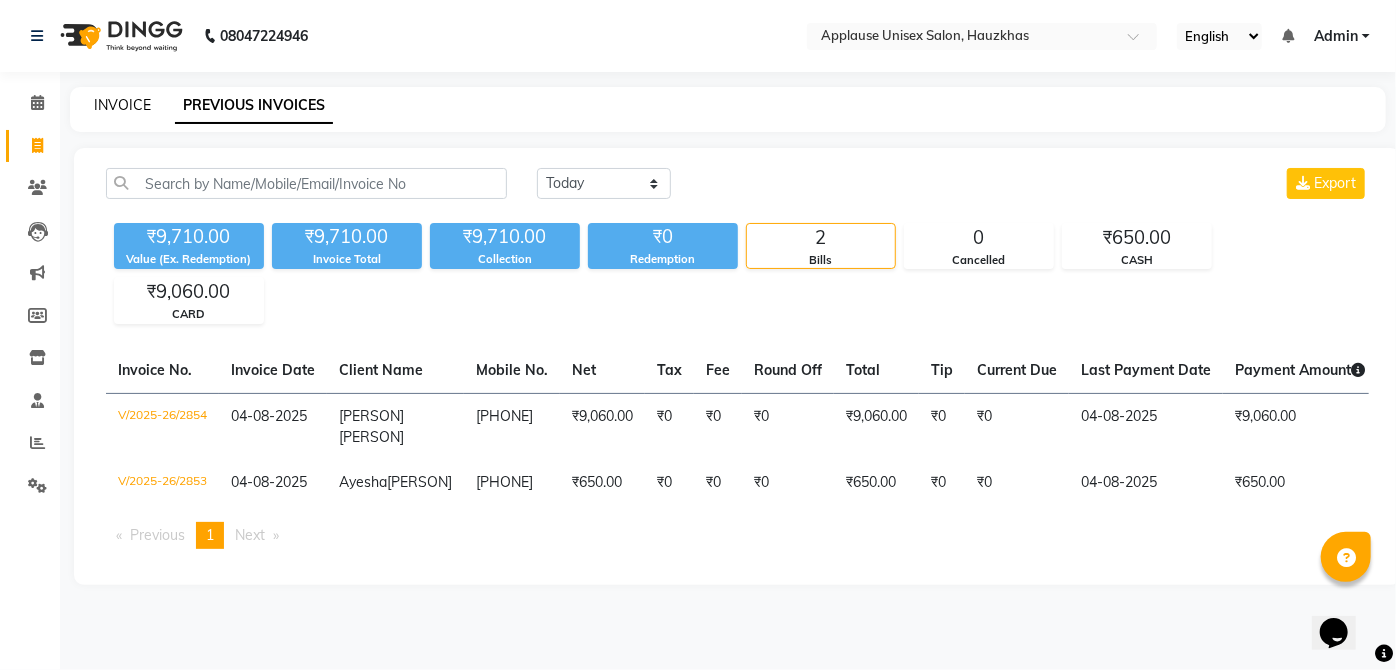 click on "INVOICE" 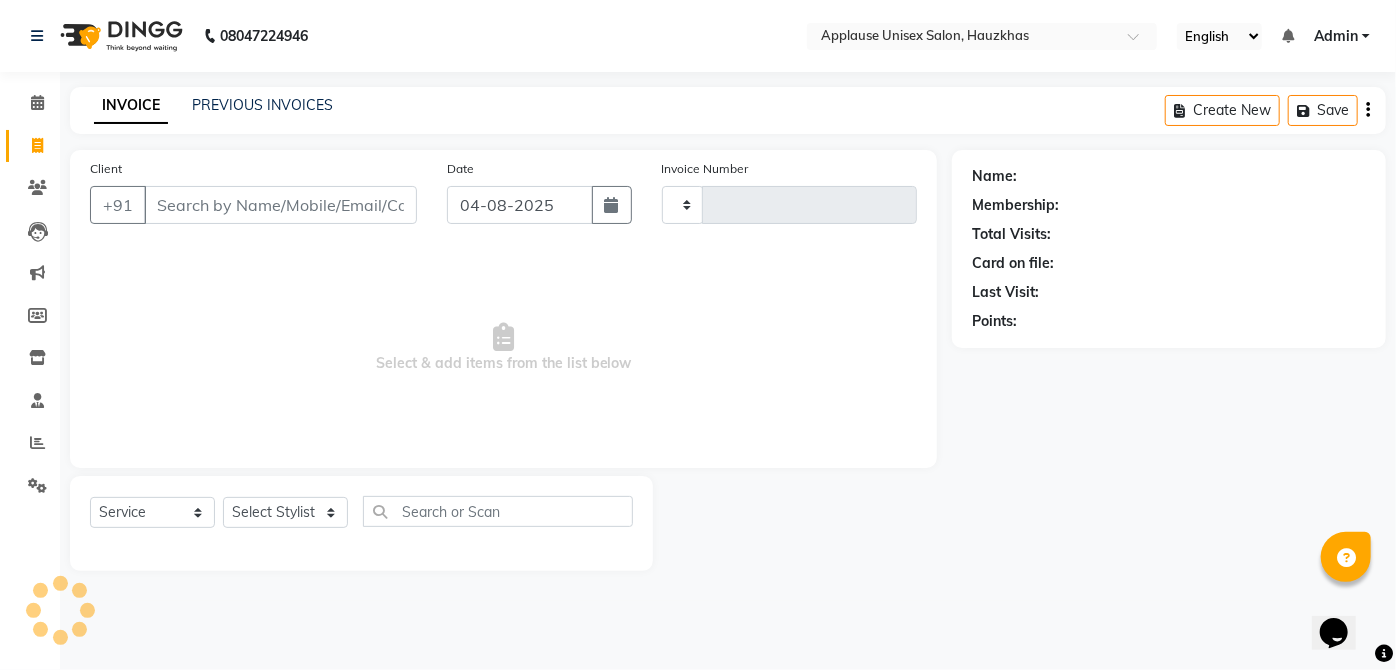 type on "2855" 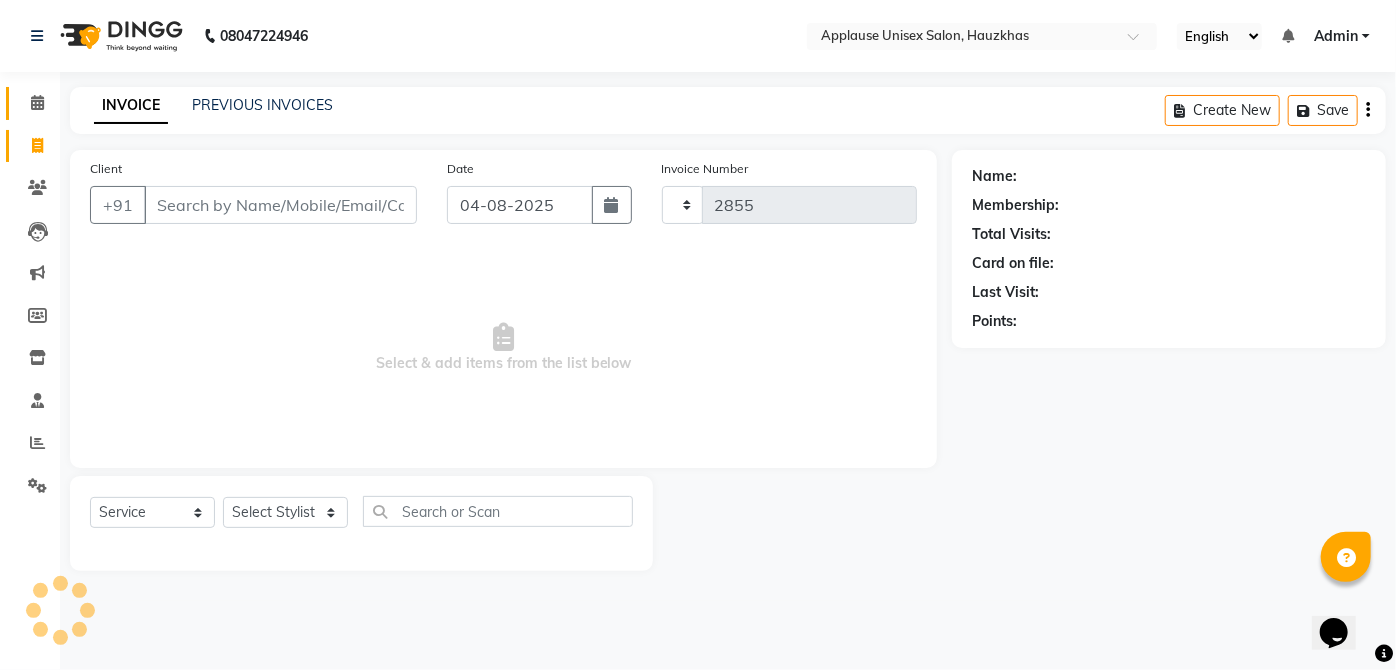 click 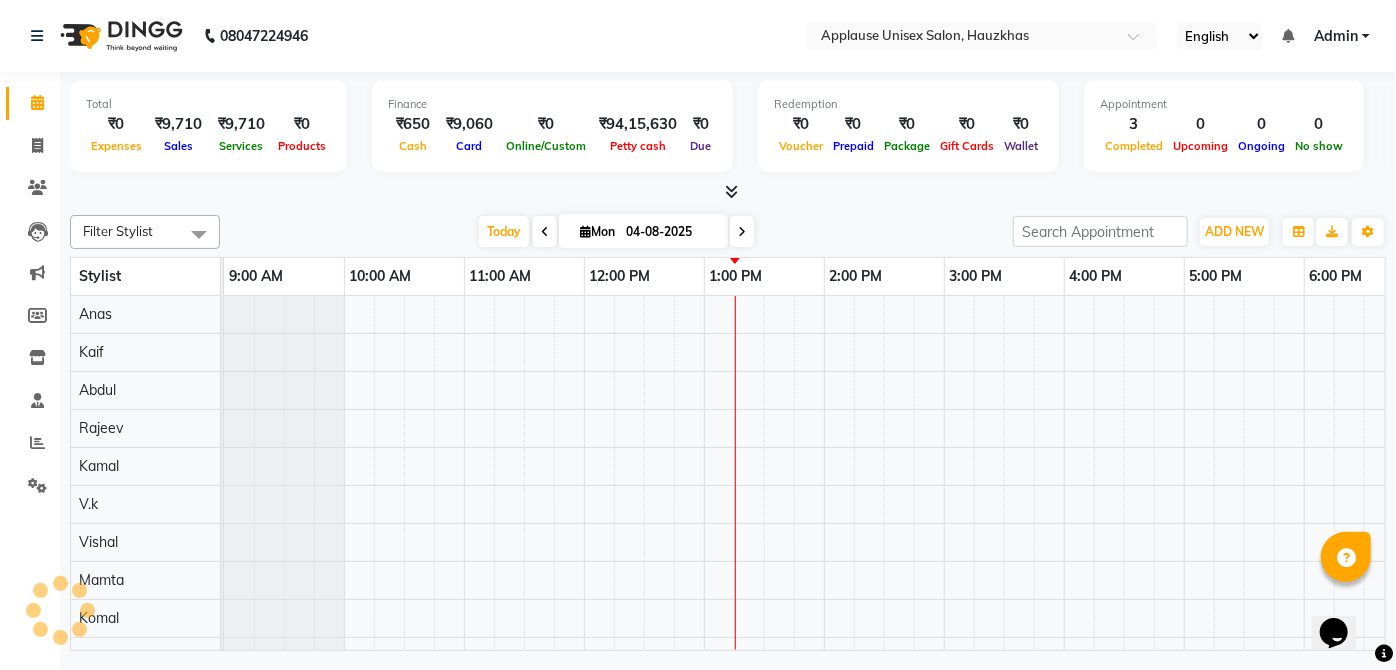 scroll, scrollTop: 0, scrollLeft: 397, axis: horizontal 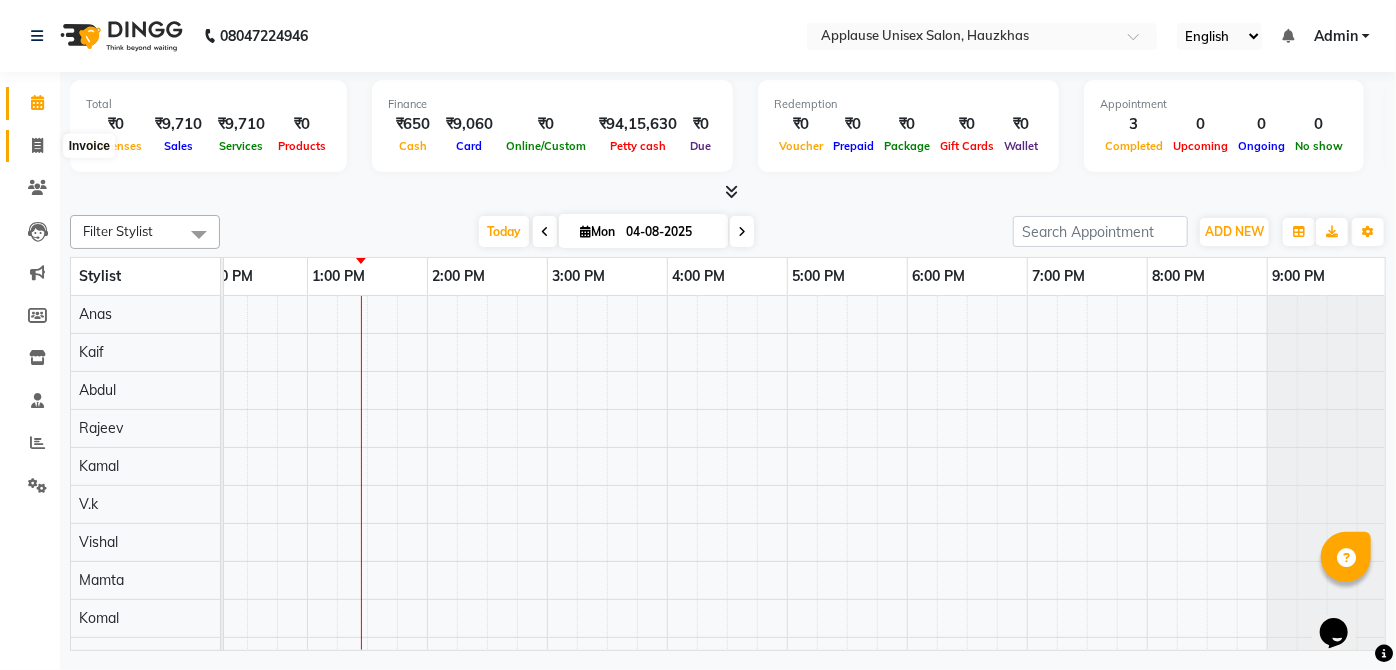 click 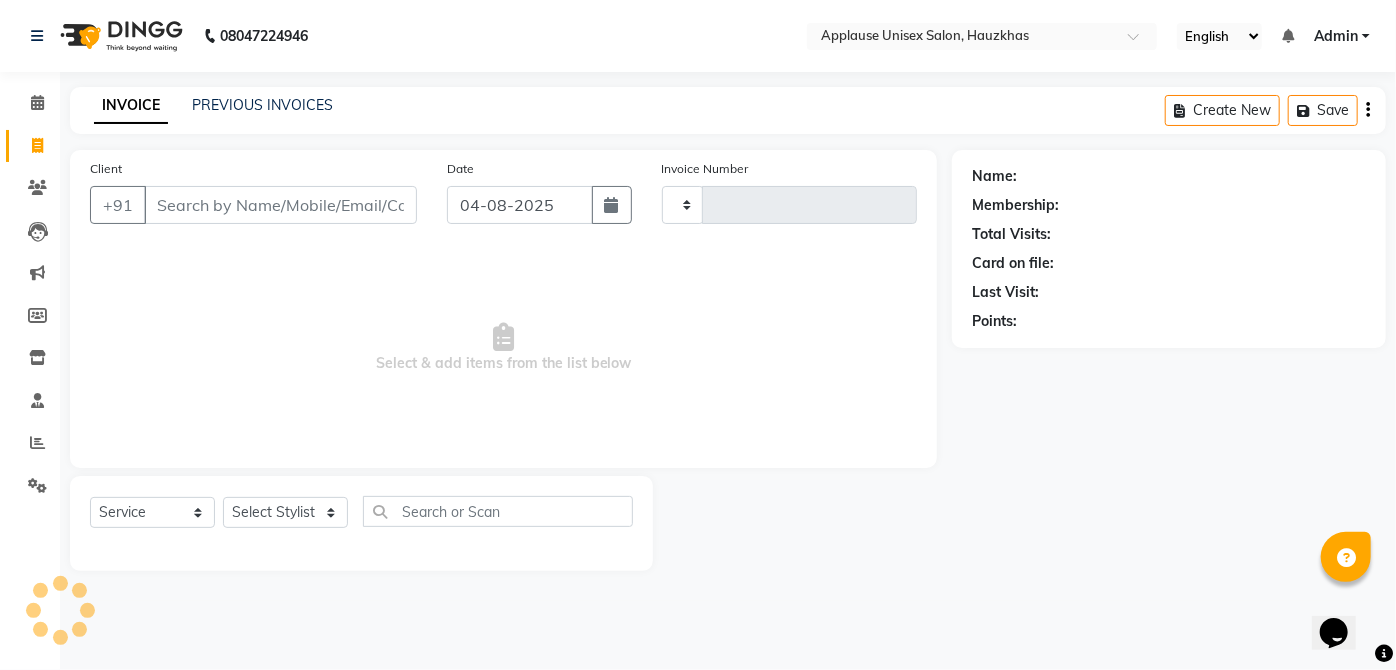 type on "2855" 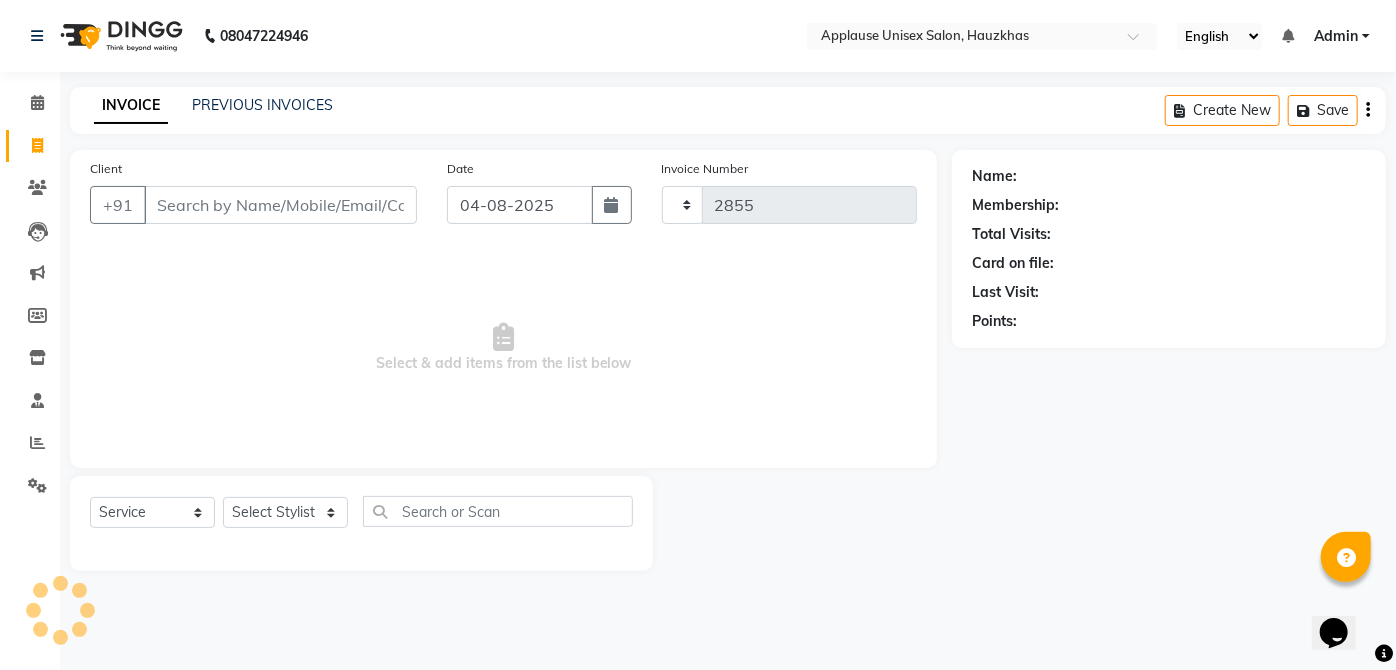 select on "5082" 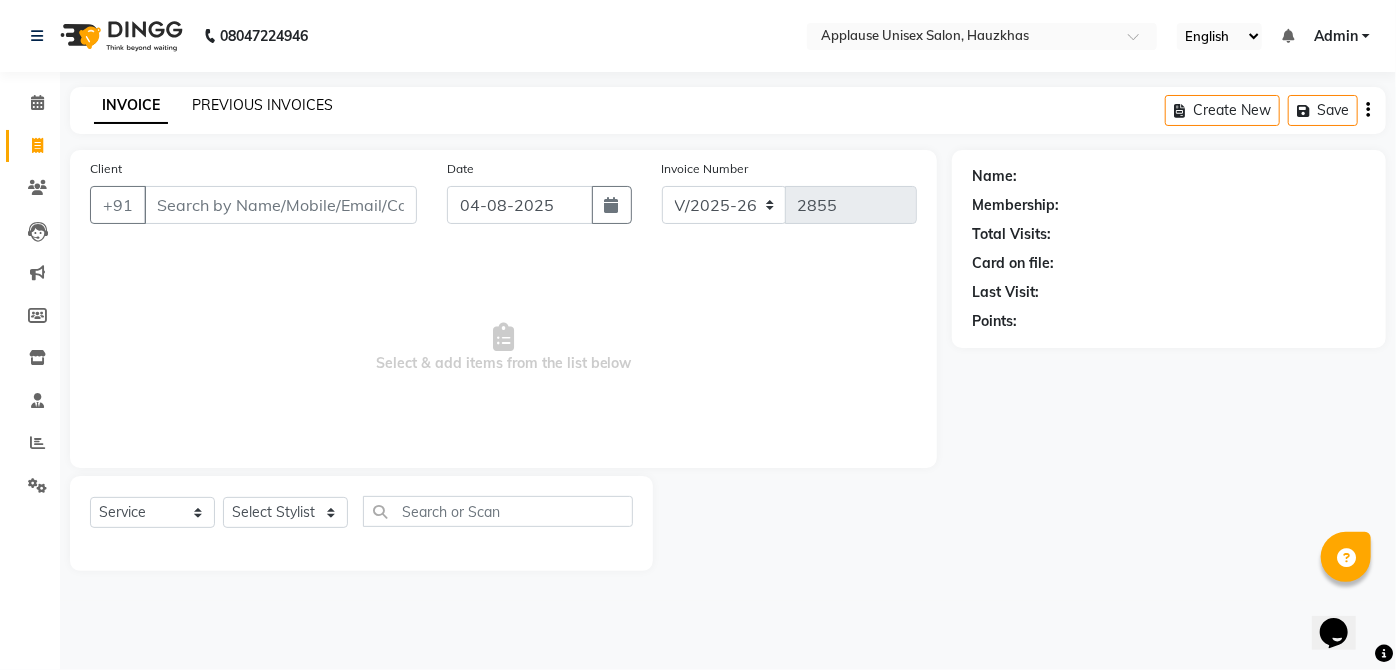click on "PREVIOUS INVOICES" 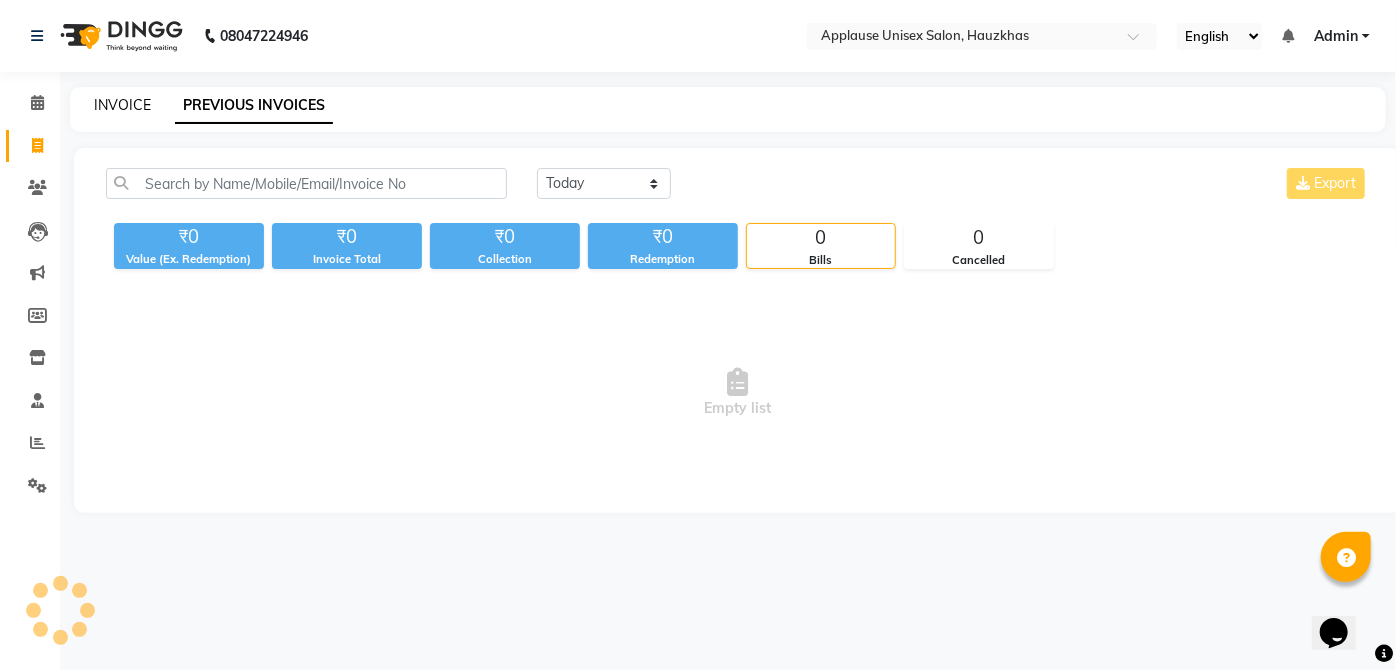 click on "INVOICE" 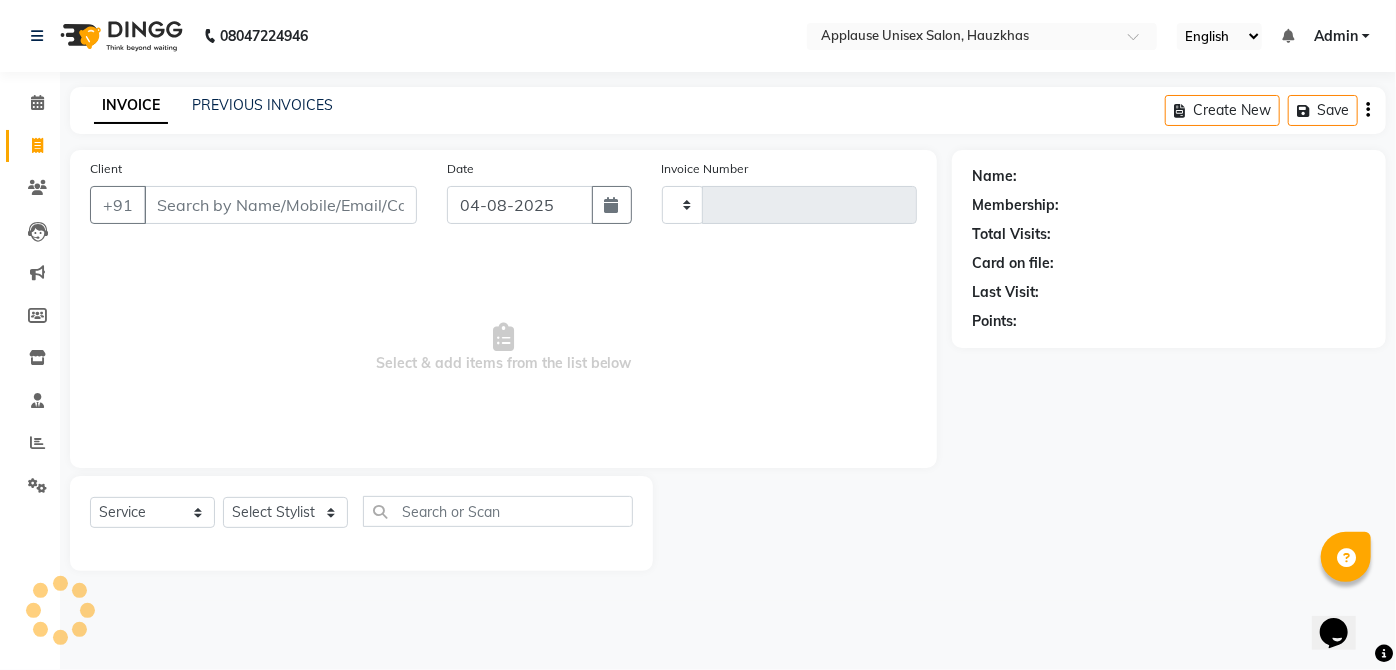 type on "2855" 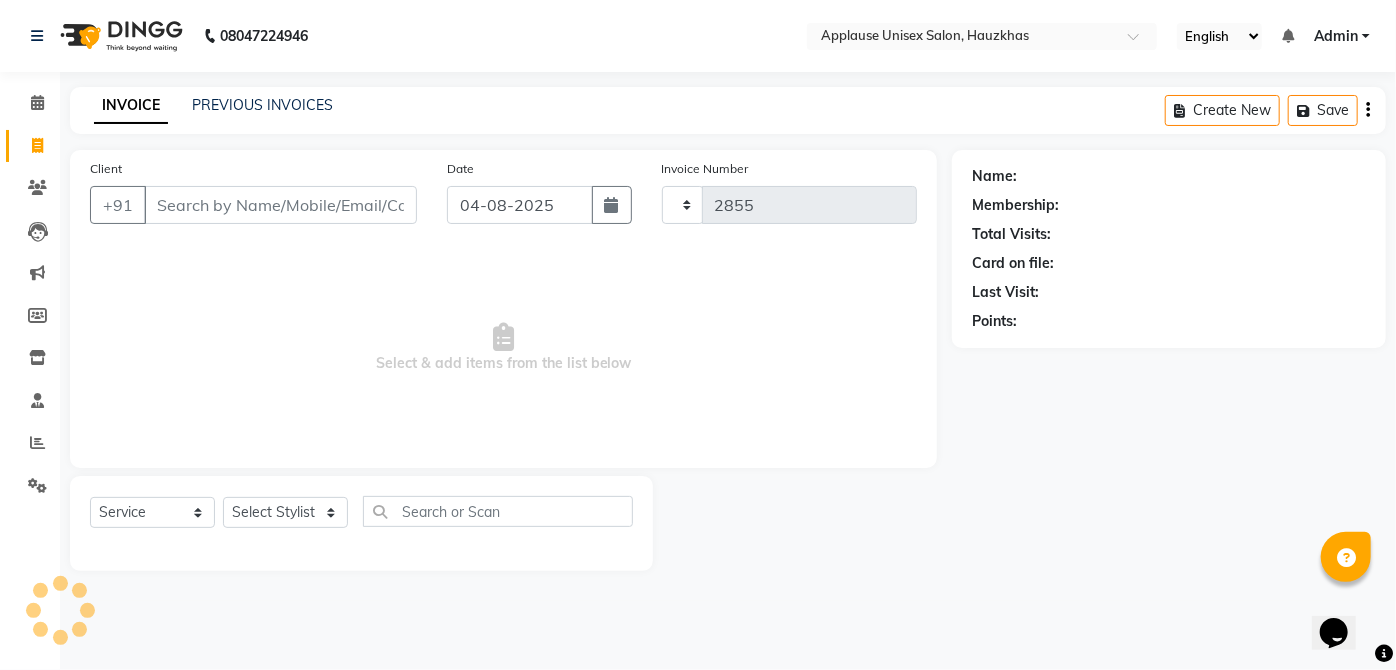 select on "5082" 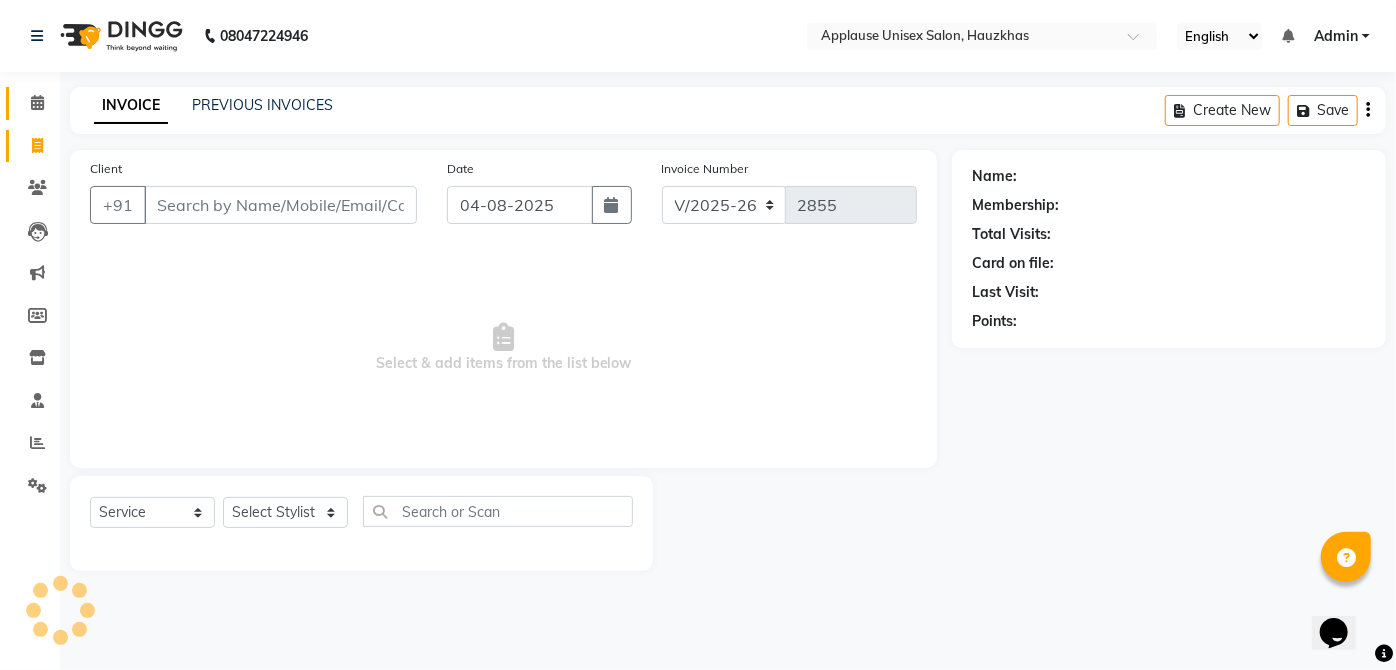 click 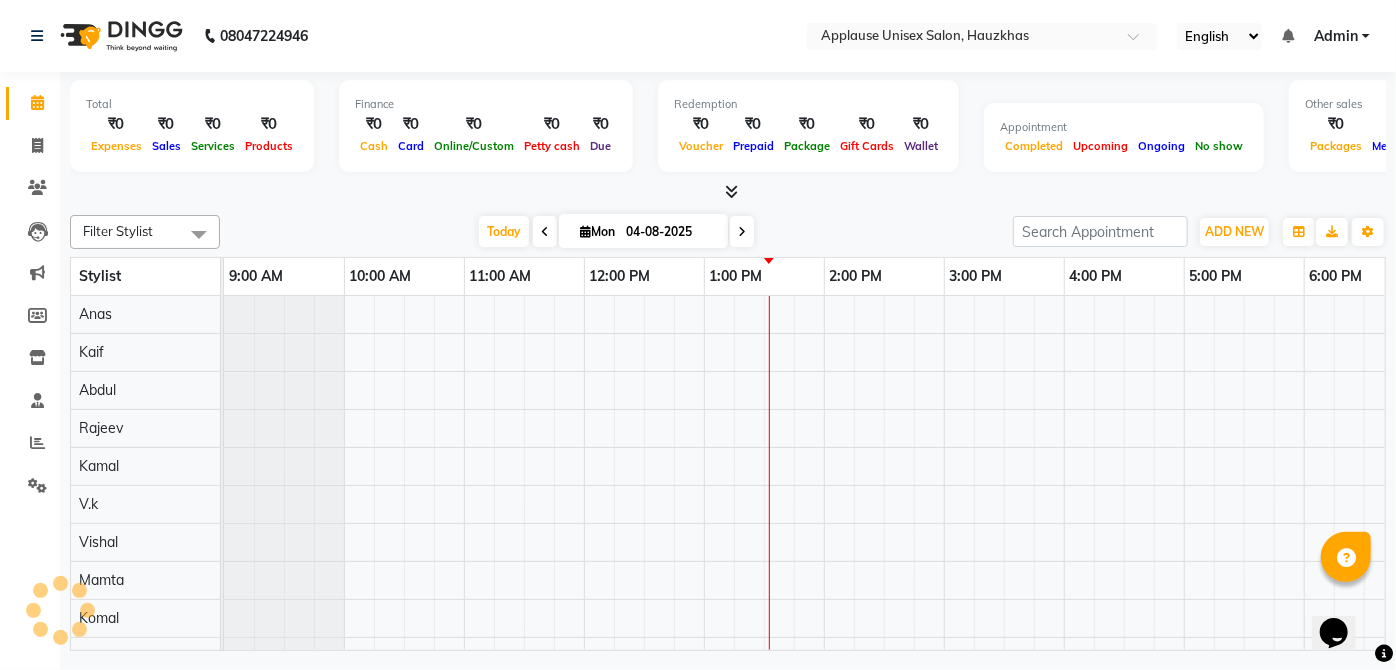 scroll, scrollTop: 0, scrollLeft: 0, axis: both 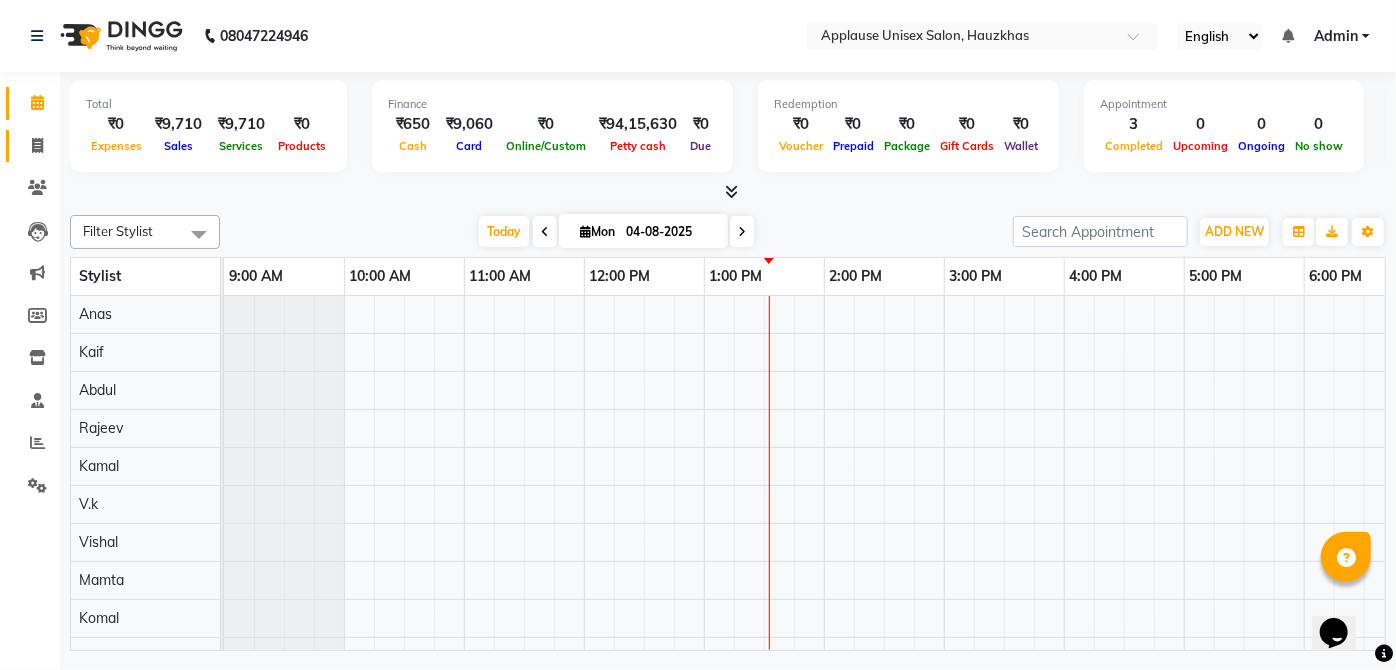 click 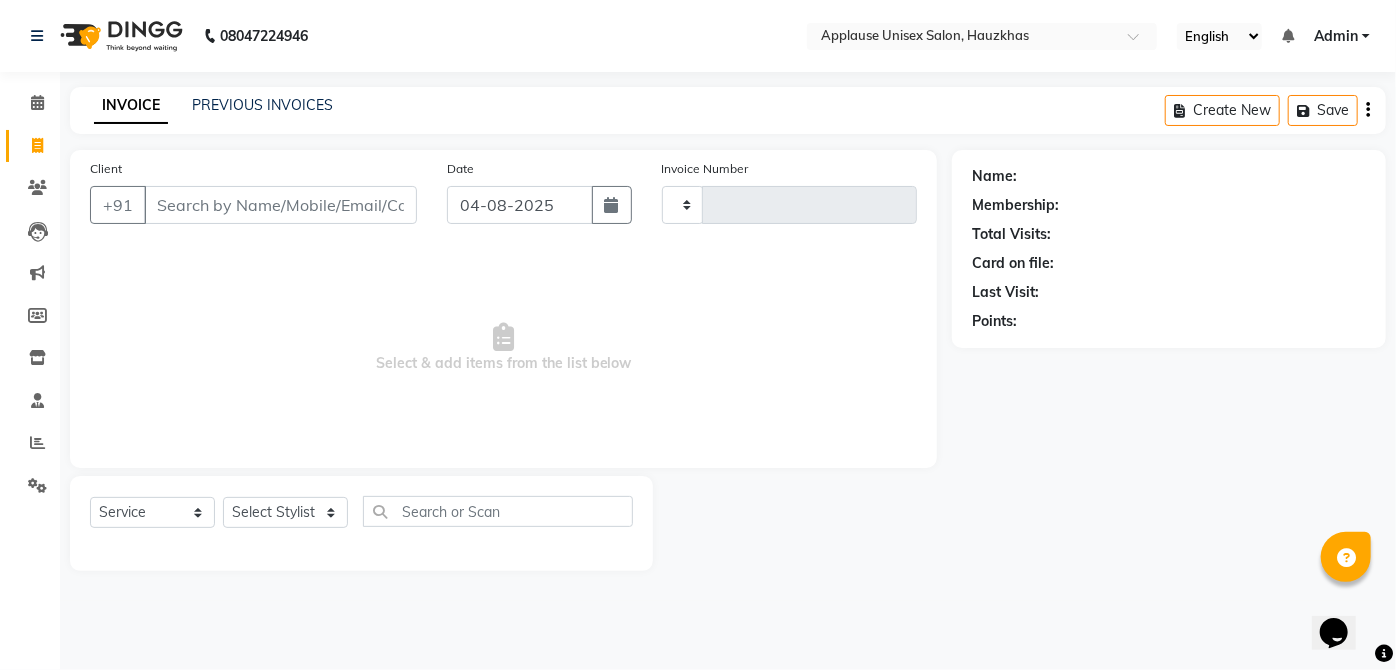 type on "2855" 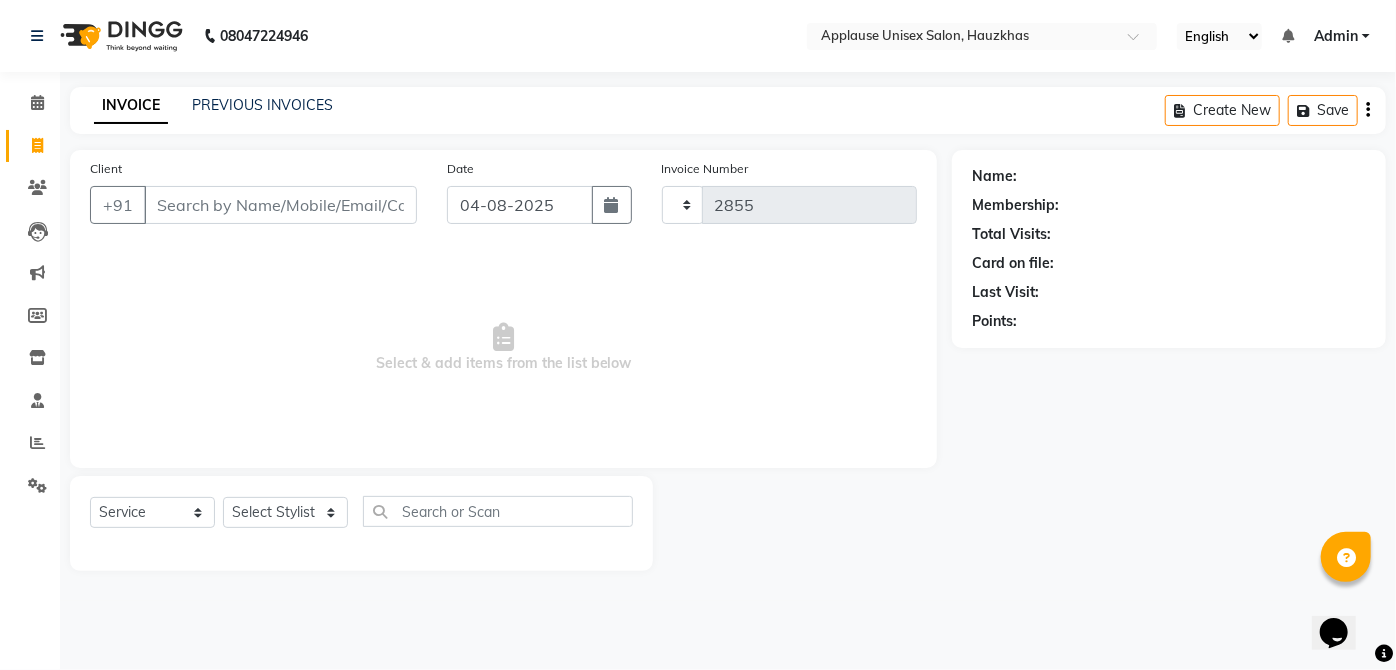 select on "5082" 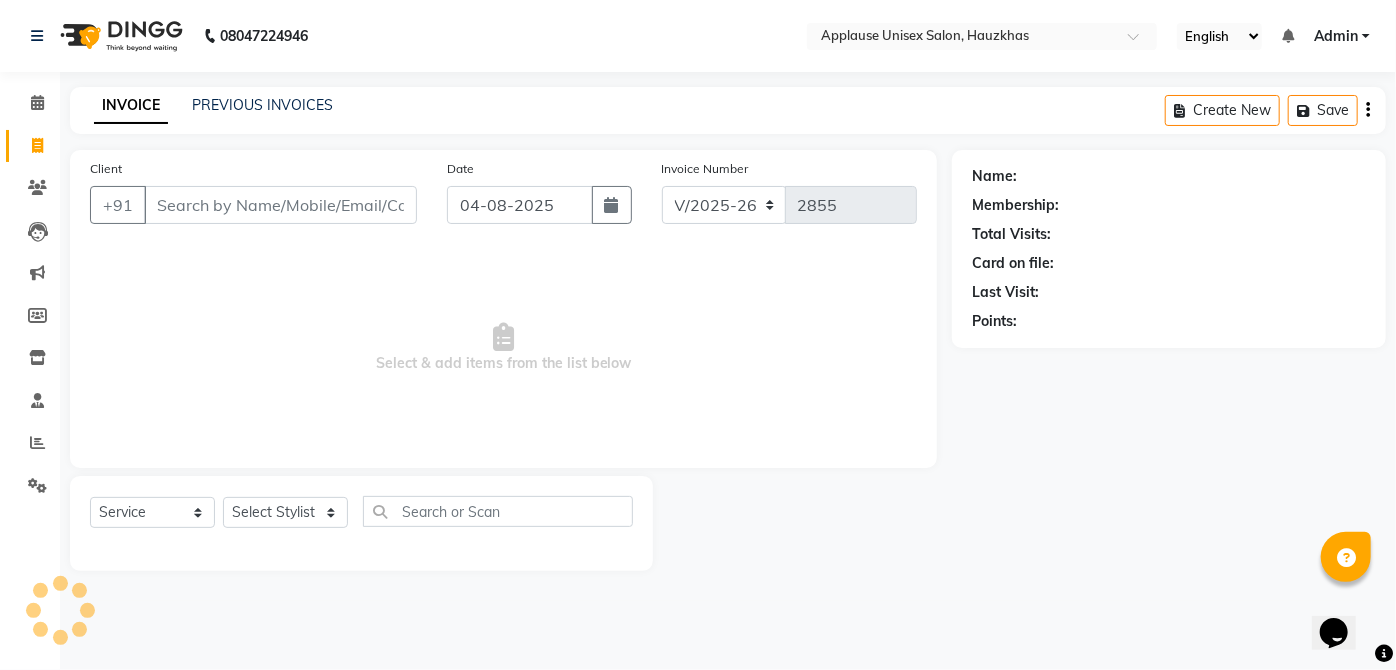 click on "INVOICE PREVIOUS INVOICES Create New   Save" 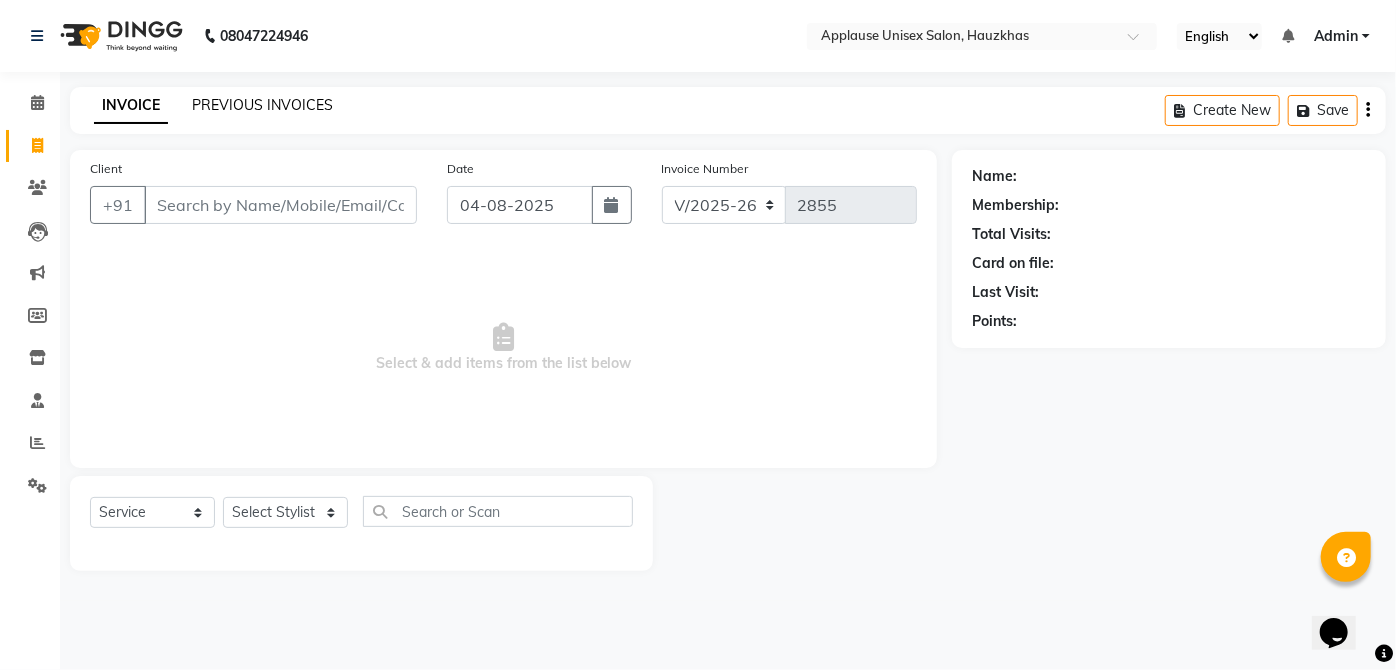 click on "PREVIOUS INVOICES" 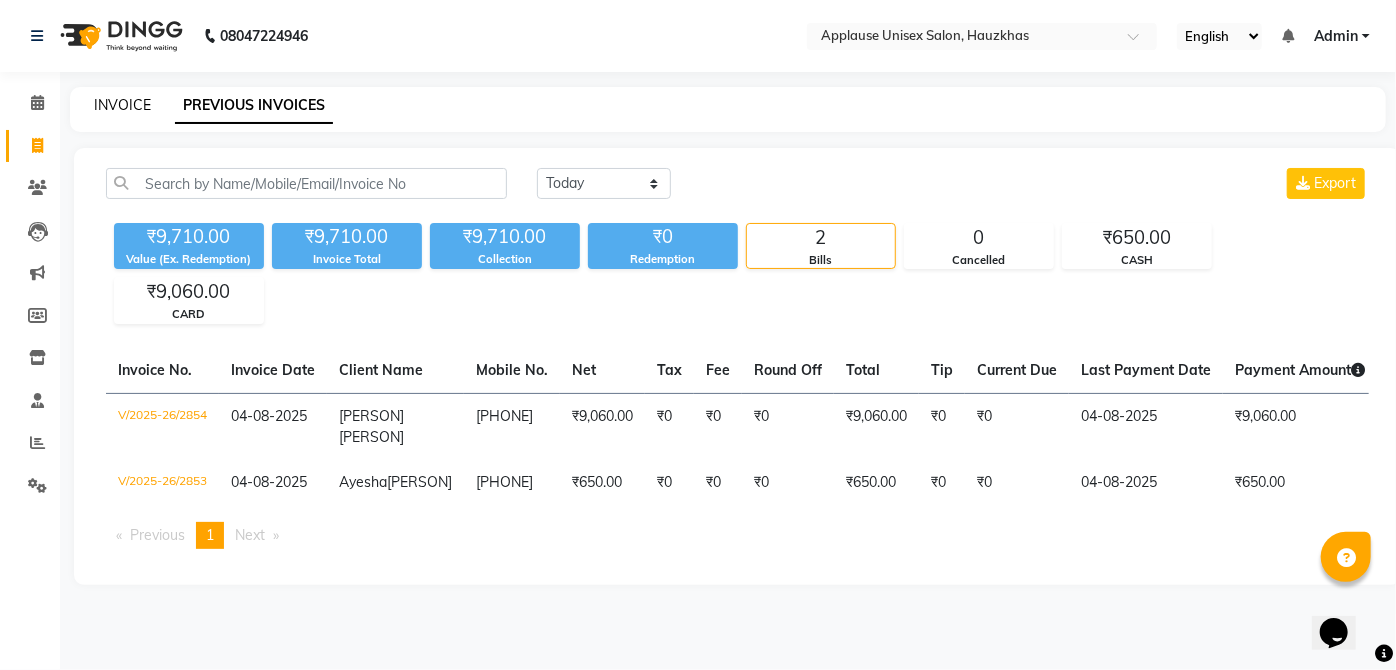 click on "INVOICE" 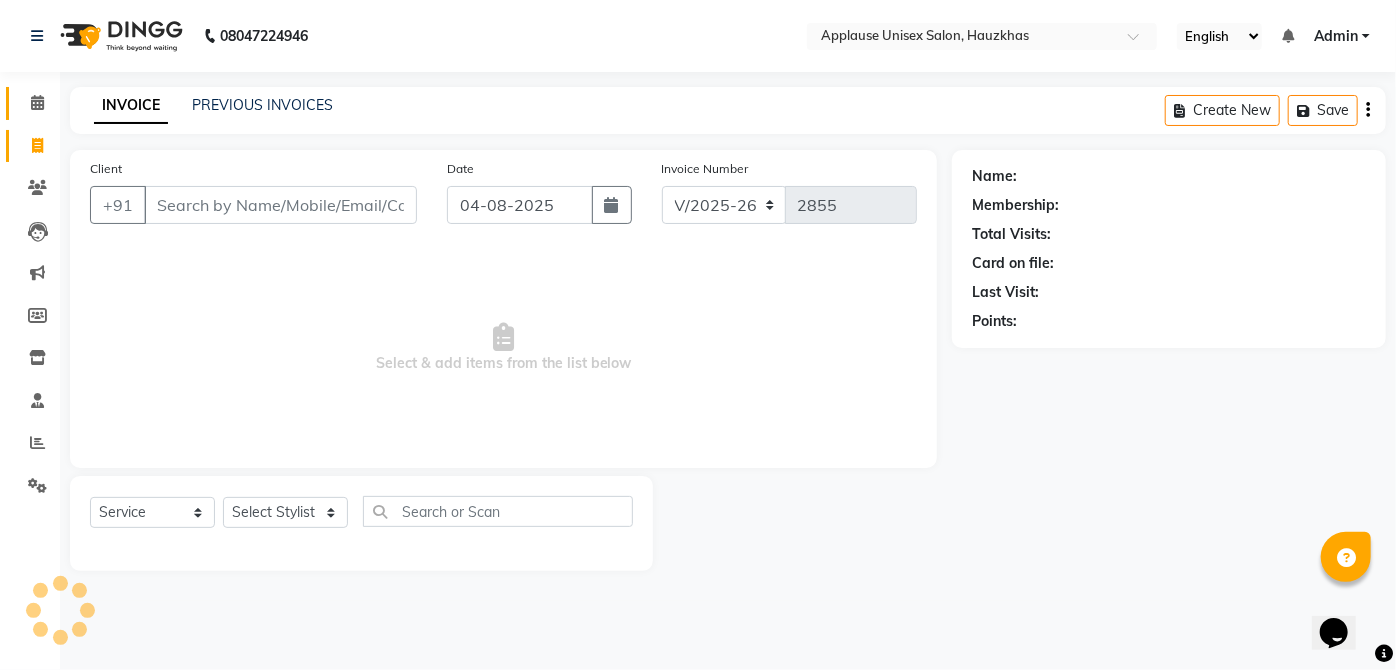 click 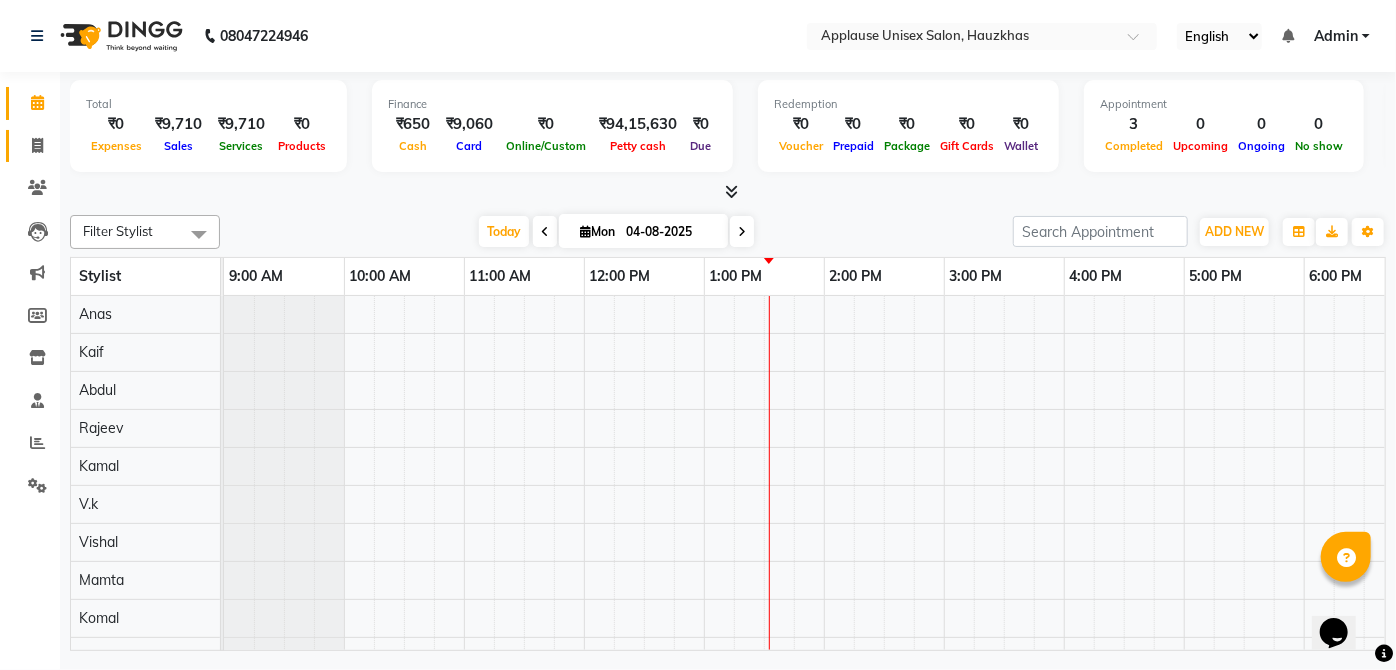 click on "Invoice" 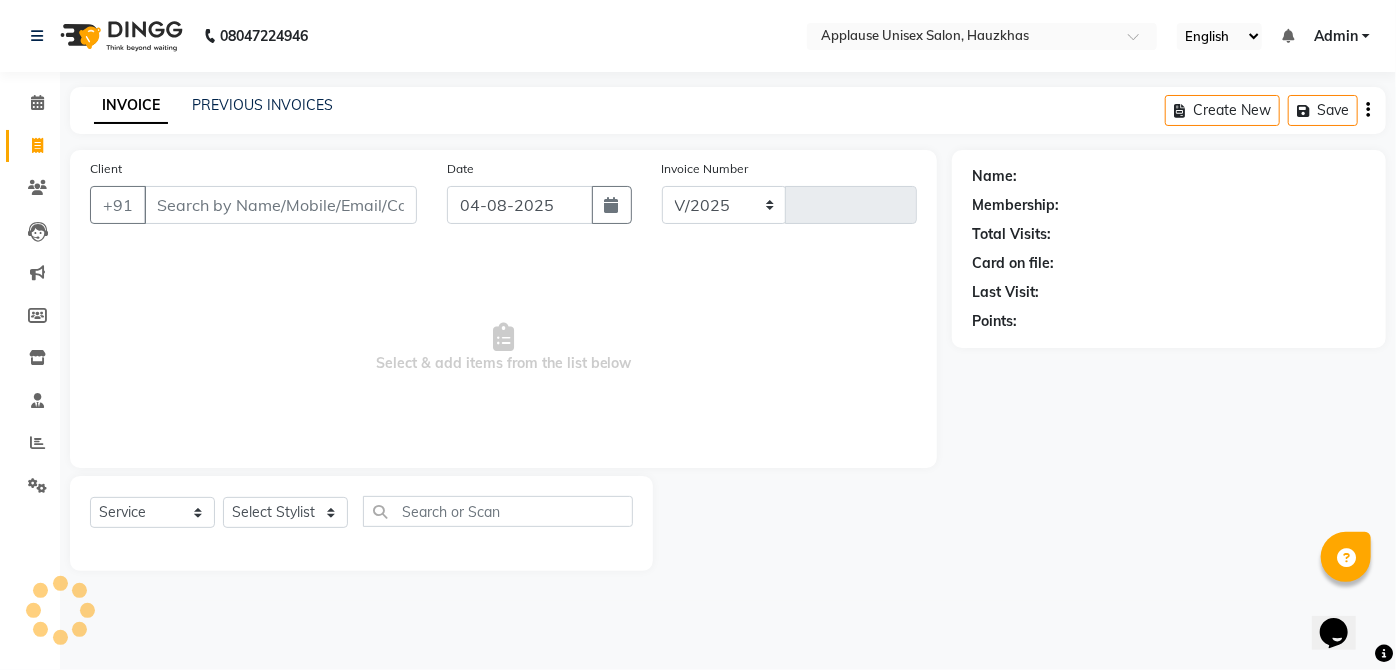 select on "5082" 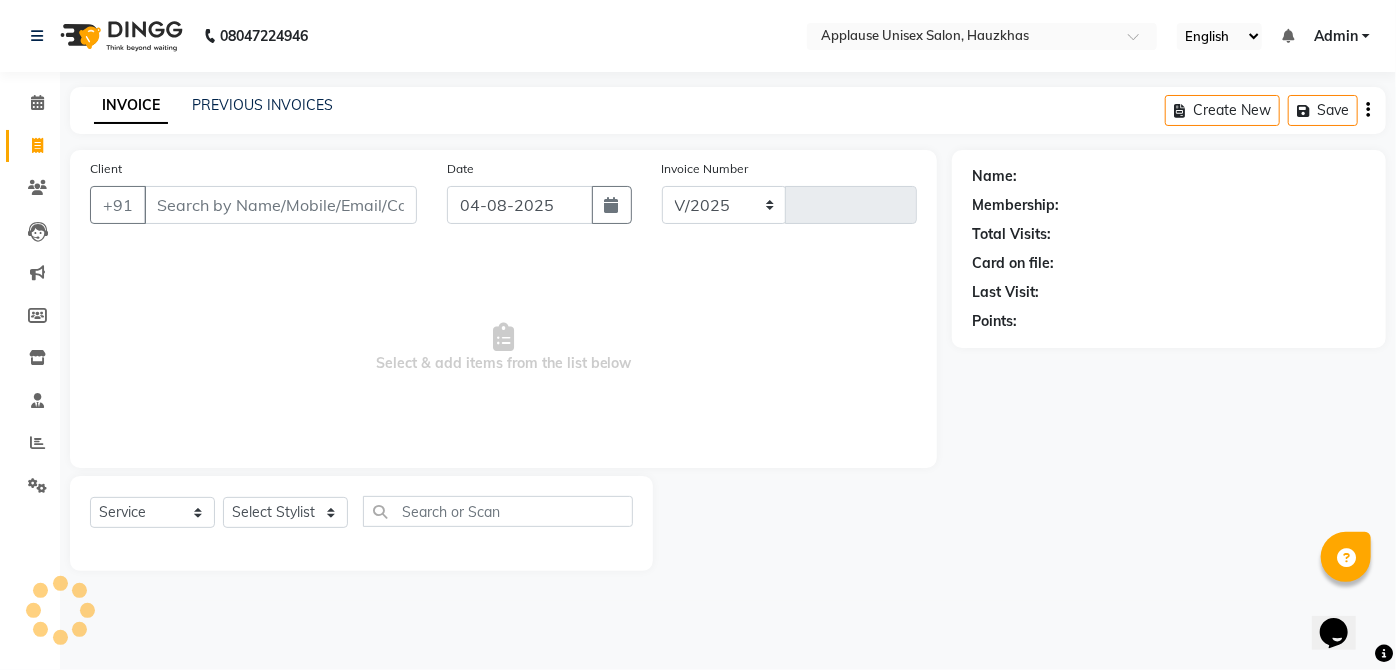 type on "2855" 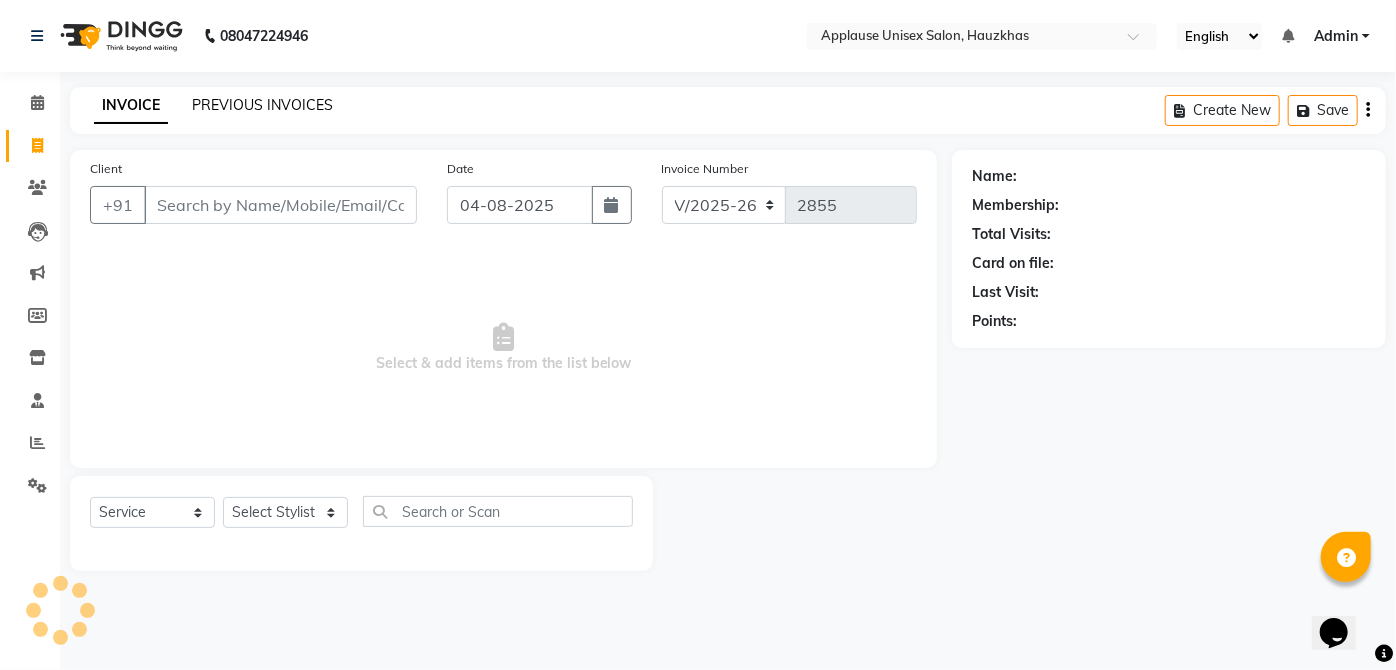 click on "PREVIOUS INVOICES" 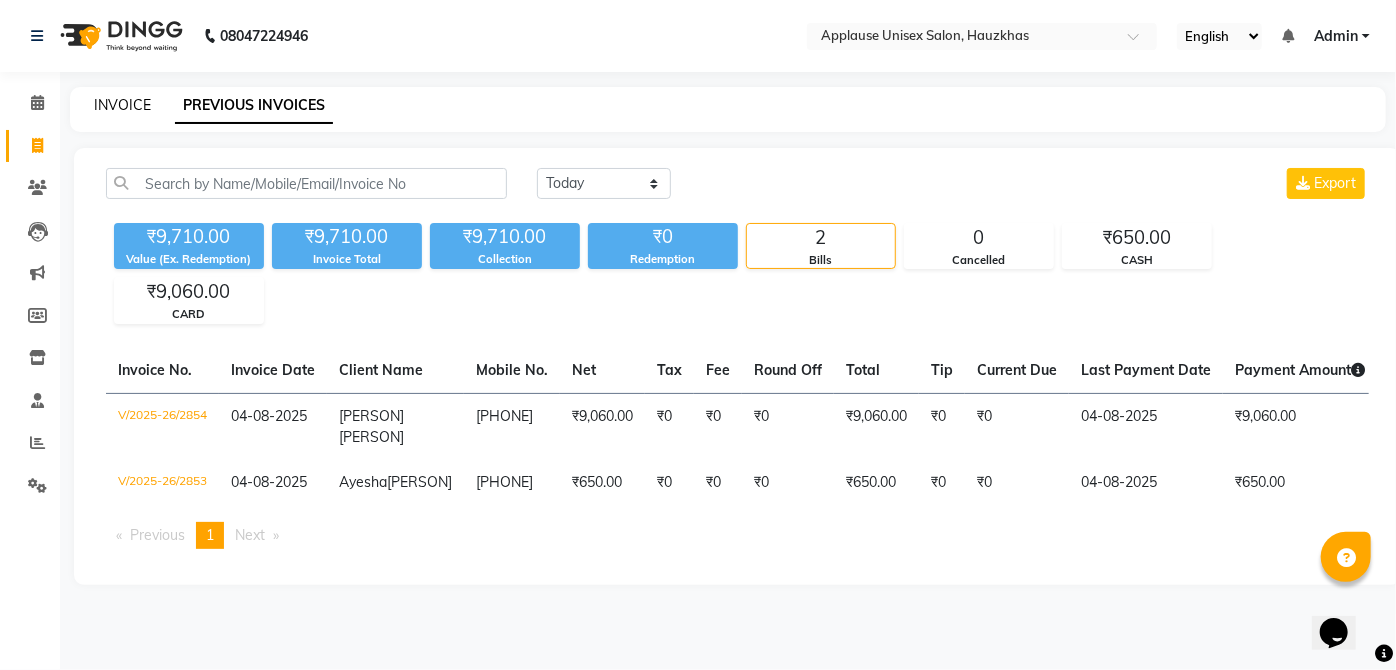 click on "INVOICE" 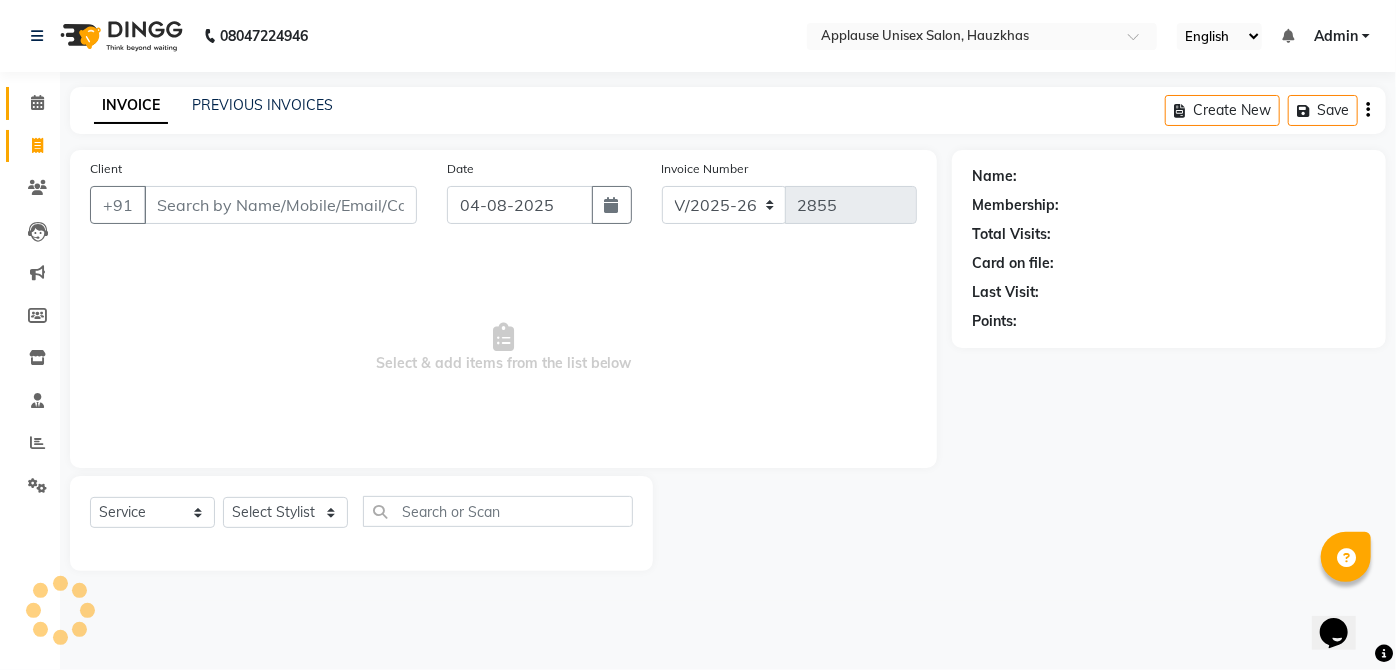 click 